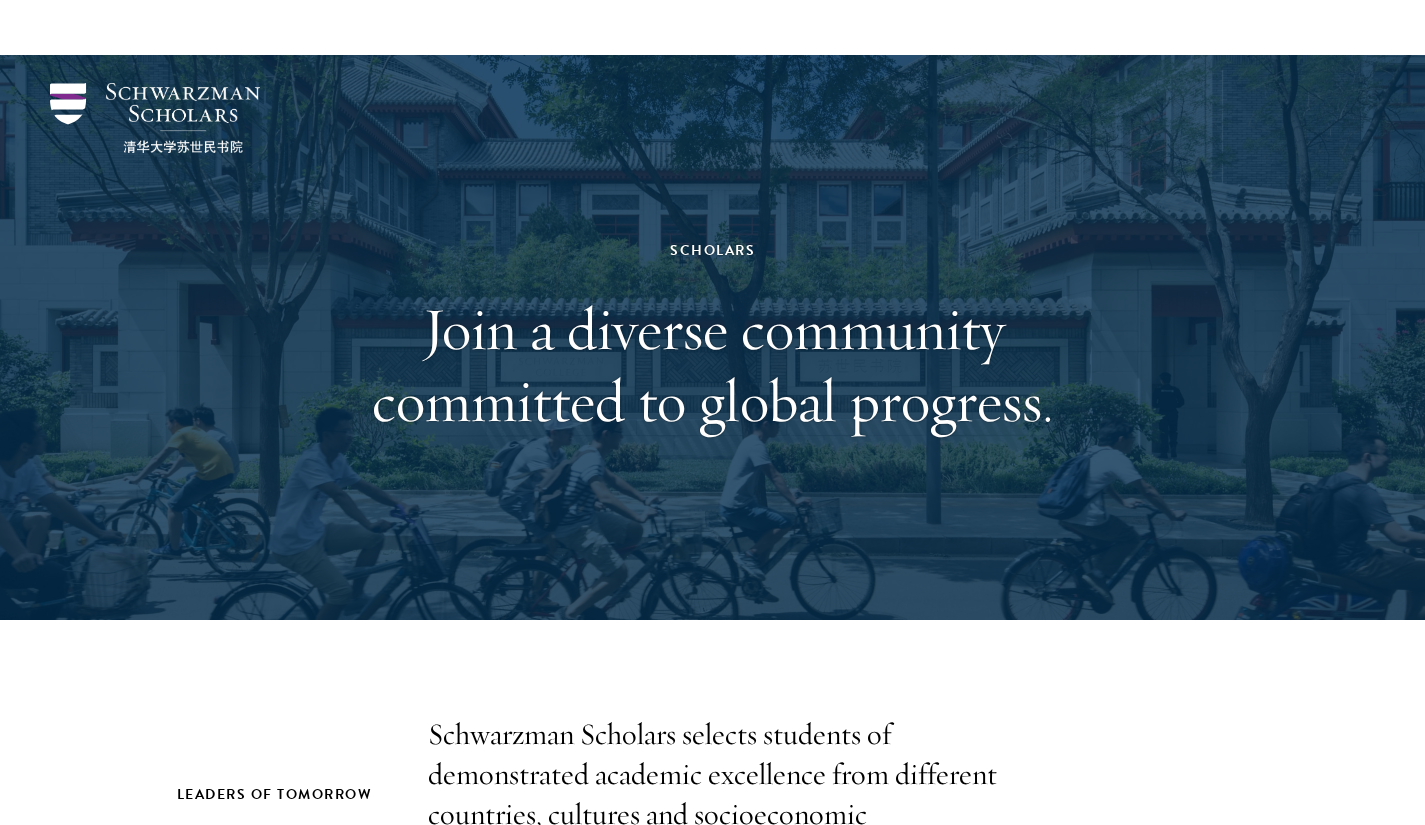 scroll, scrollTop: 2562, scrollLeft: 0, axis: vertical 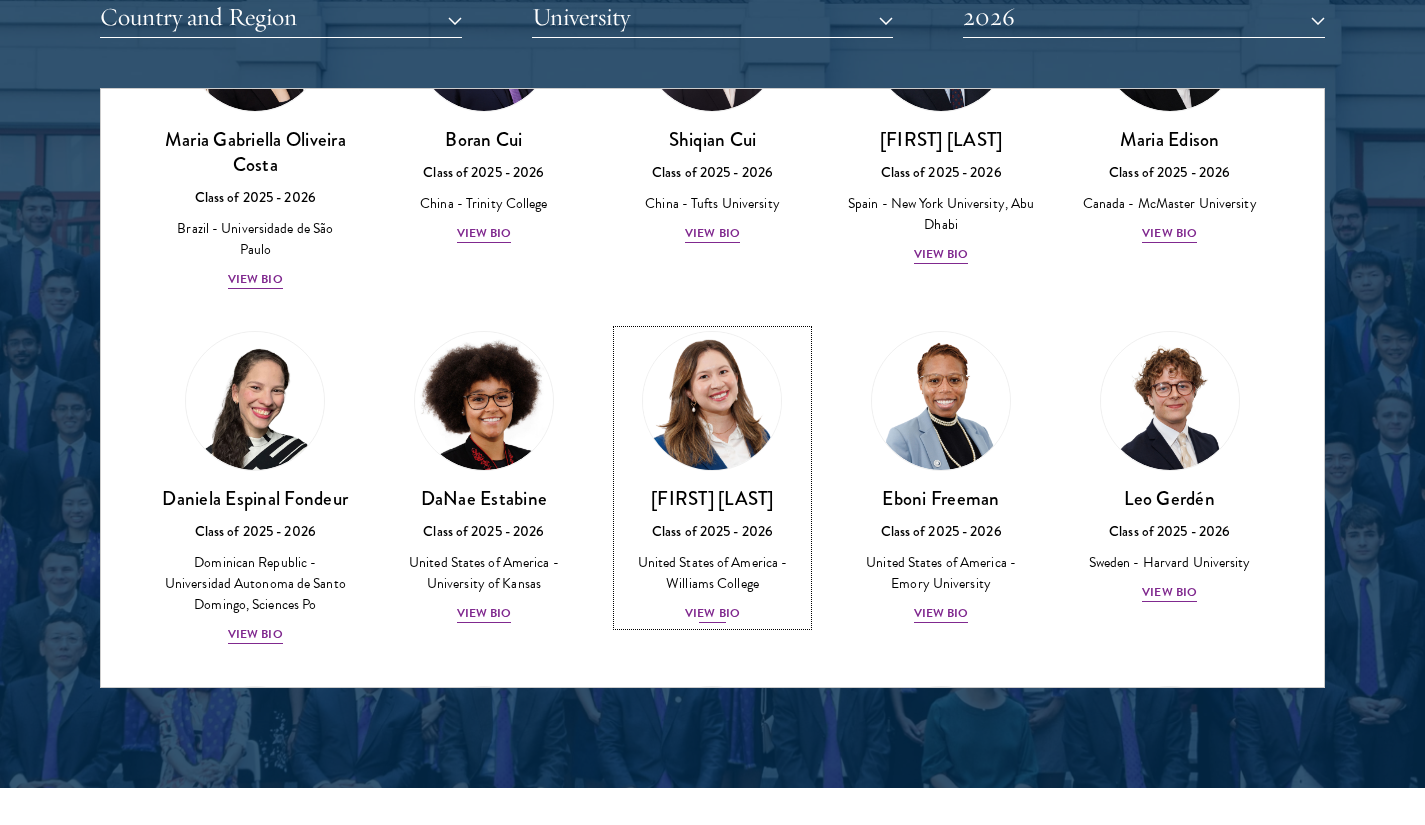click on "View Bio" at bounding box center (712, 613) 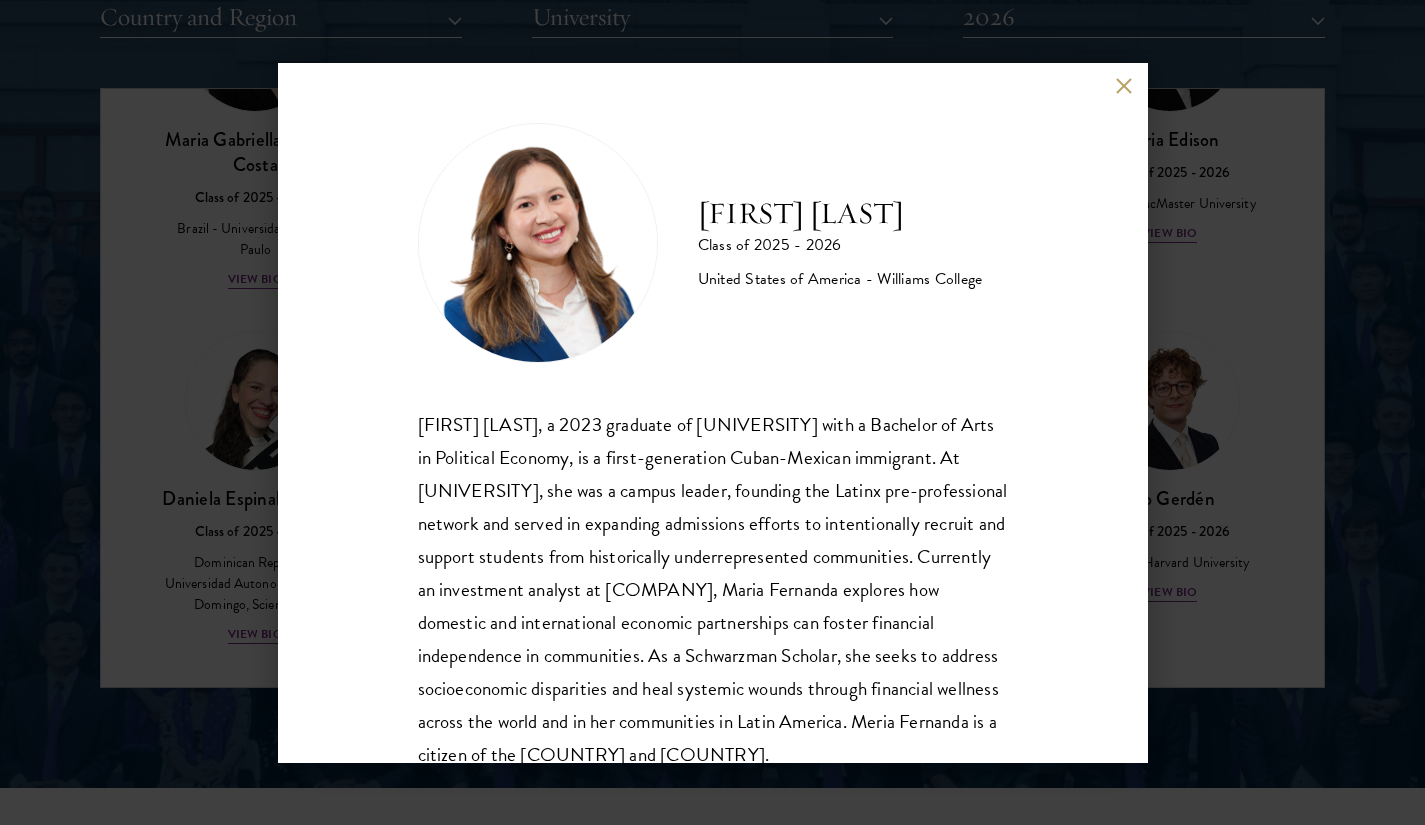scroll, scrollTop: 101, scrollLeft: 0, axis: vertical 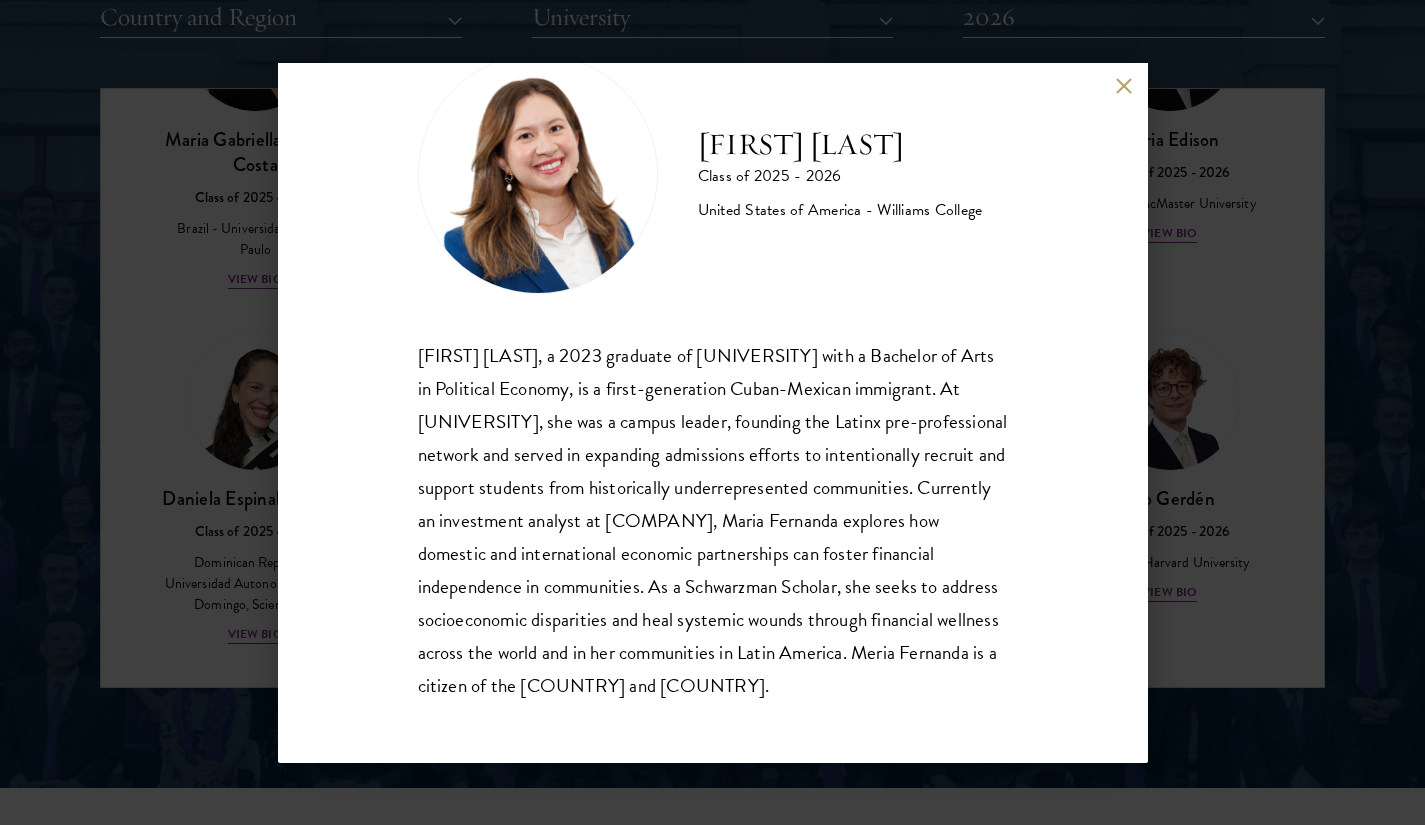 click at bounding box center (1124, 86) 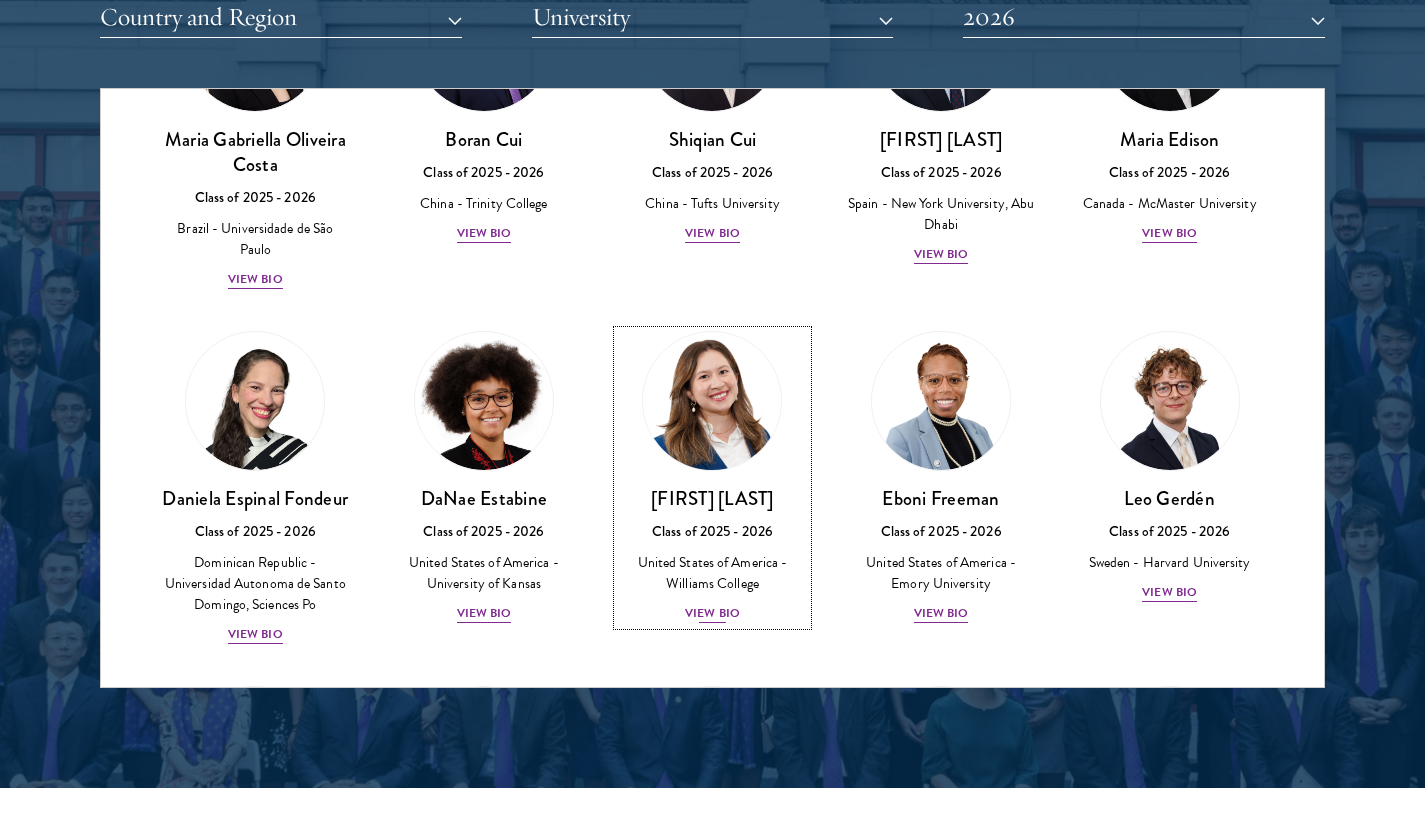 click on "View Bio" at bounding box center (712, 613) 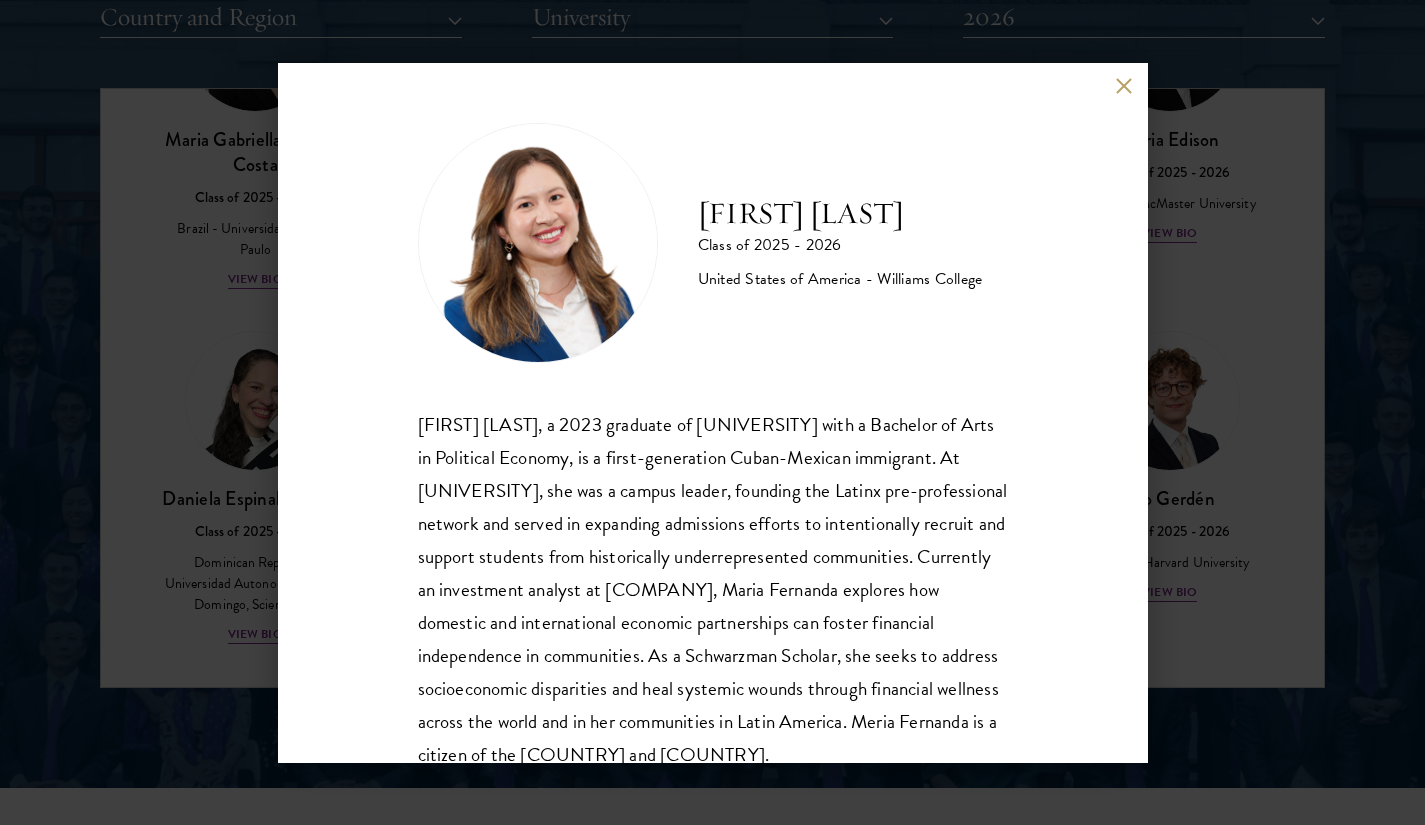 scroll, scrollTop: 101, scrollLeft: 0, axis: vertical 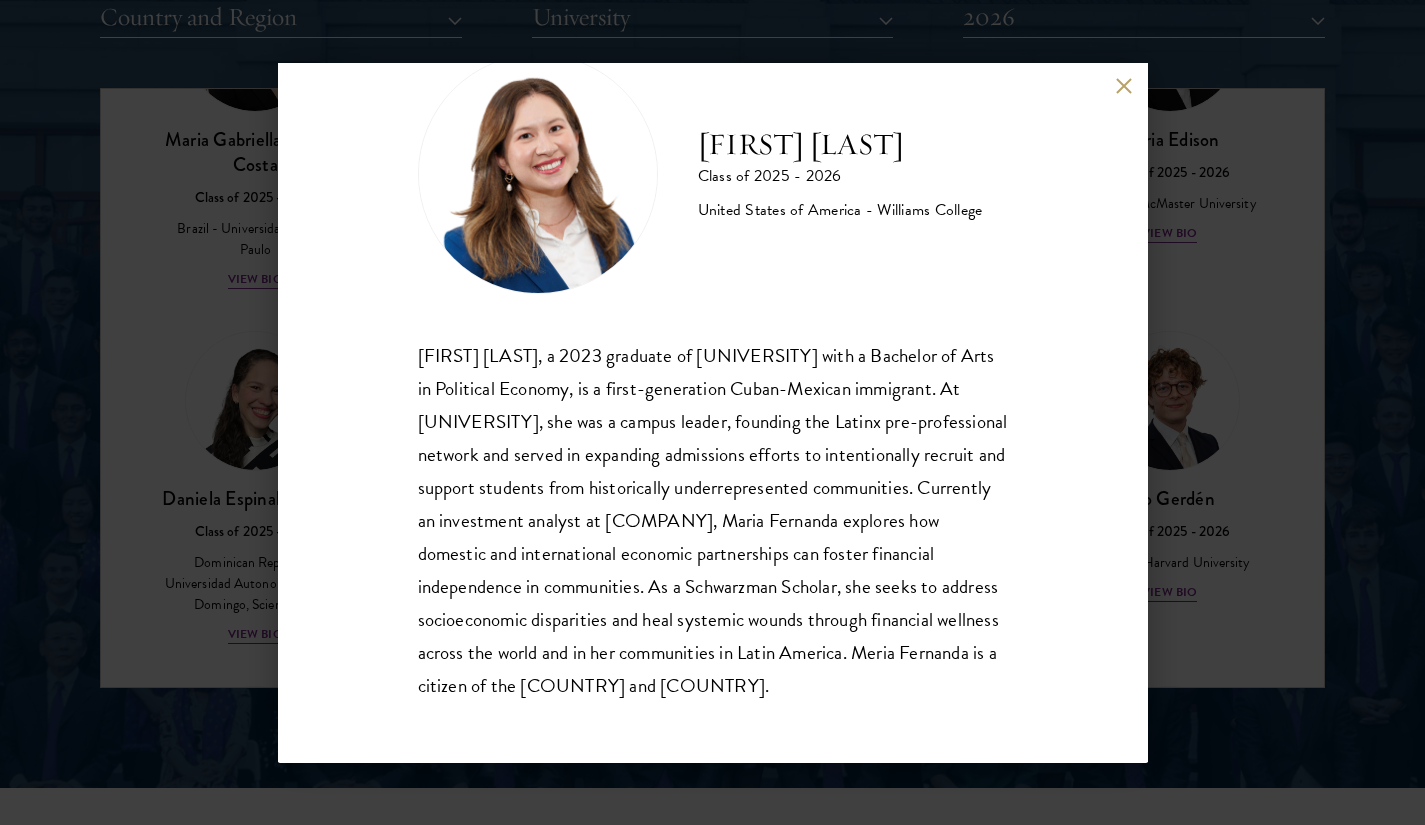 click at bounding box center (1124, 86) 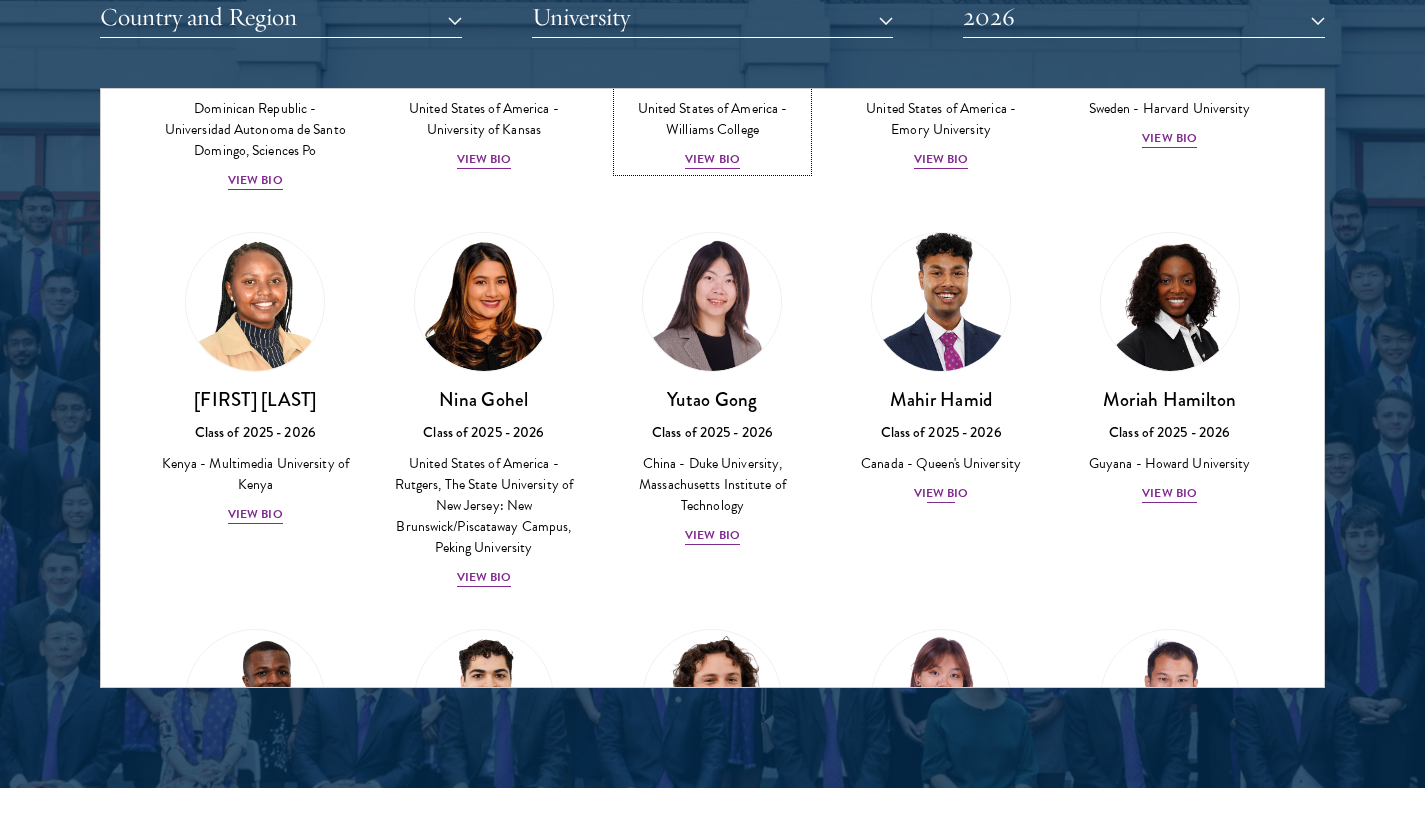 scroll, scrollTop: 2810, scrollLeft: 0, axis: vertical 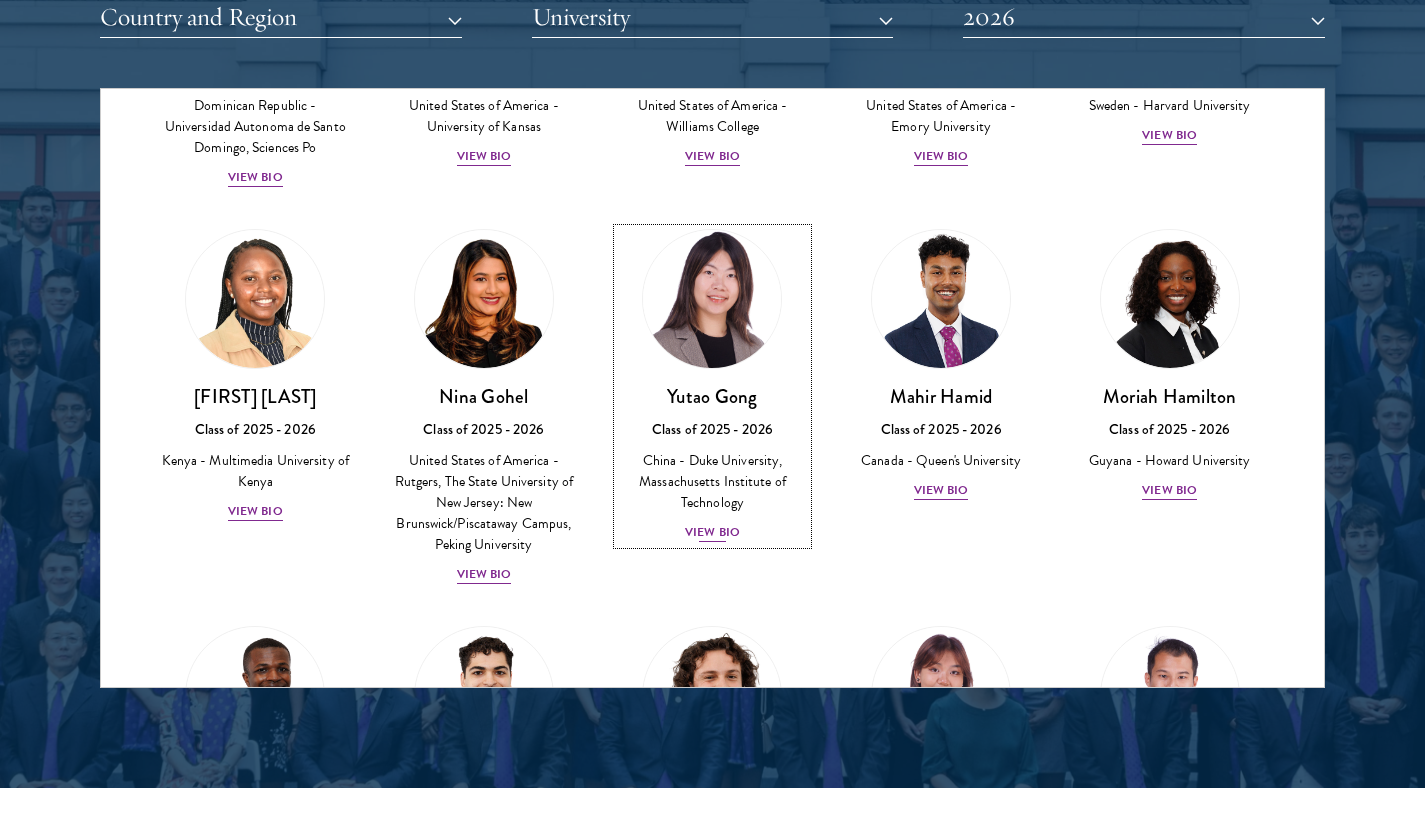 click on "View Bio" at bounding box center [712, 532] 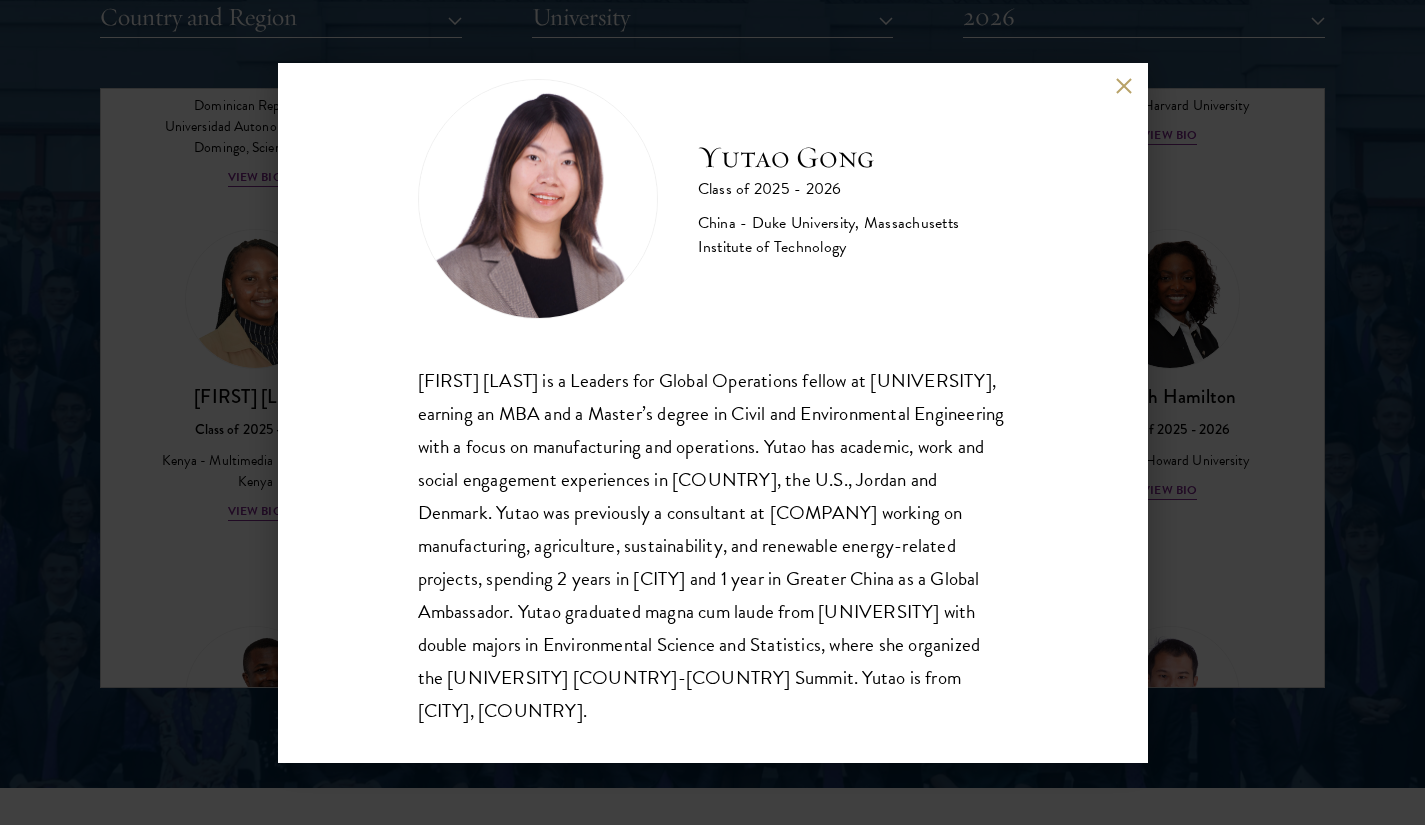 scroll, scrollTop: 68, scrollLeft: 0, axis: vertical 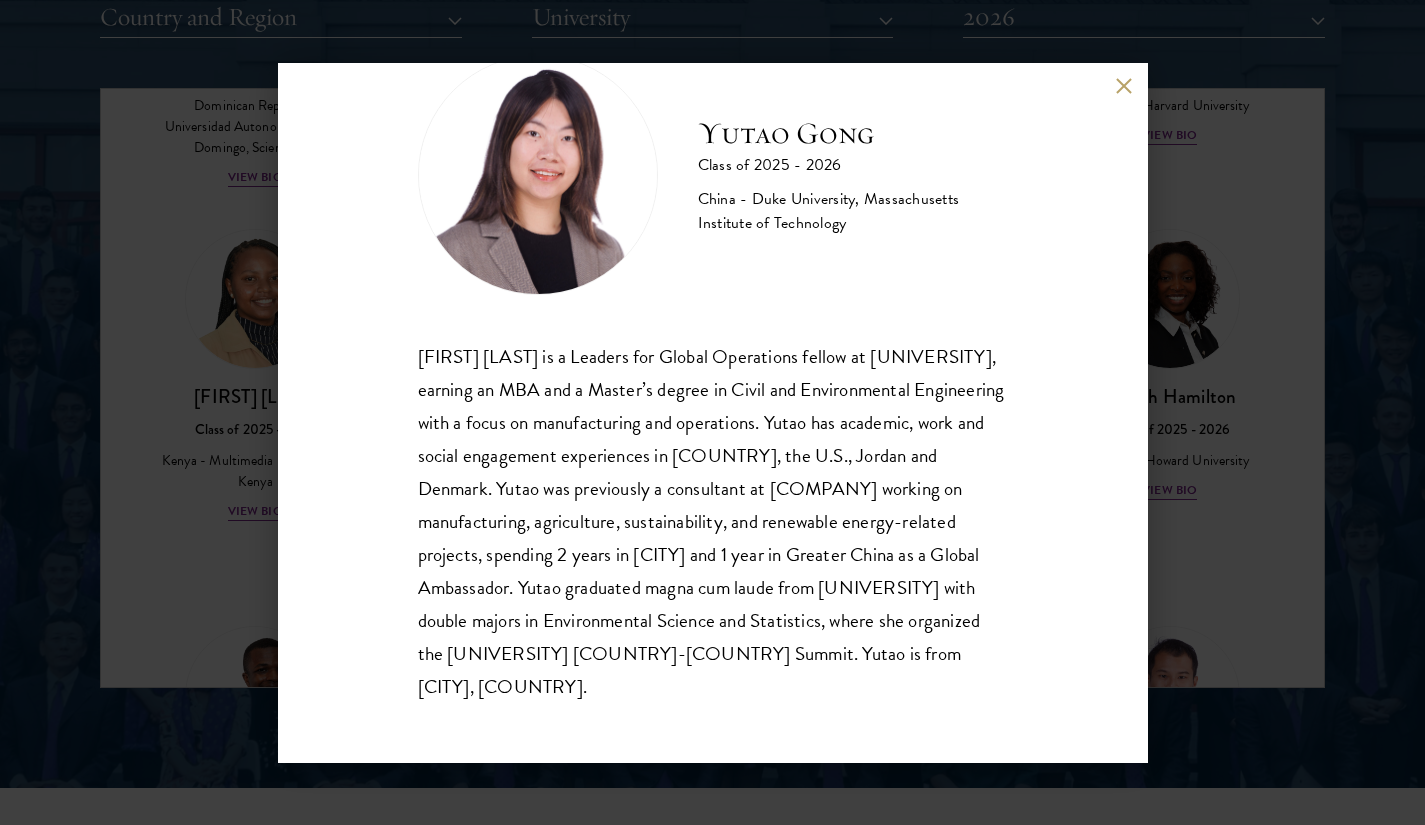 click on "Yutao Gong is a Leaders for Global Operations fellow at [UNIVERSITY], earning an MBA and a Master’s degree in Civil and Environmental Engineering with a focus on manufacturing and operations. Yutao has academic, work and social engagement experiences in [COUNTRY], the U.S., Jordan and Denmark. Yutao was previously a consultant at [COMPANY] working on manufacturing, agriculture, sustainability, and renewable energy-related projects, spending 2 years in [CITY] and 1 year in Greater China as a Global Ambassador. Yutao graduated magna cum laude from [UNIVERSITY] with double majors in Environmental Science and Statistics, where she organized the [UNIVERSITY] [COUNTRY]-[COUNTRY] Summit. Yutao is from [CITY], [COUNTRY]." at bounding box center (713, 413) 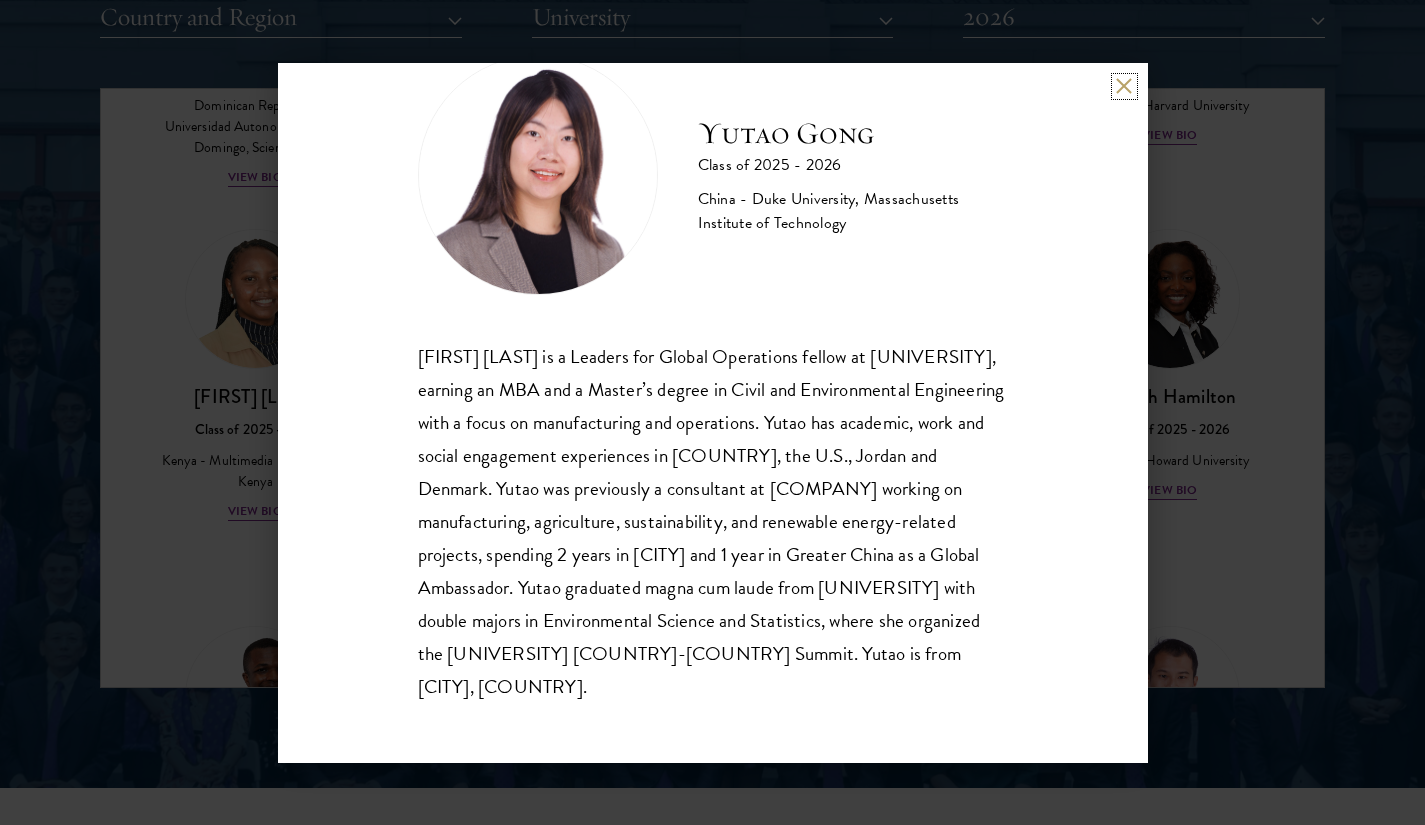 click at bounding box center [1124, 86] 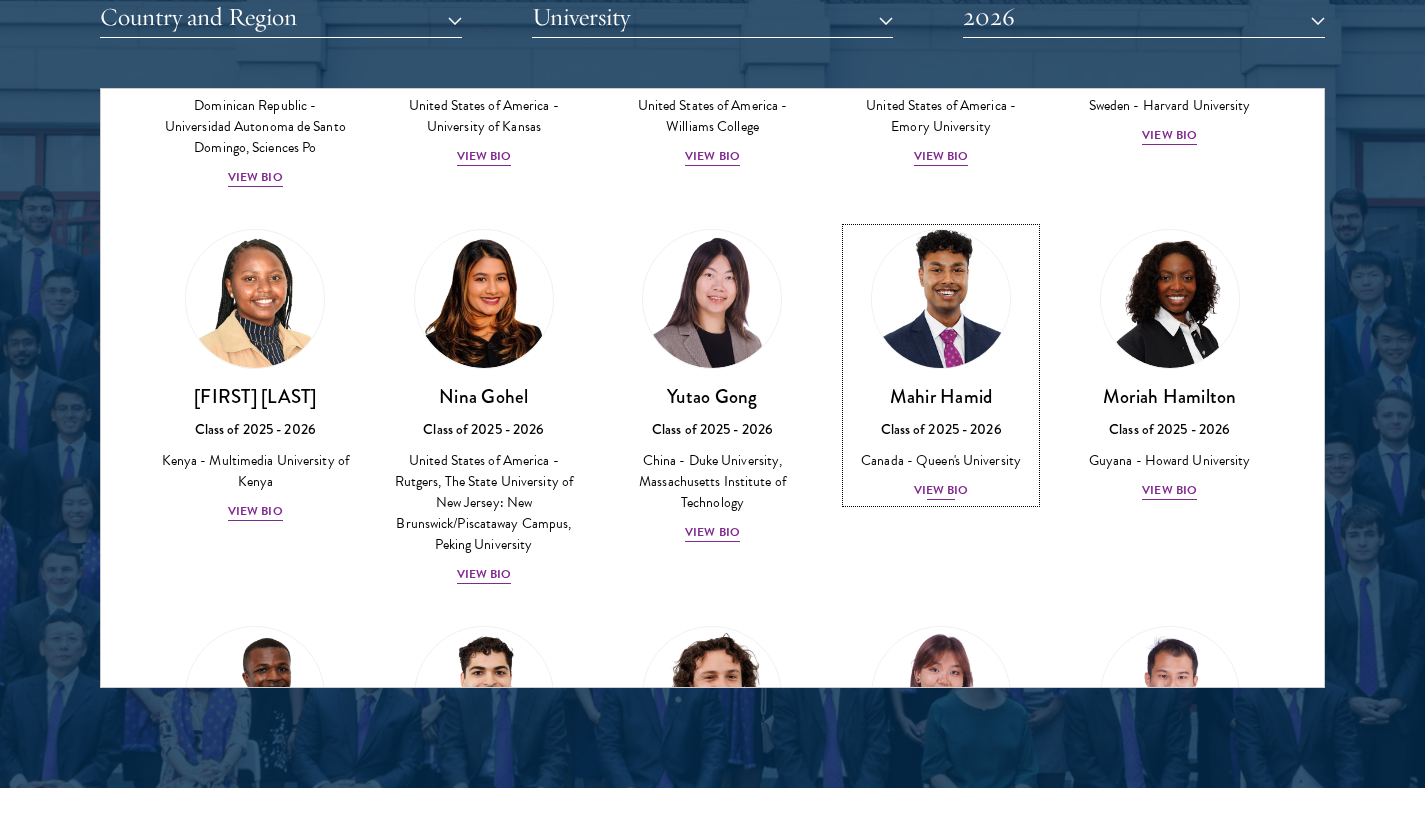 click on "[FIRST] [LAST]
Class of [YEAR] - [YEAR]
Canada - Queen's University
View Bio" at bounding box center (941, 443) 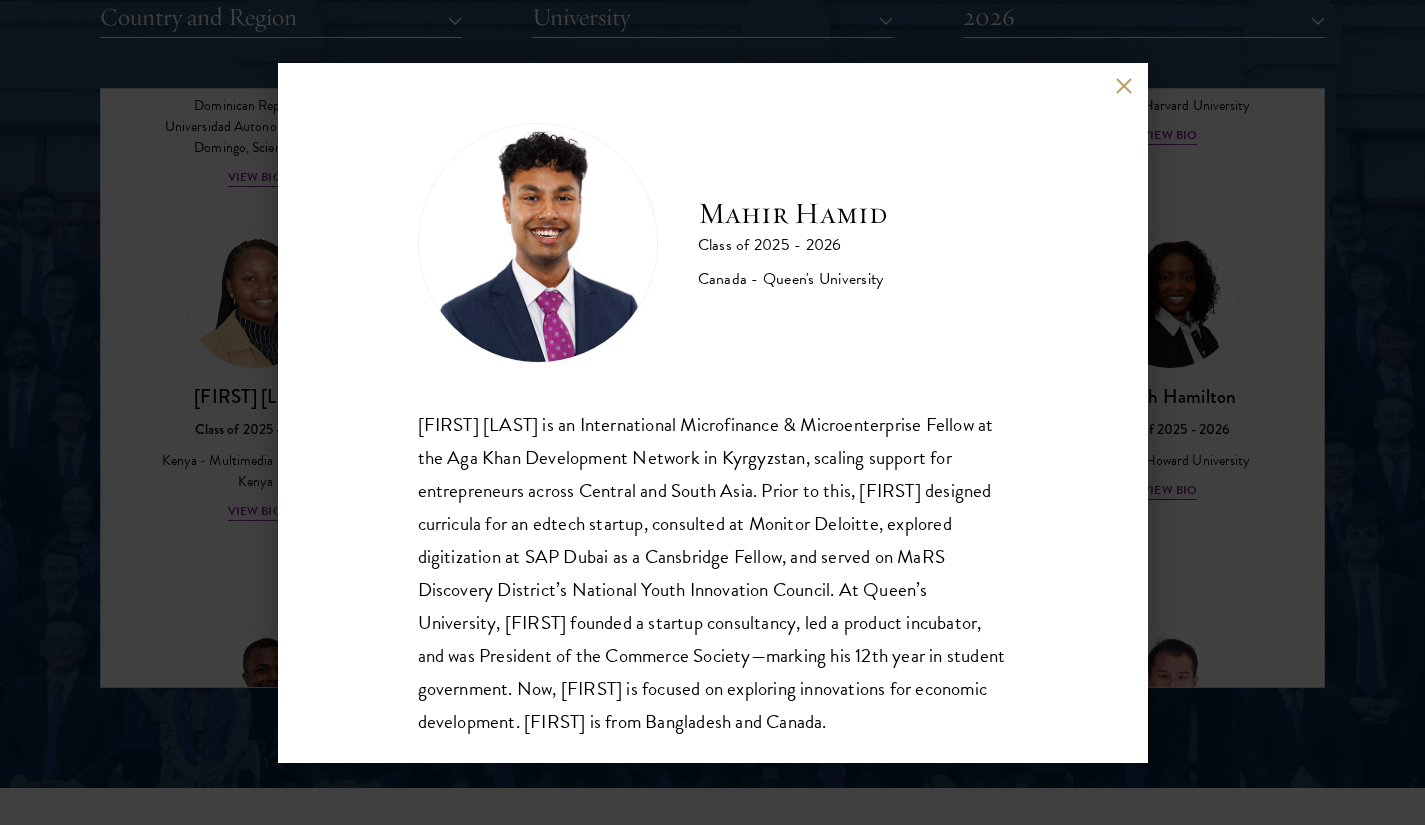 scroll, scrollTop: 35, scrollLeft: 0, axis: vertical 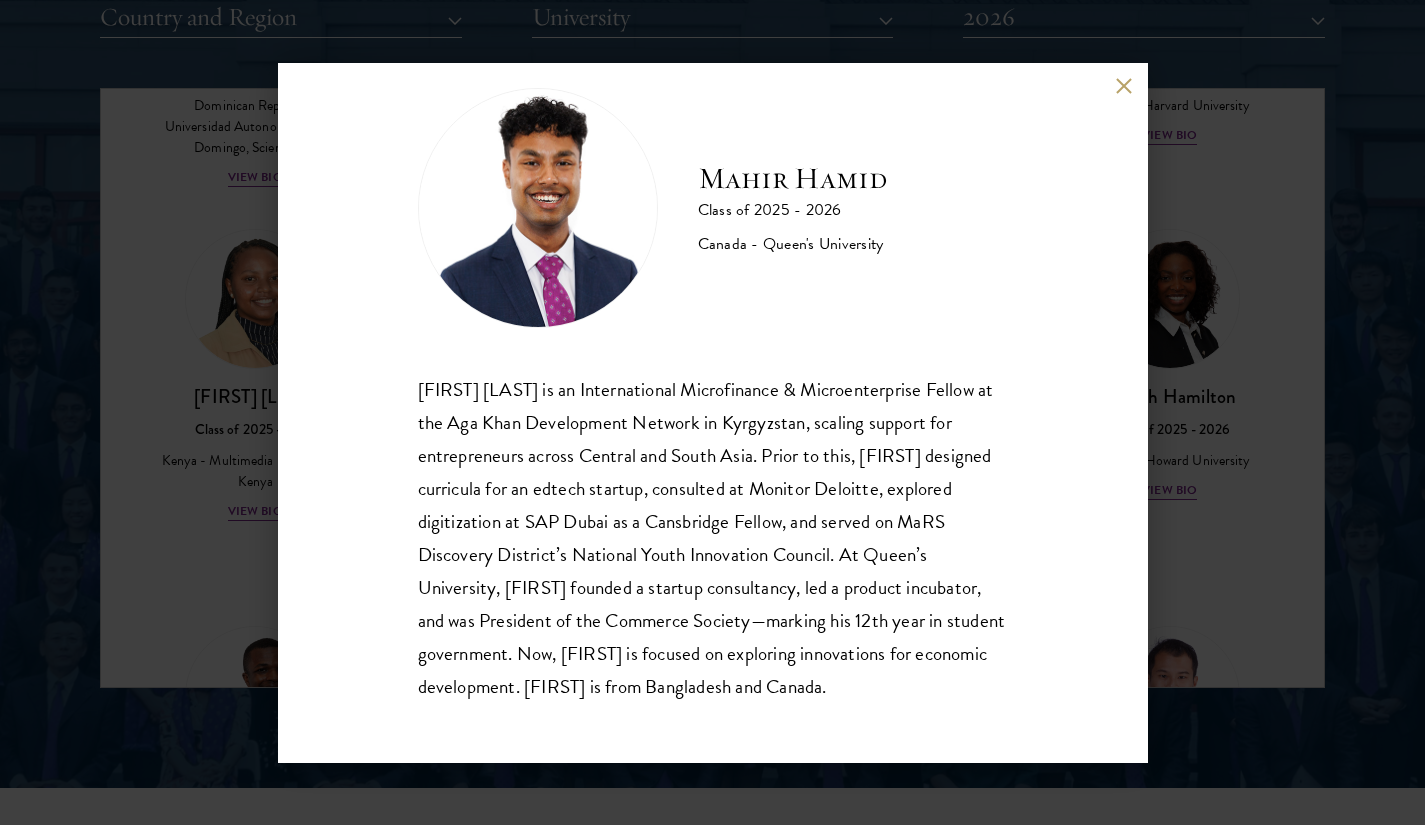 click at bounding box center (1124, 86) 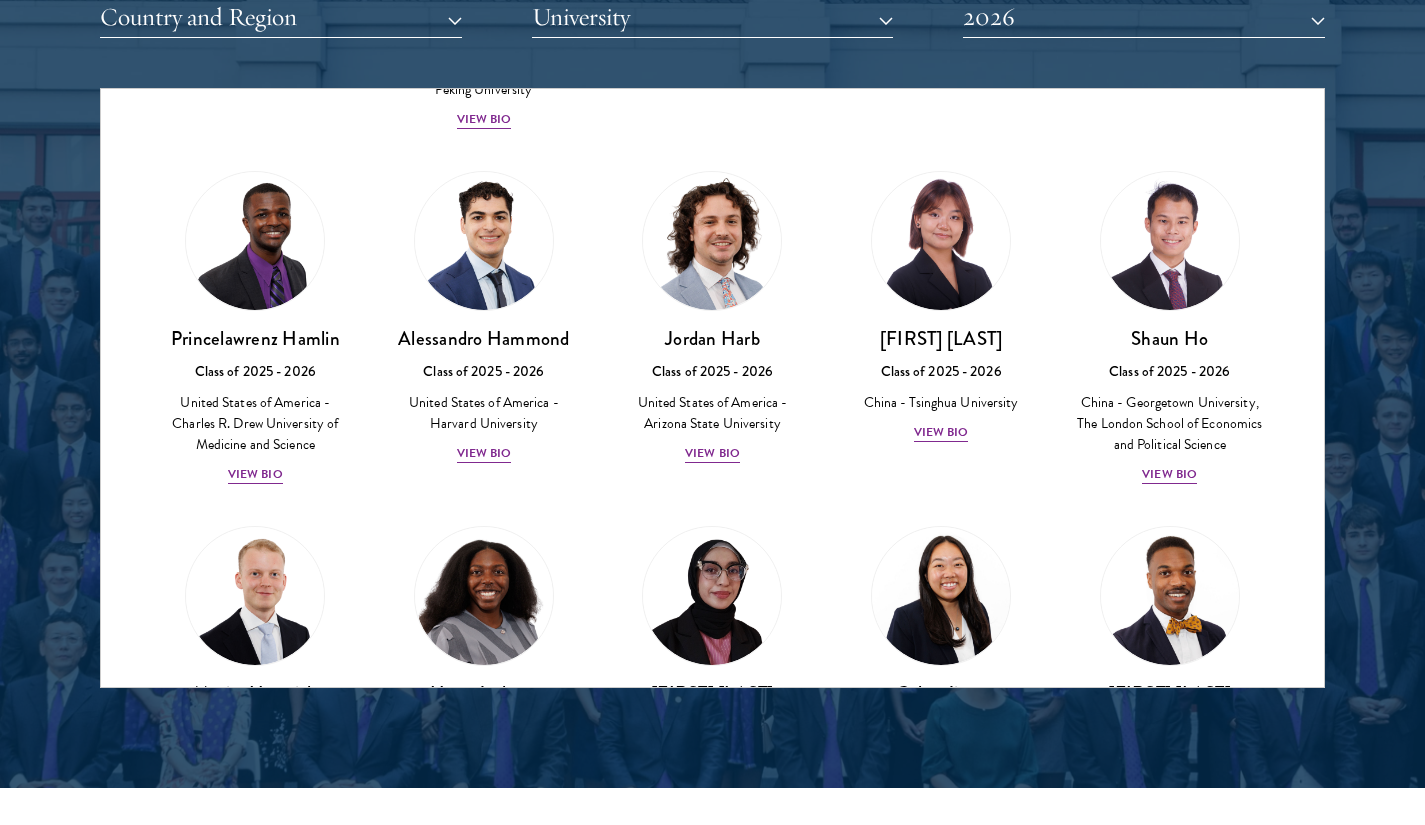 scroll, scrollTop: 3266, scrollLeft: 0, axis: vertical 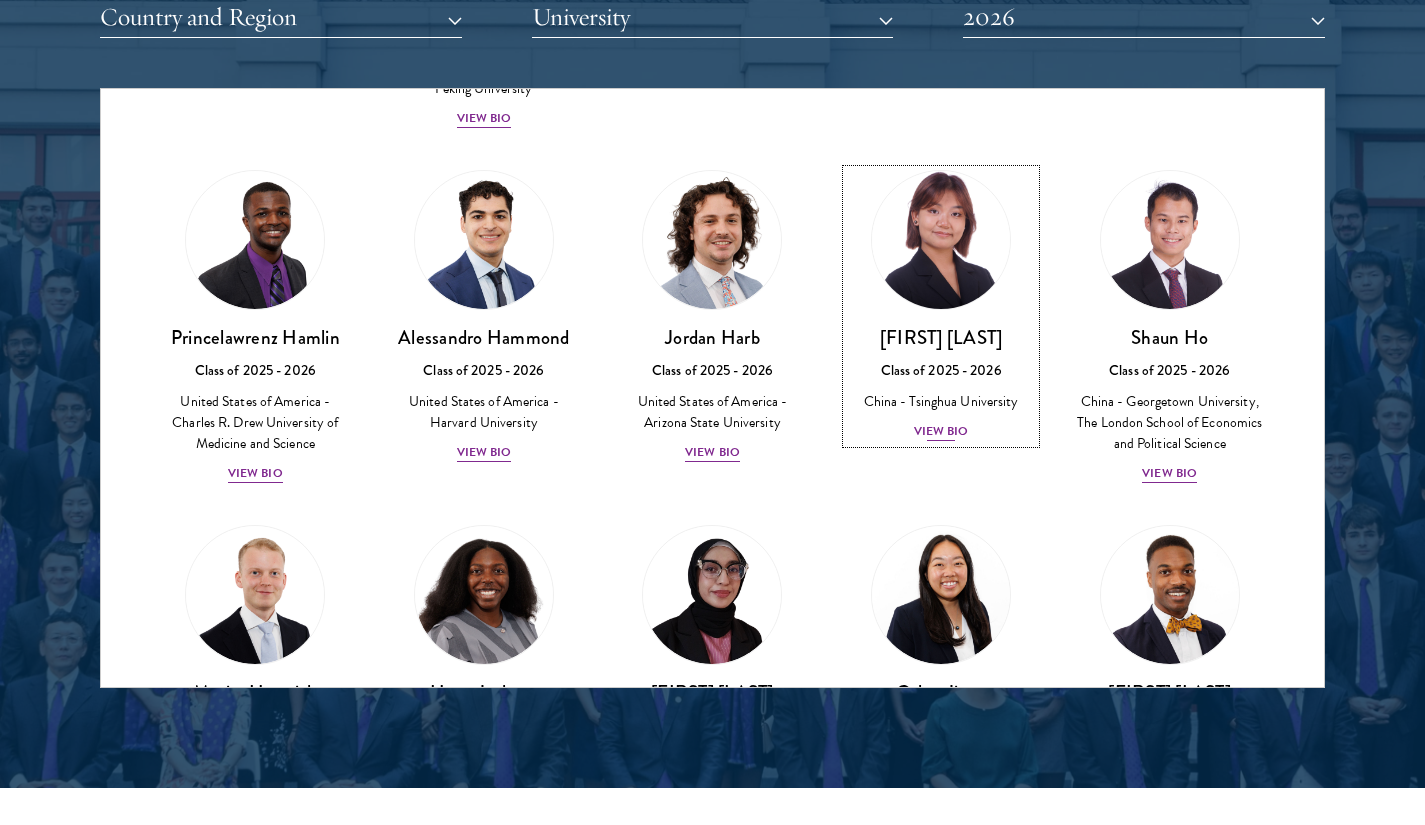 click on "[FIRST] [LAST]
Class of 2025 - 2026
[COUNTRY] - [UNIVERSITY]
View Bio" at bounding box center (941, 384) 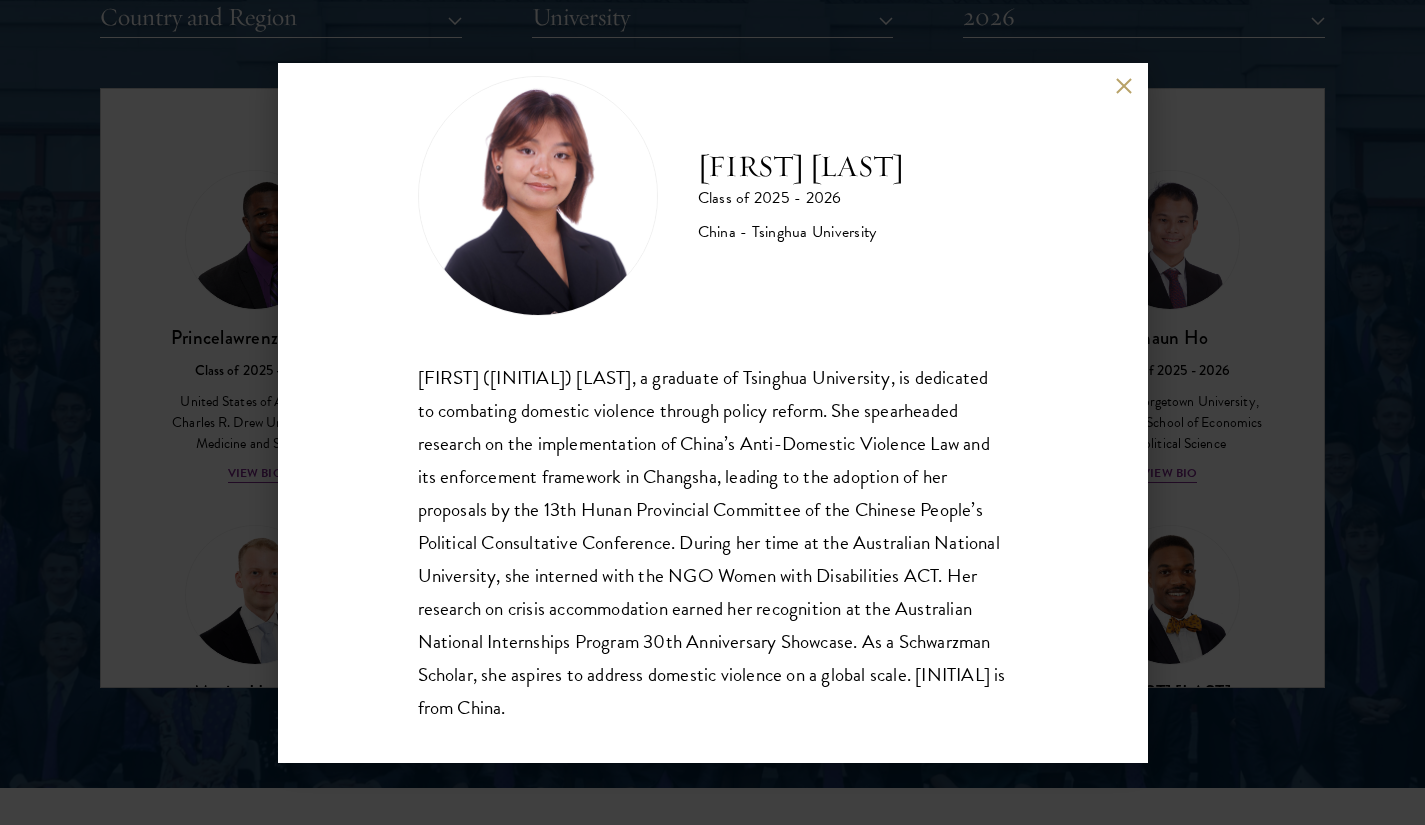 scroll, scrollTop: 57, scrollLeft: 0, axis: vertical 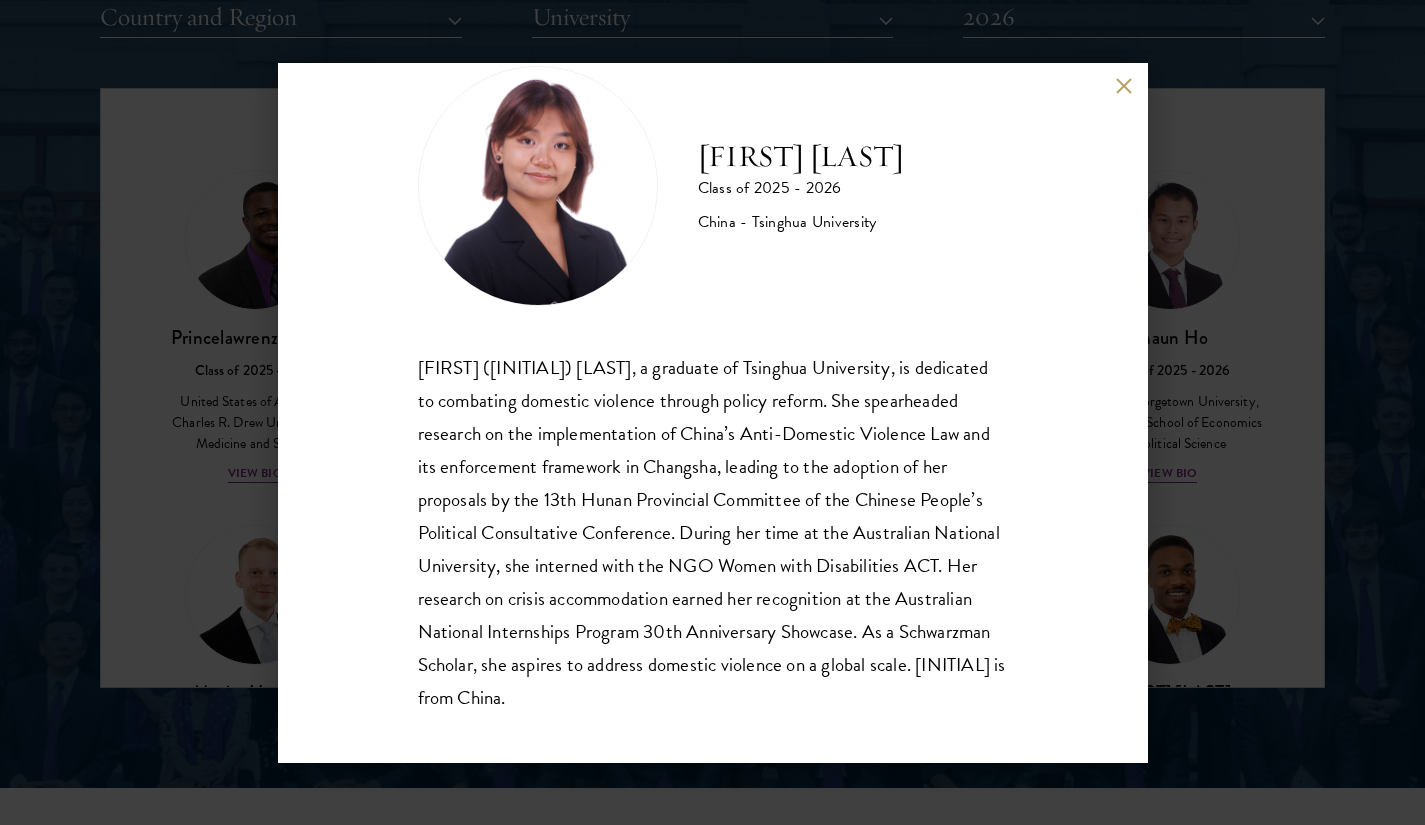 click at bounding box center [1124, 86] 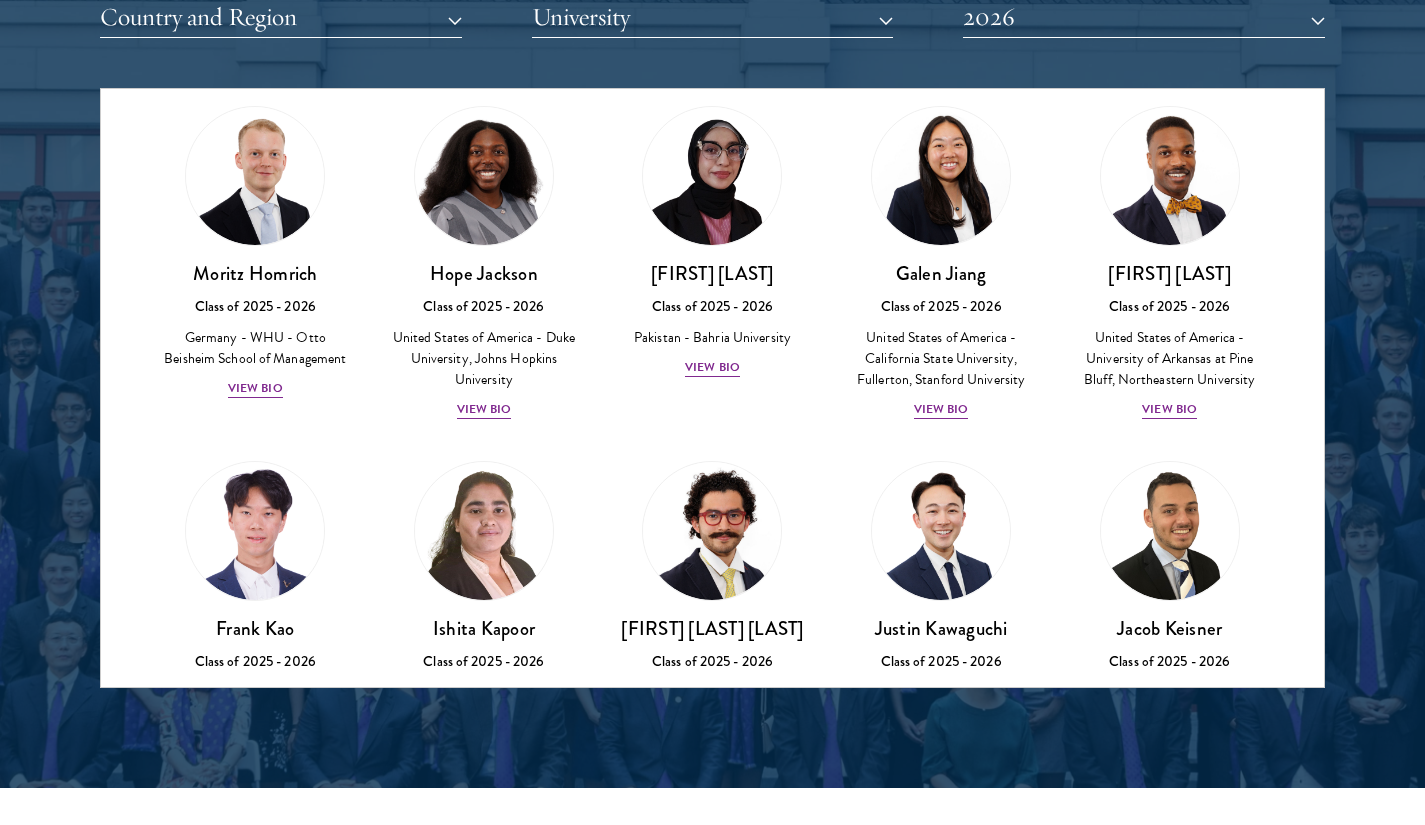 scroll, scrollTop: 3686, scrollLeft: 0, axis: vertical 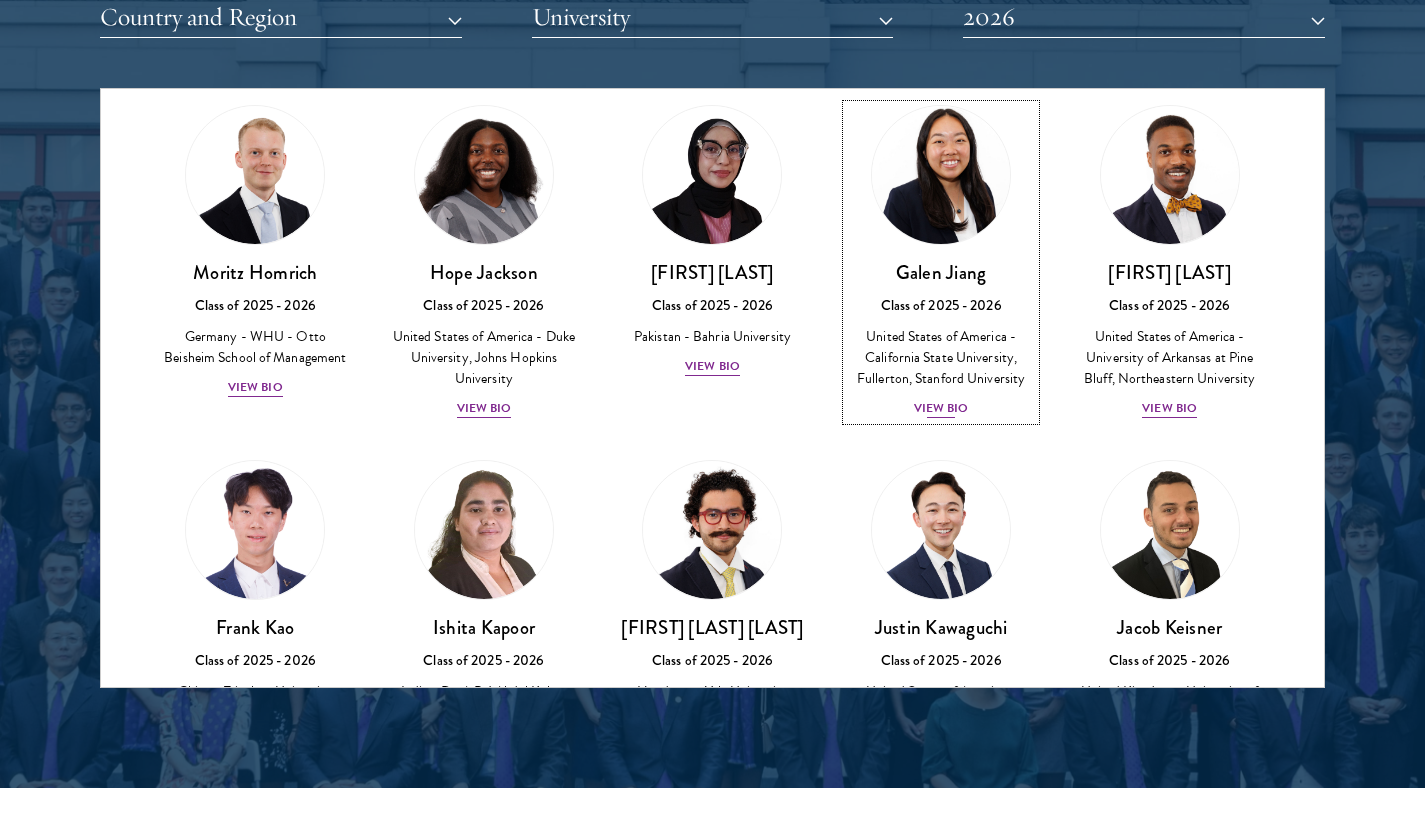 click on "View Bio" at bounding box center (941, 408) 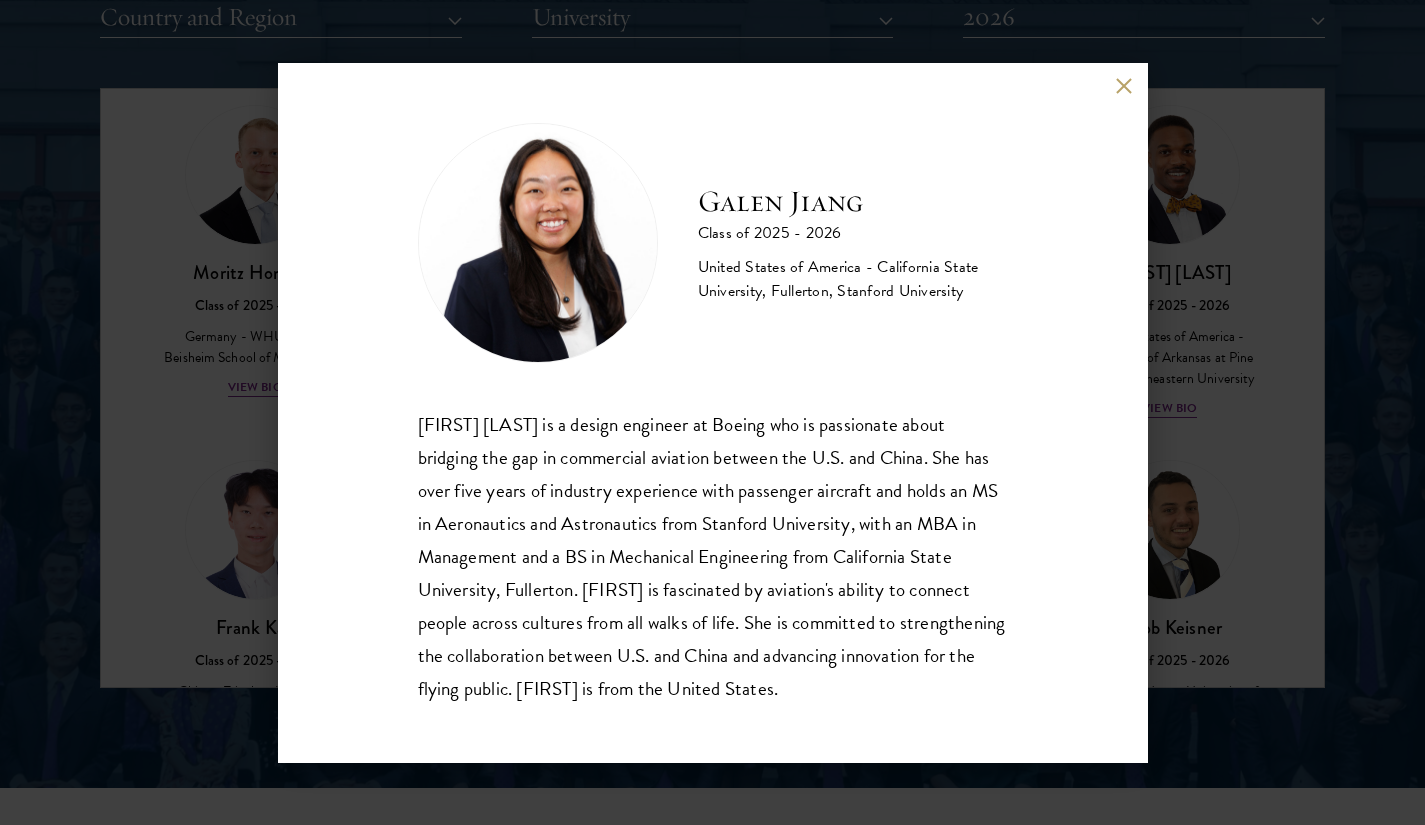 click at bounding box center [1124, 86] 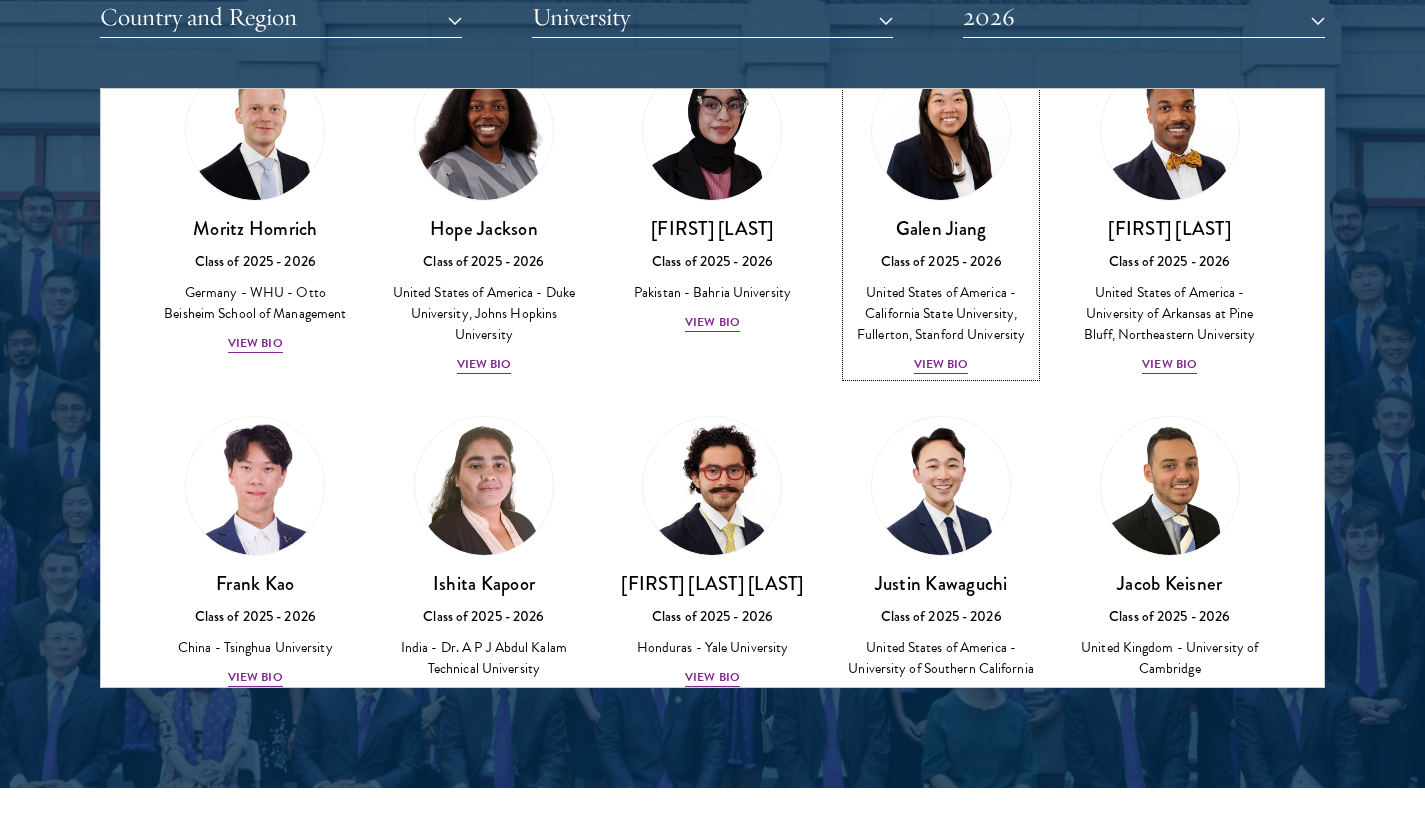 scroll, scrollTop: 4069, scrollLeft: 0, axis: vertical 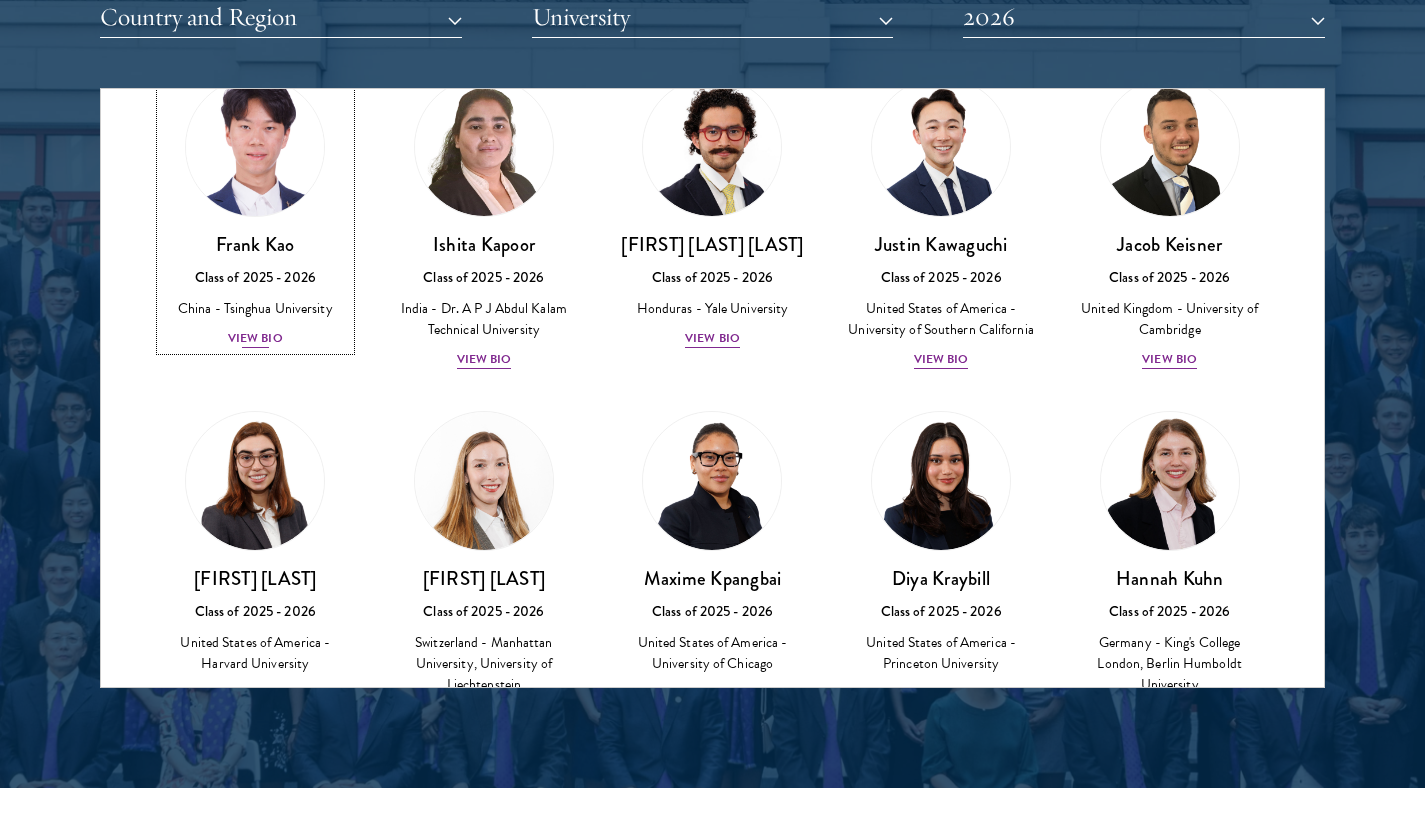 click on "View Bio" at bounding box center (255, 338) 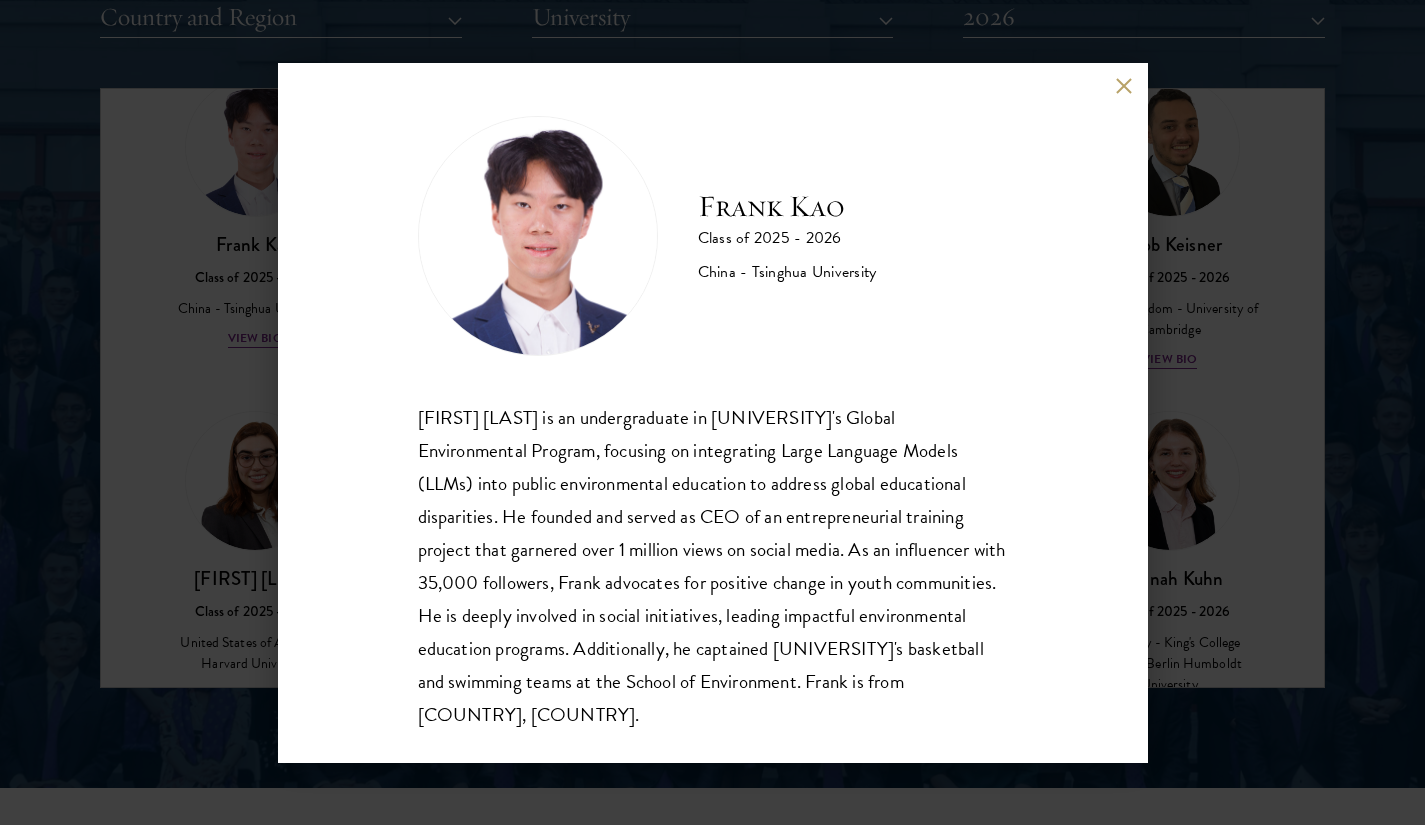 scroll, scrollTop: 35, scrollLeft: 0, axis: vertical 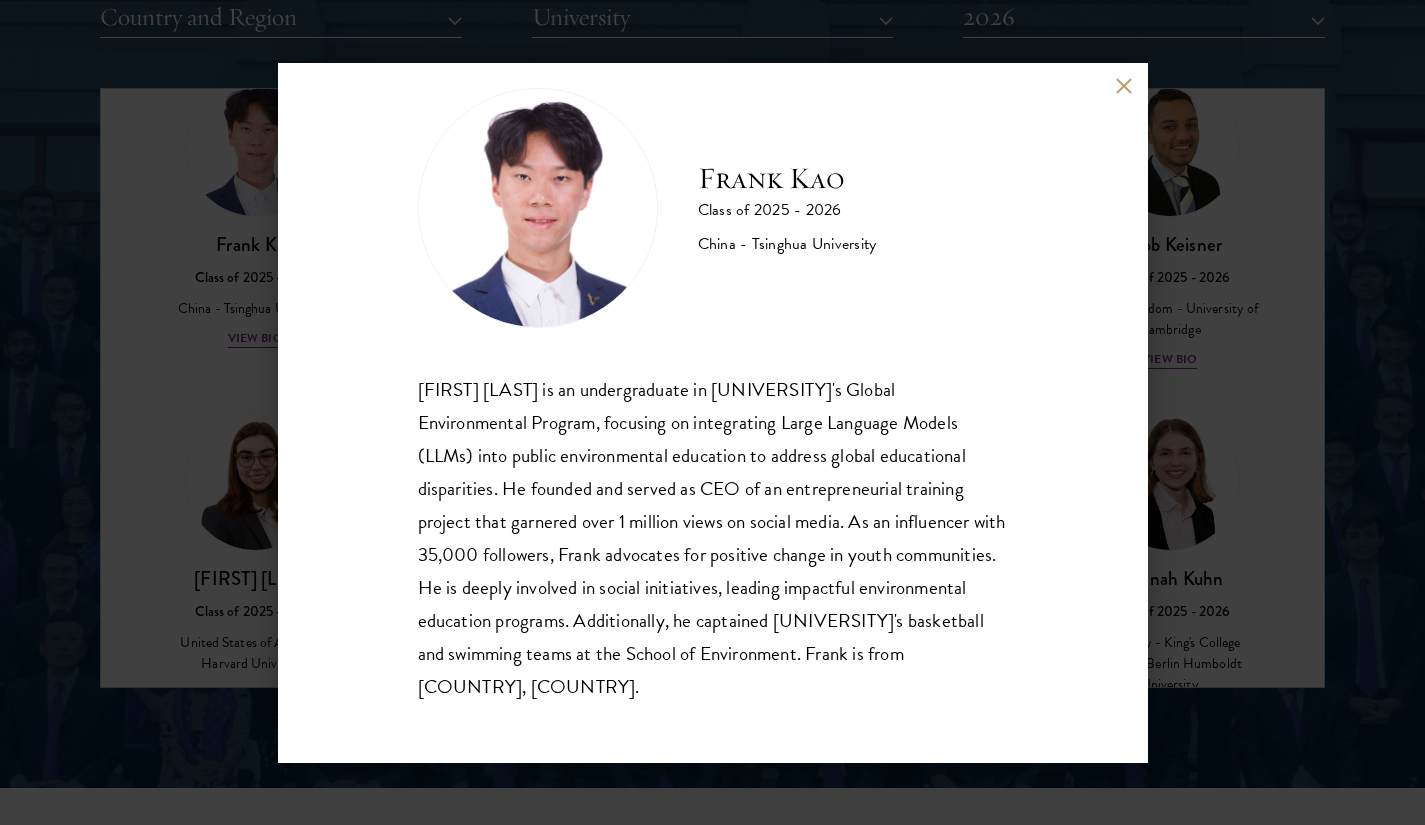 click at bounding box center [1124, 86] 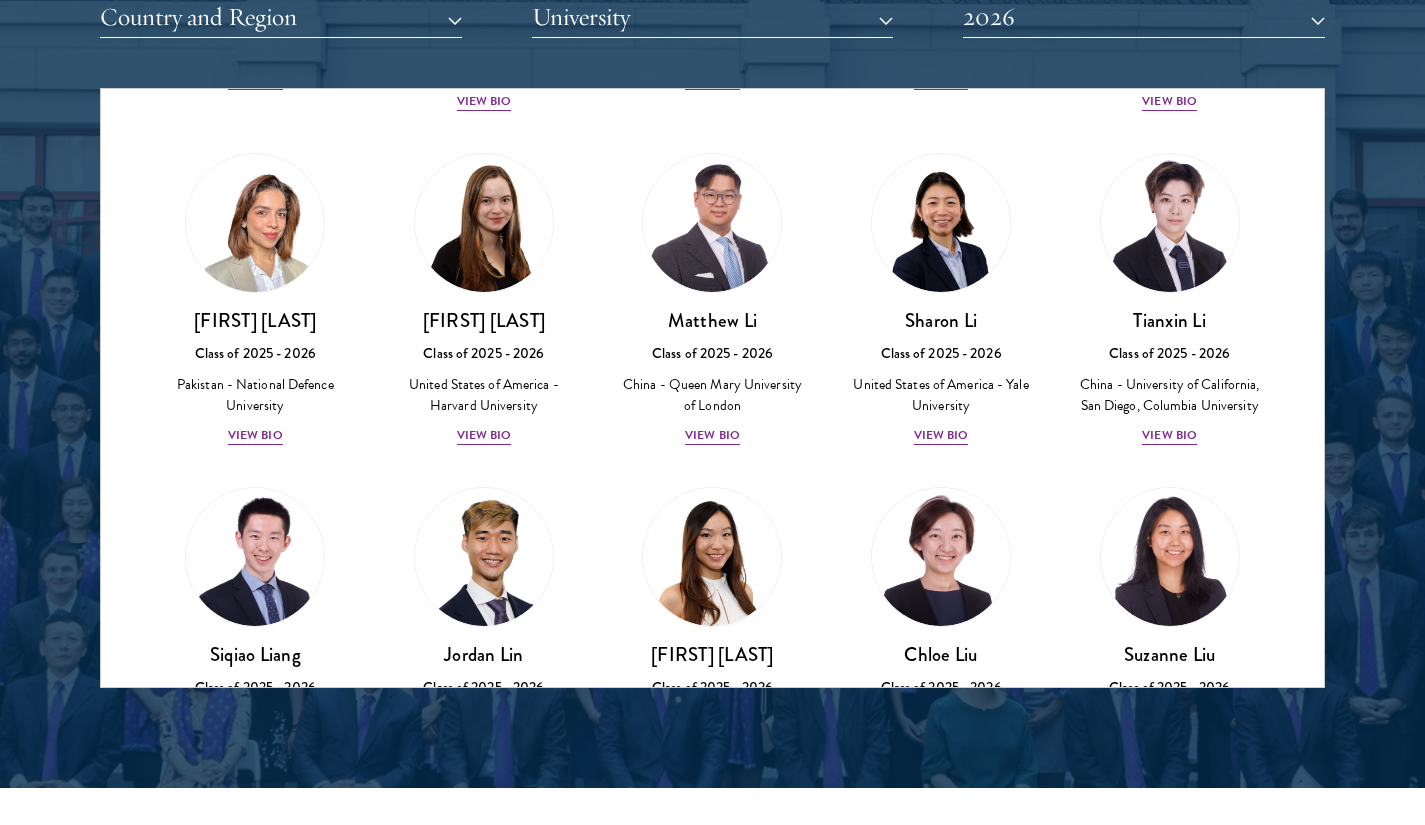 scroll, scrollTop: 4683, scrollLeft: 0, axis: vertical 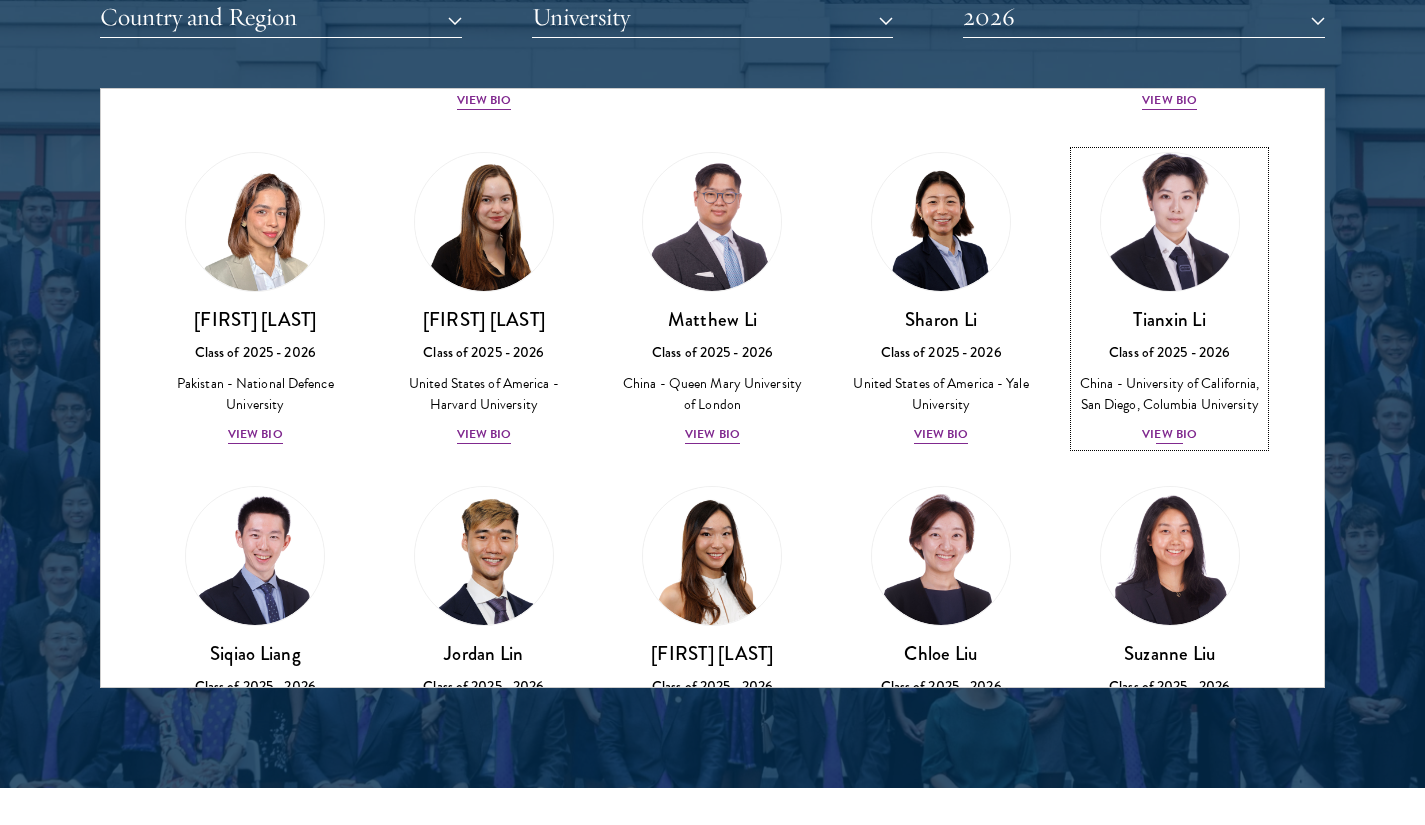 click on "View Bio" at bounding box center (1169, 434) 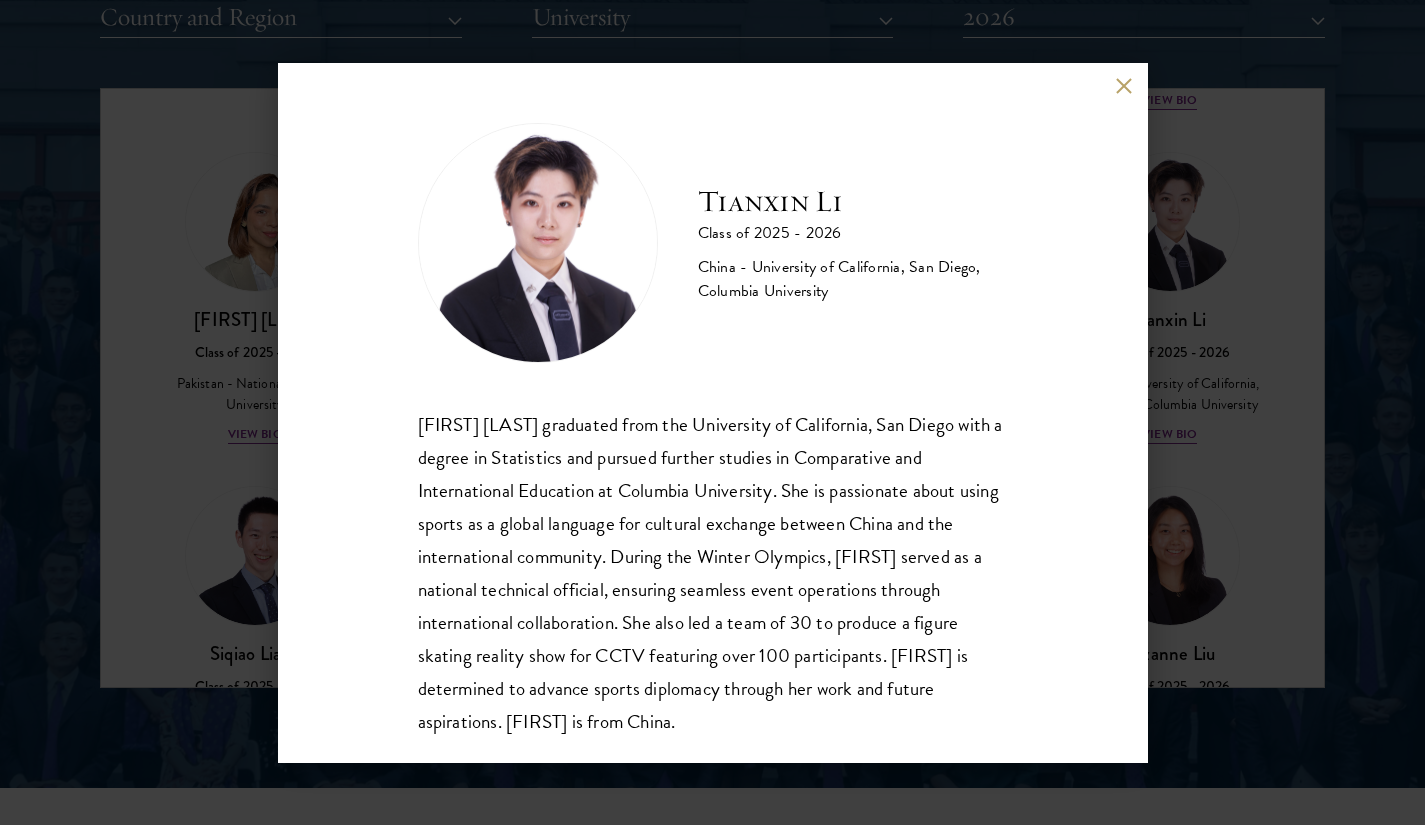 click at bounding box center [1124, 86] 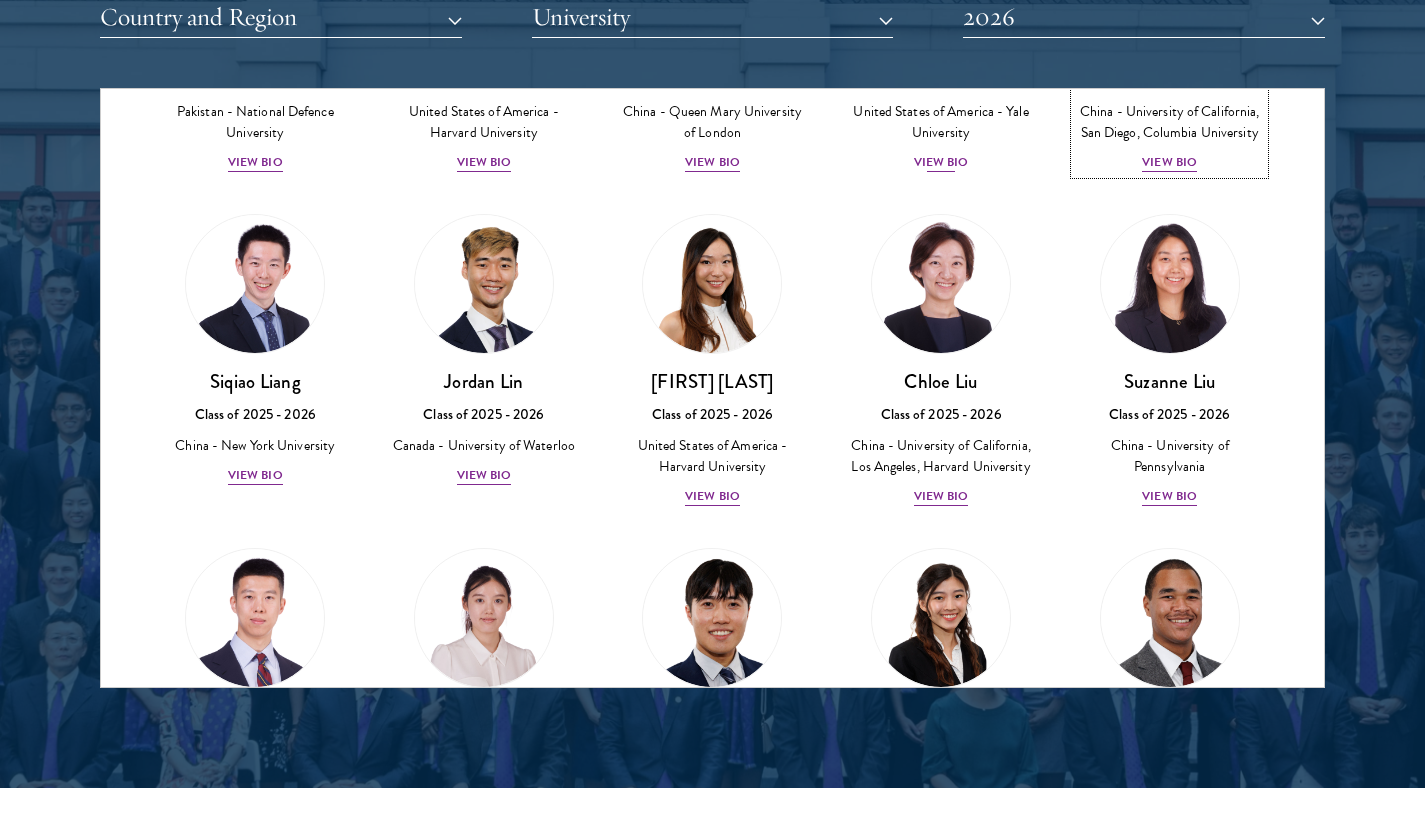 scroll, scrollTop: 4960, scrollLeft: 0, axis: vertical 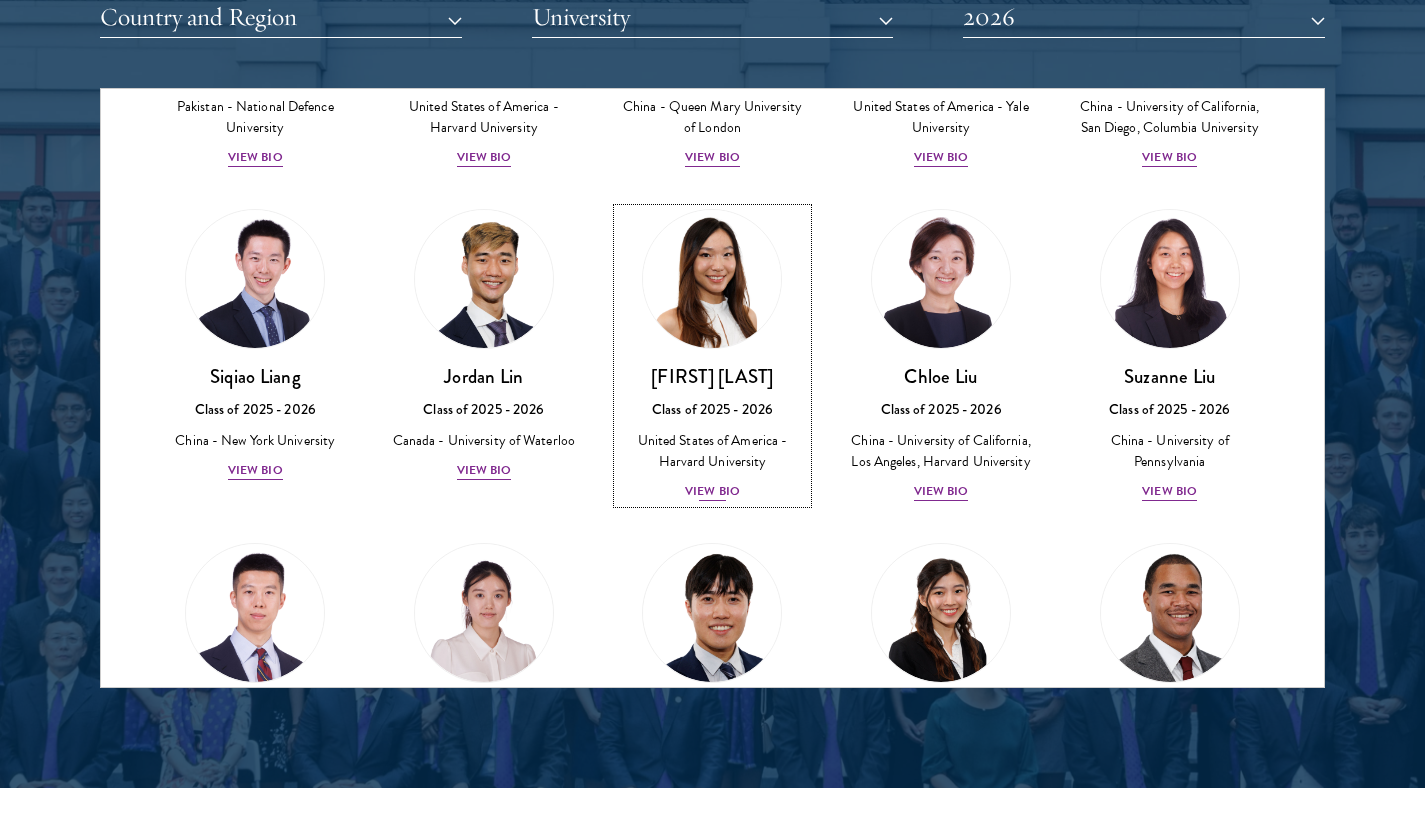 click on "View Bio" at bounding box center (712, 491) 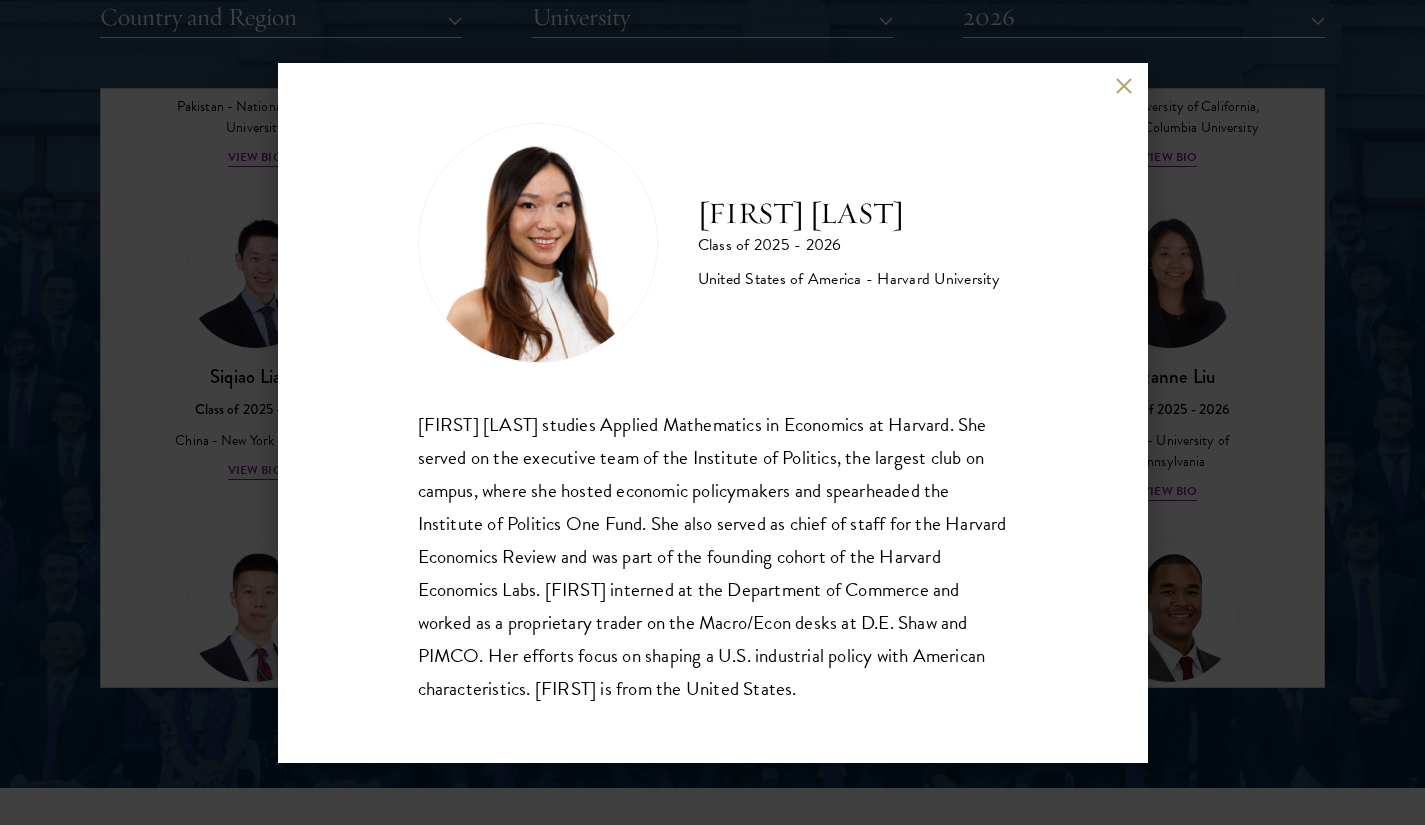 click at bounding box center (1124, 86) 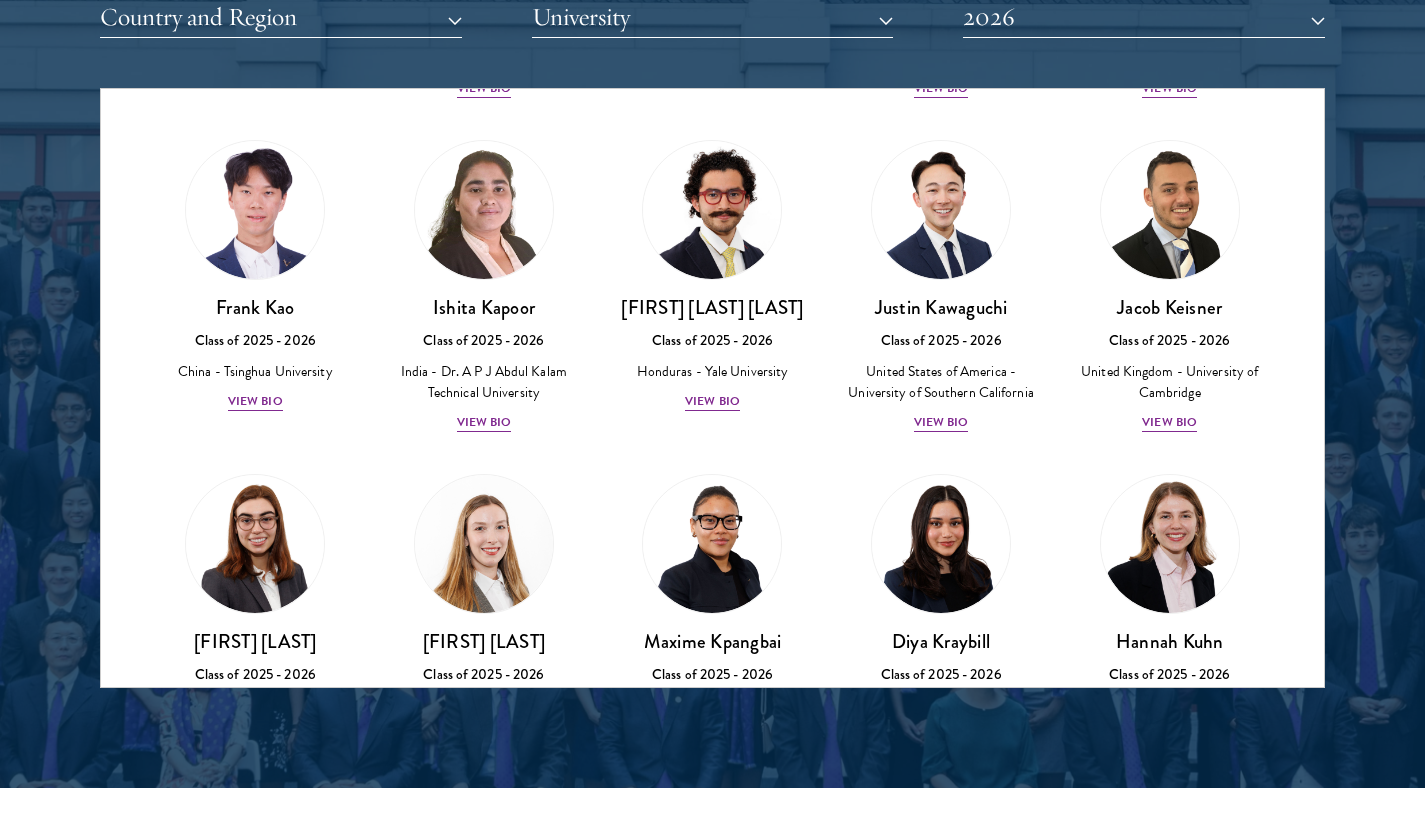 scroll, scrollTop: 4005, scrollLeft: 0, axis: vertical 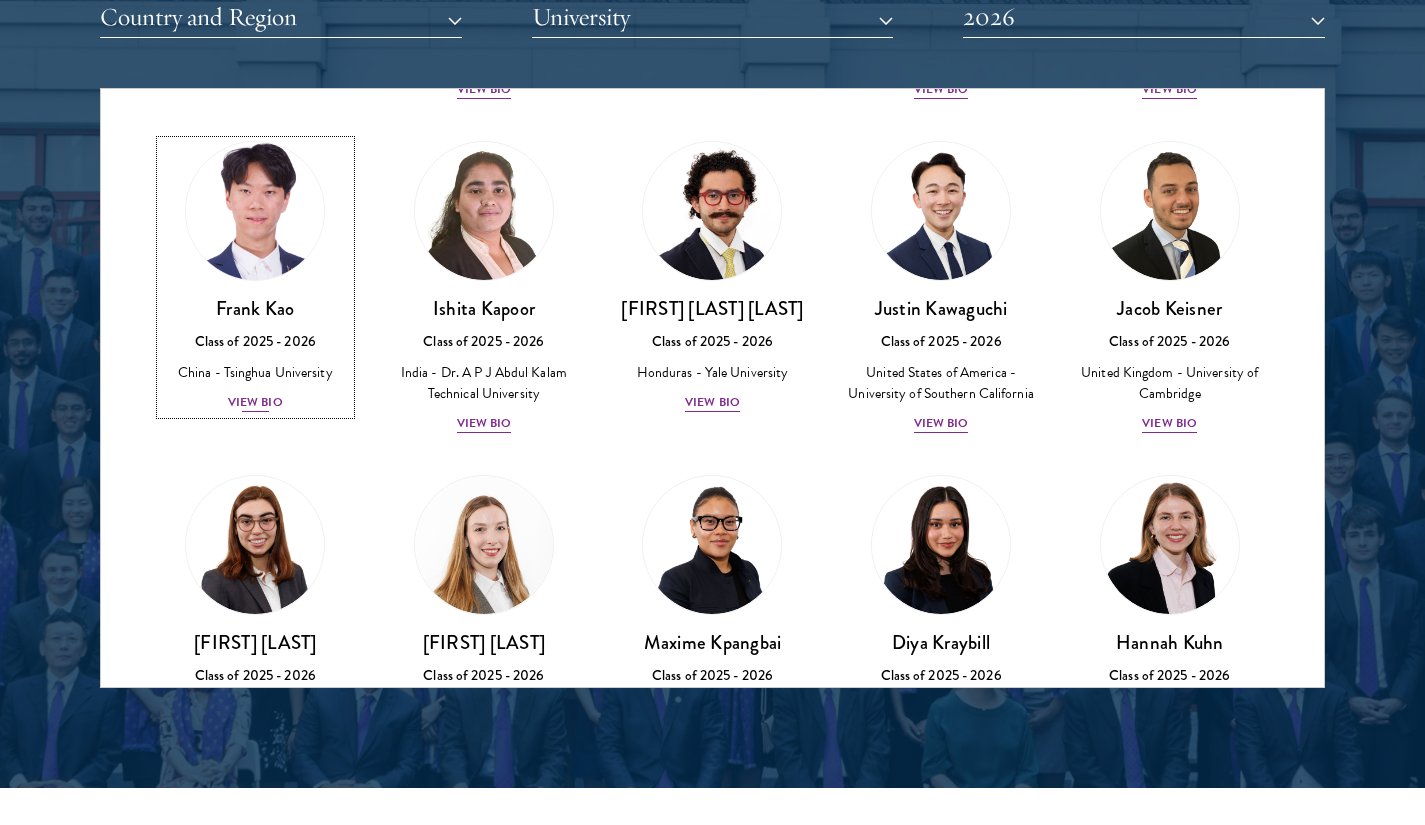 click on "View Bio" at bounding box center (255, 402) 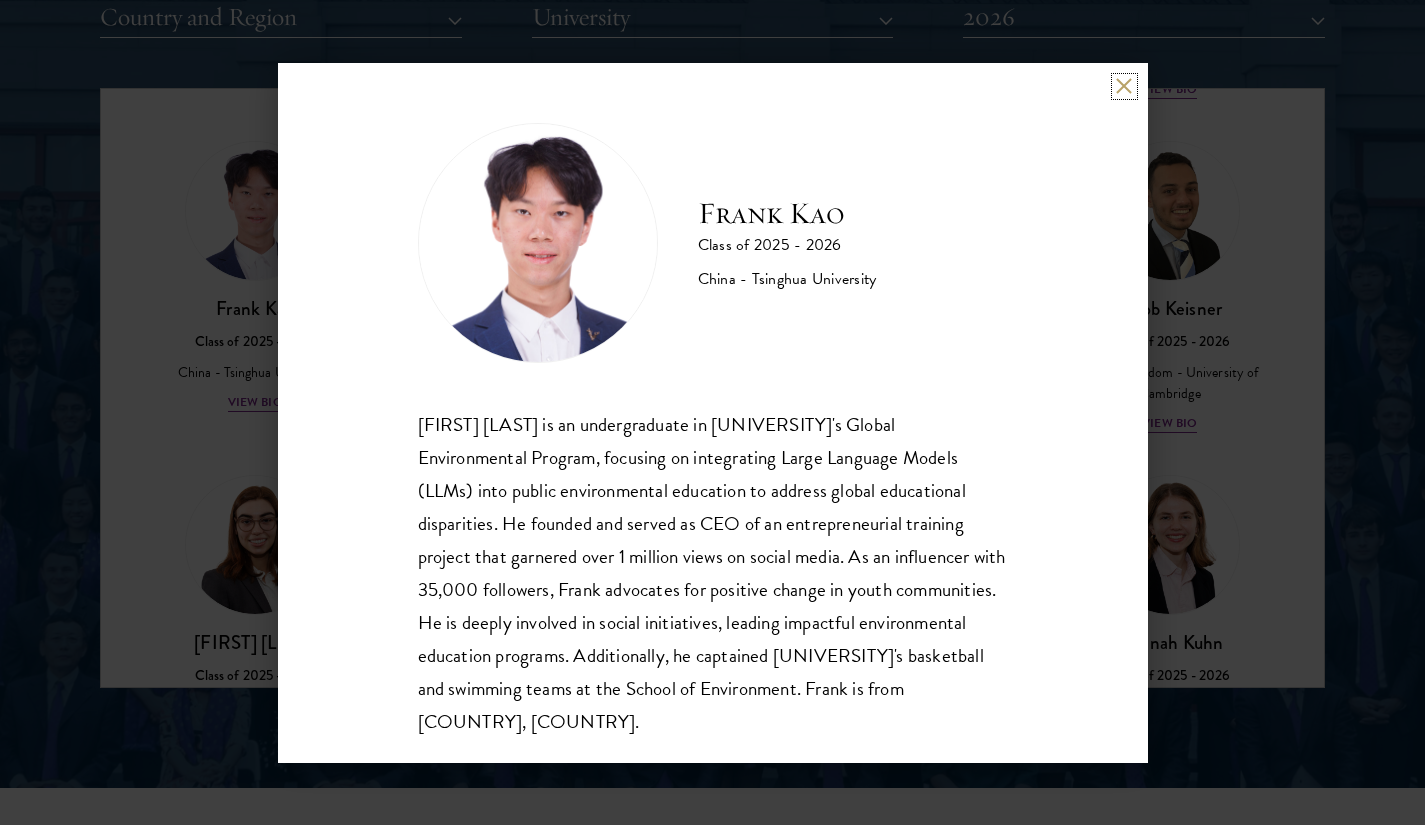 click at bounding box center [1124, 86] 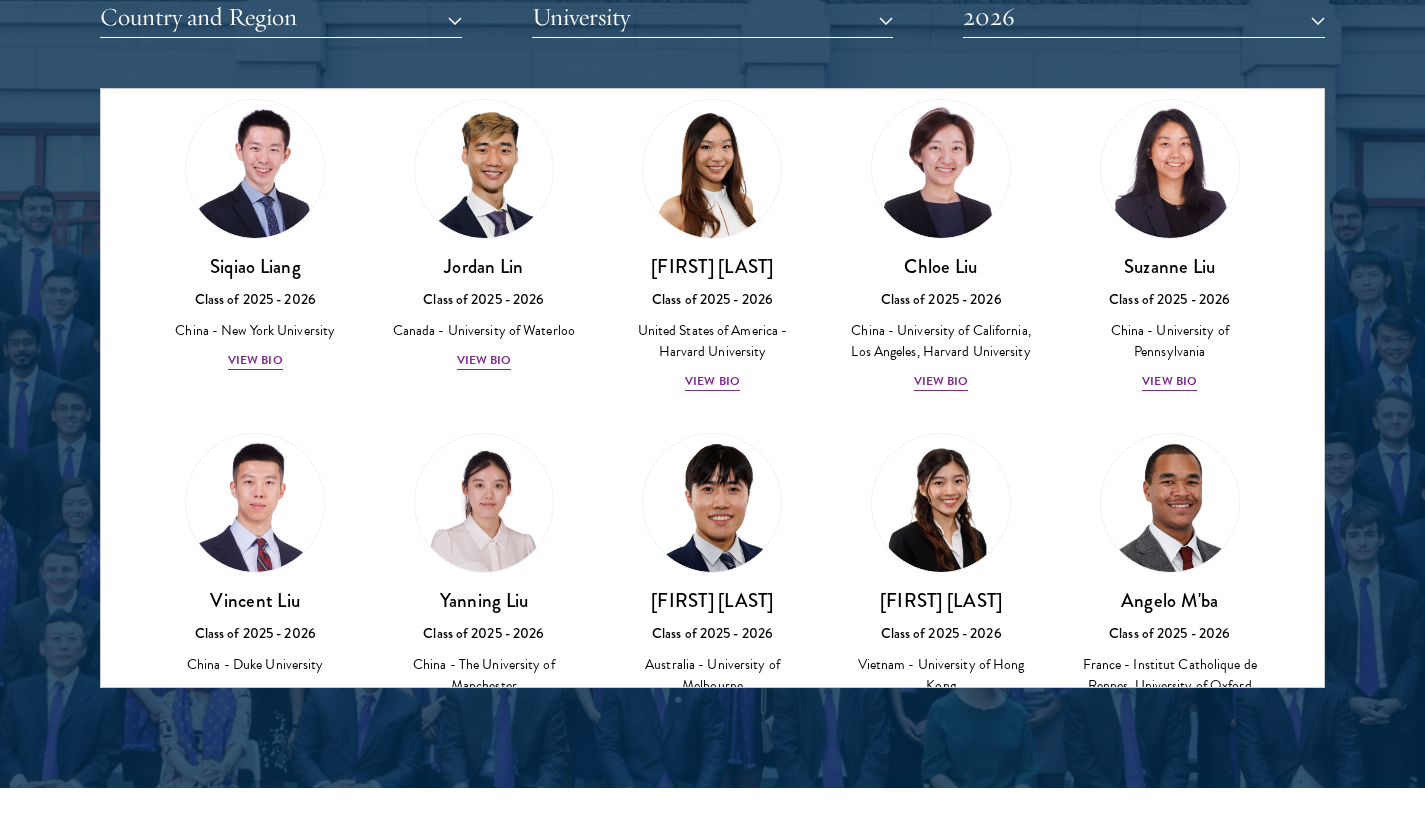 scroll, scrollTop: 5626, scrollLeft: 0, axis: vertical 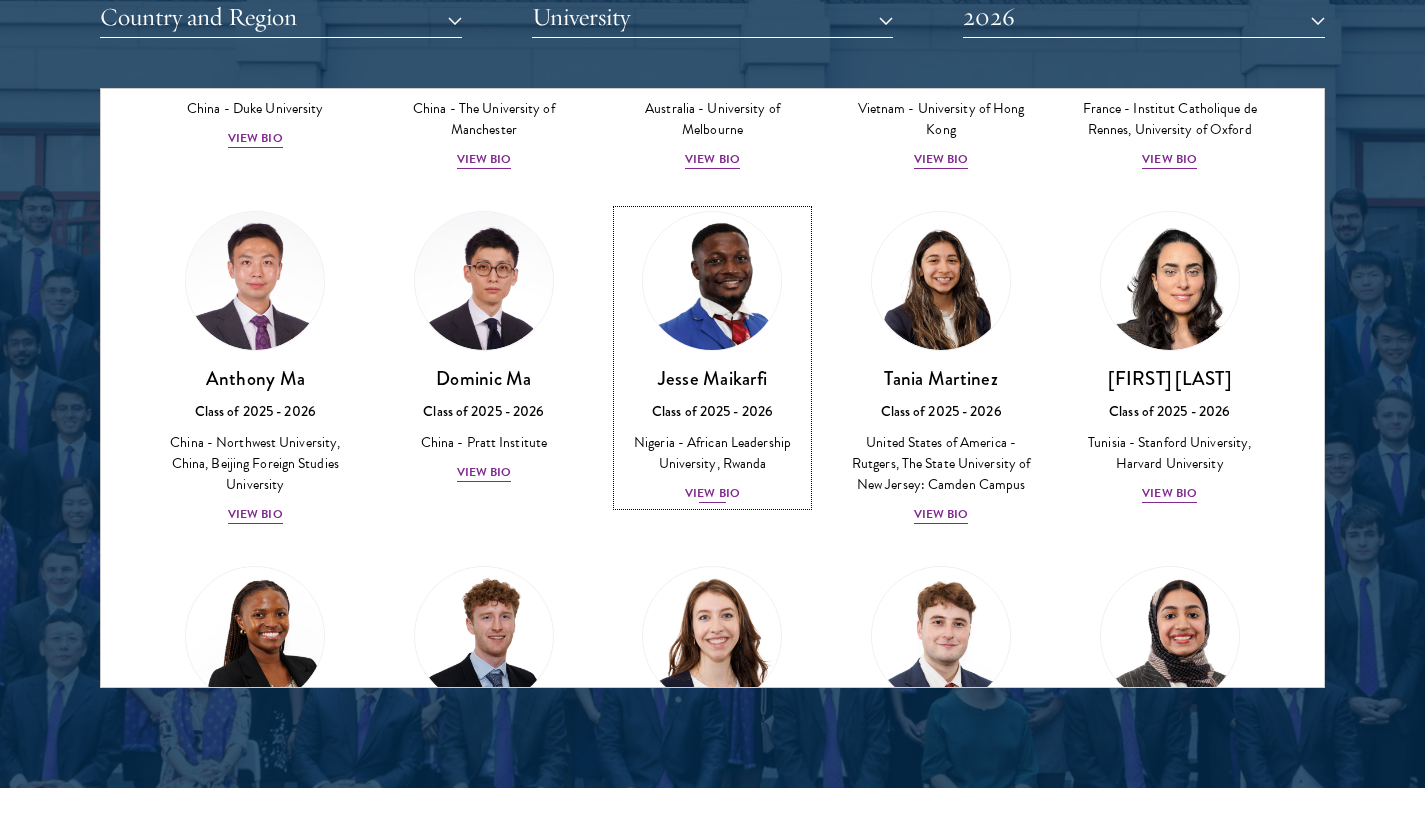 click on "View Bio" at bounding box center [712, 493] 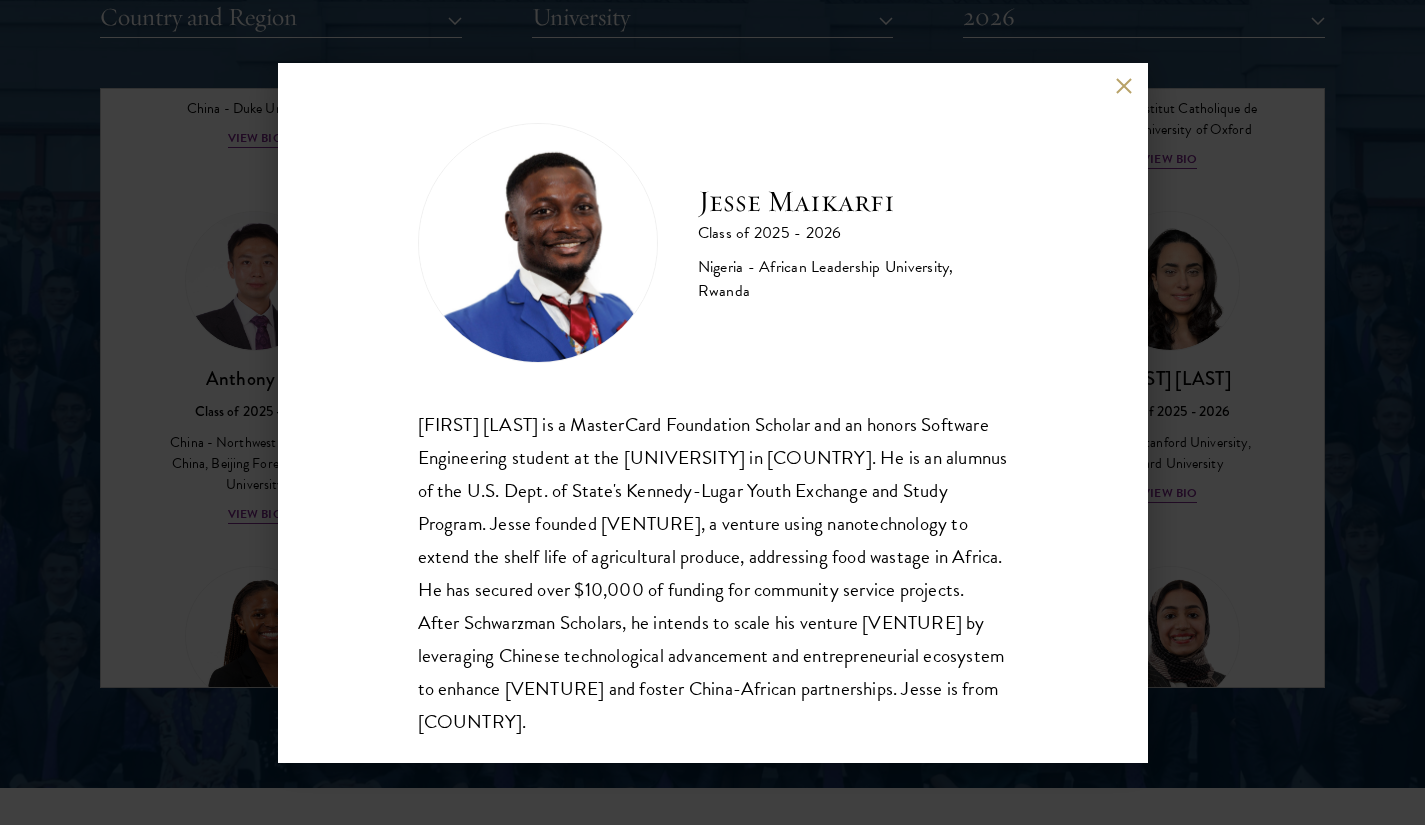 click at bounding box center (1124, 86) 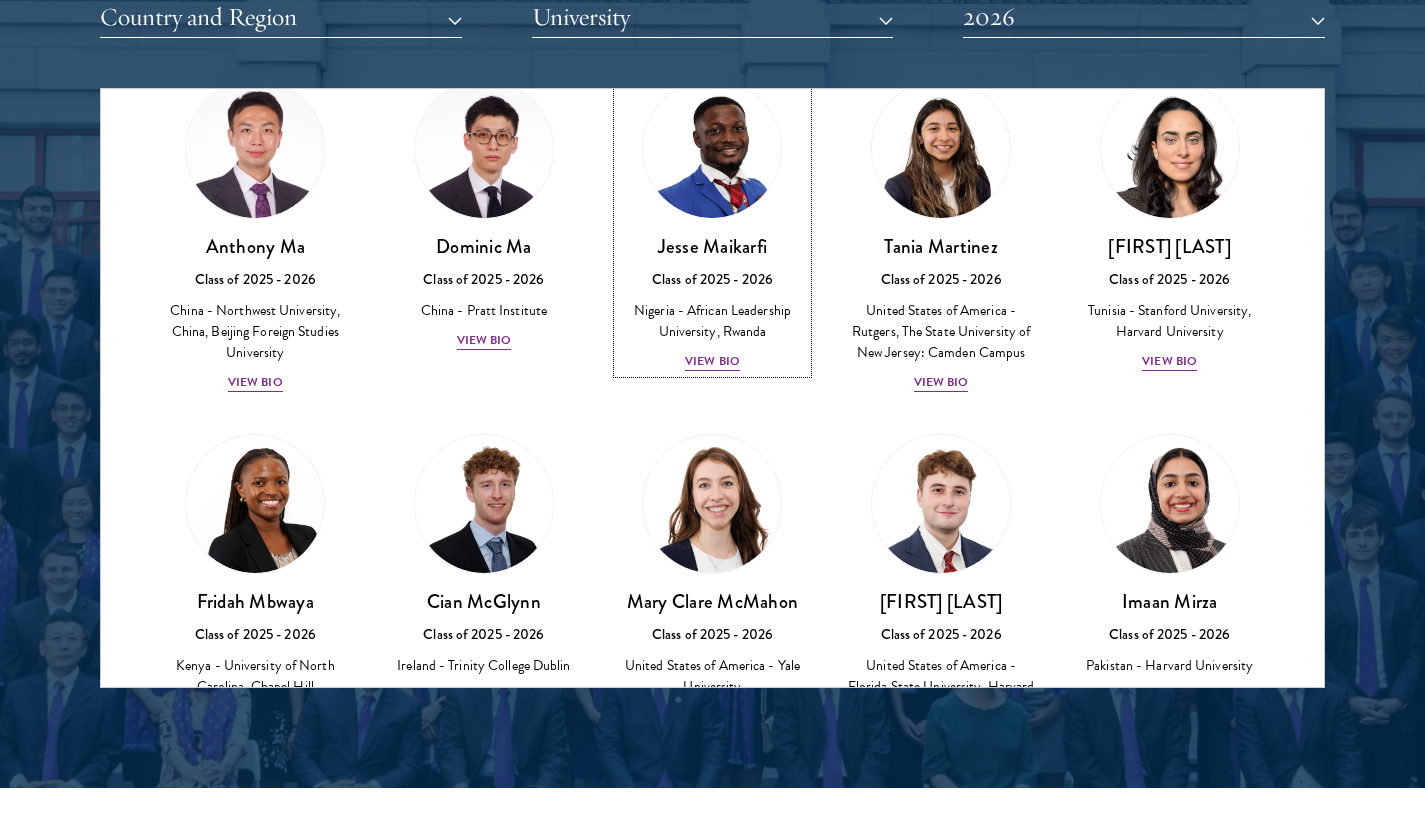scroll, scrollTop: 5759, scrollLeft: 0, axis: vertical 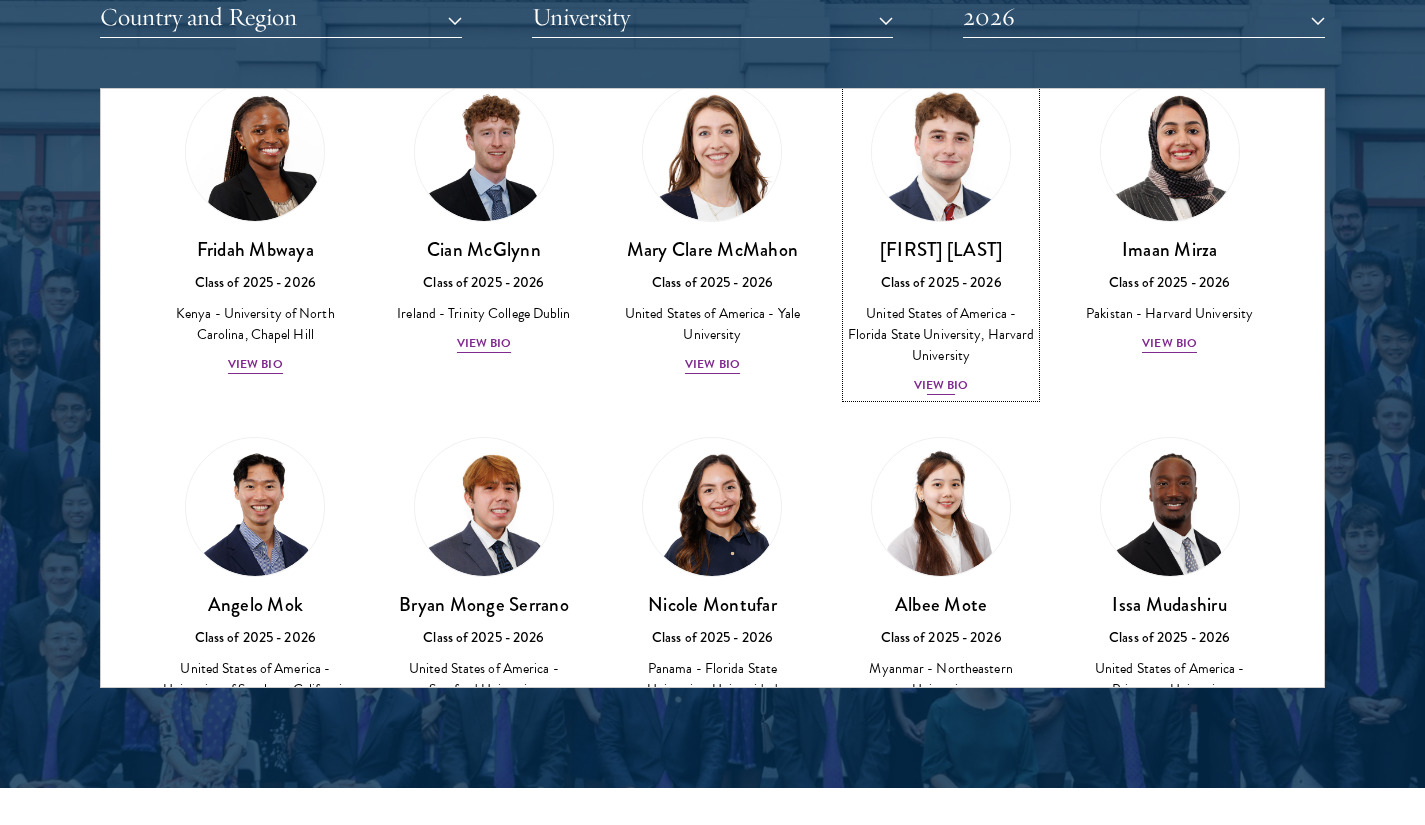 click on "View Bio" at bounding box center (941, 385) 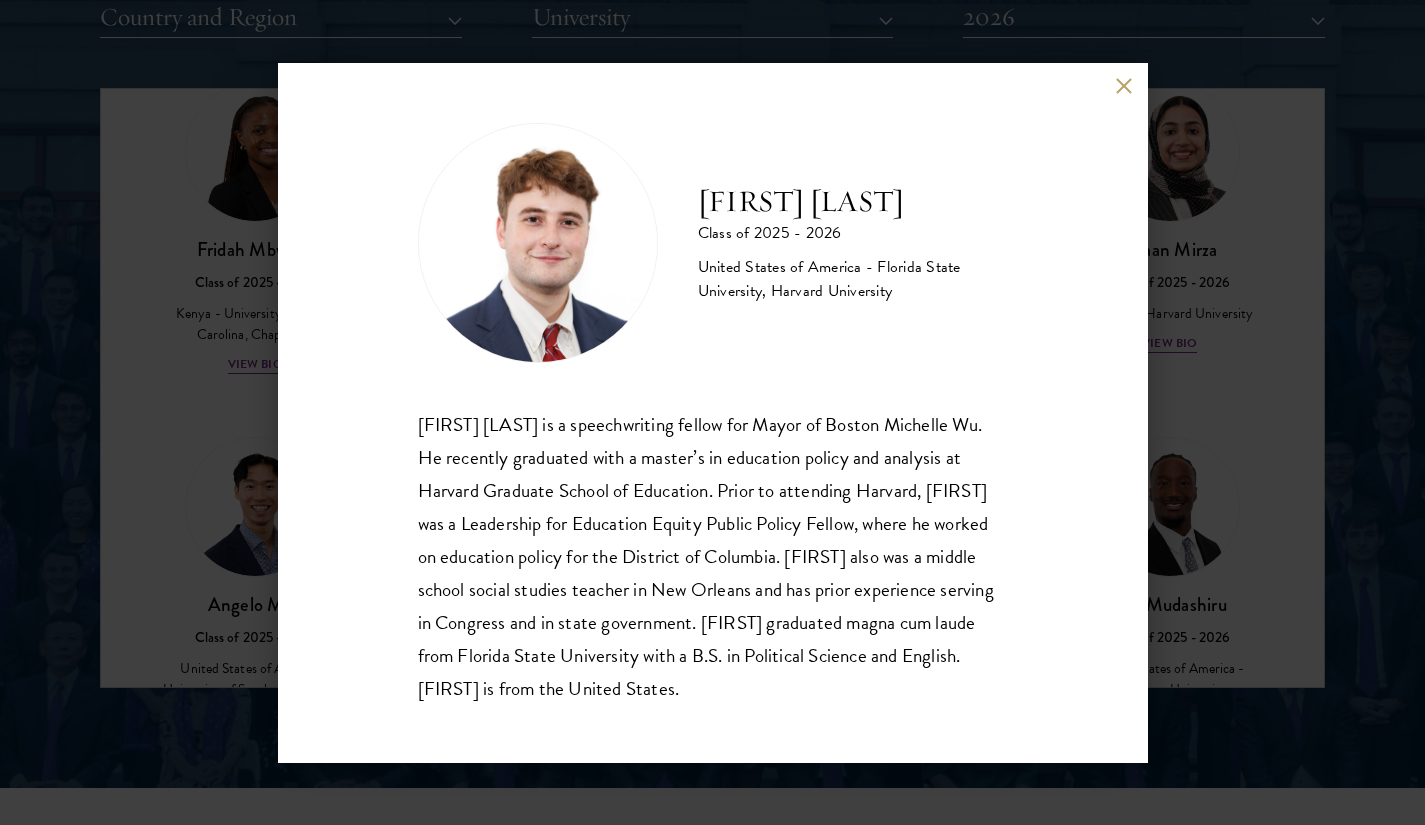 click at bounding box center (1124, 86) 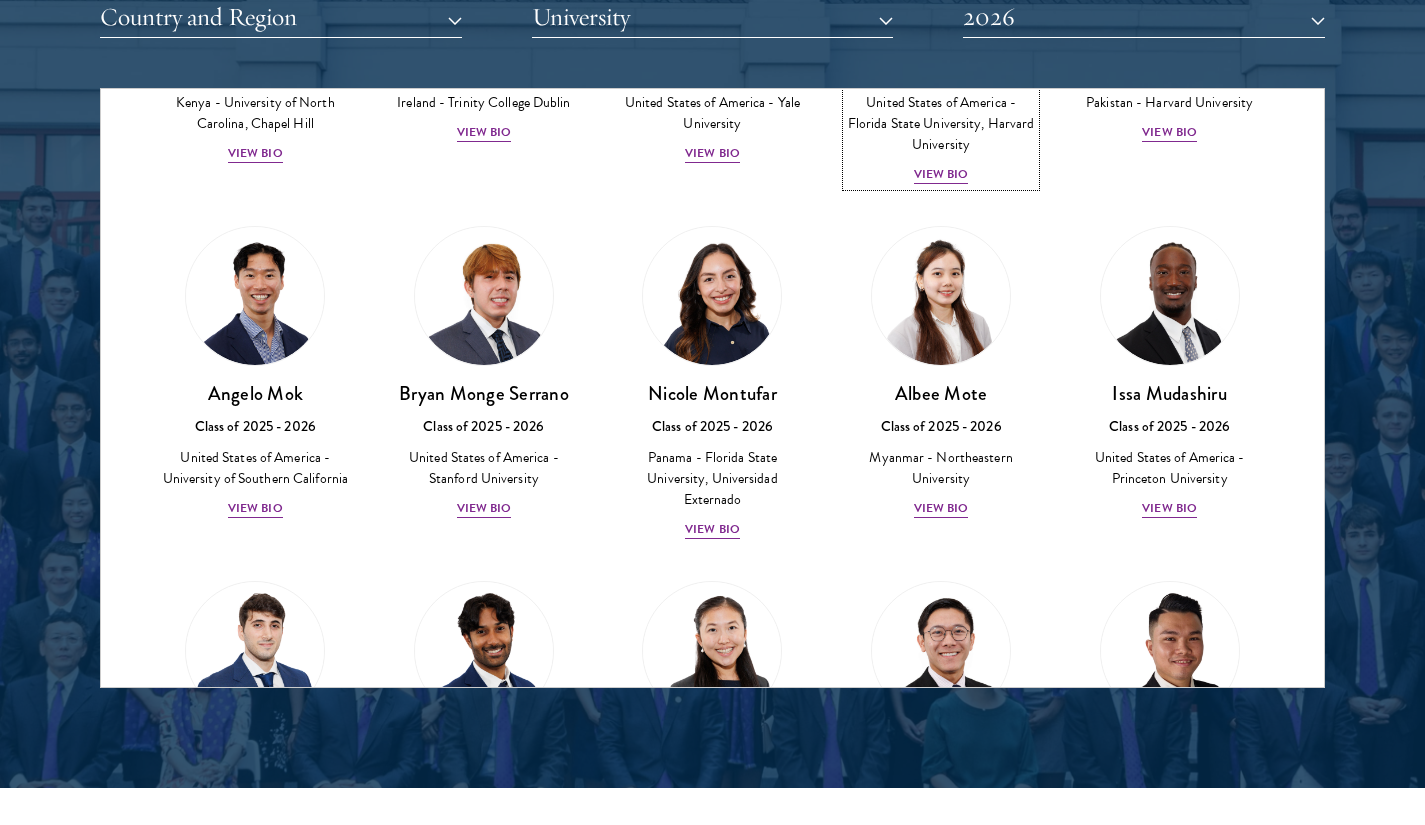 scroll, scrollTop: 6344, scrollLeft: 0, axis: vertical 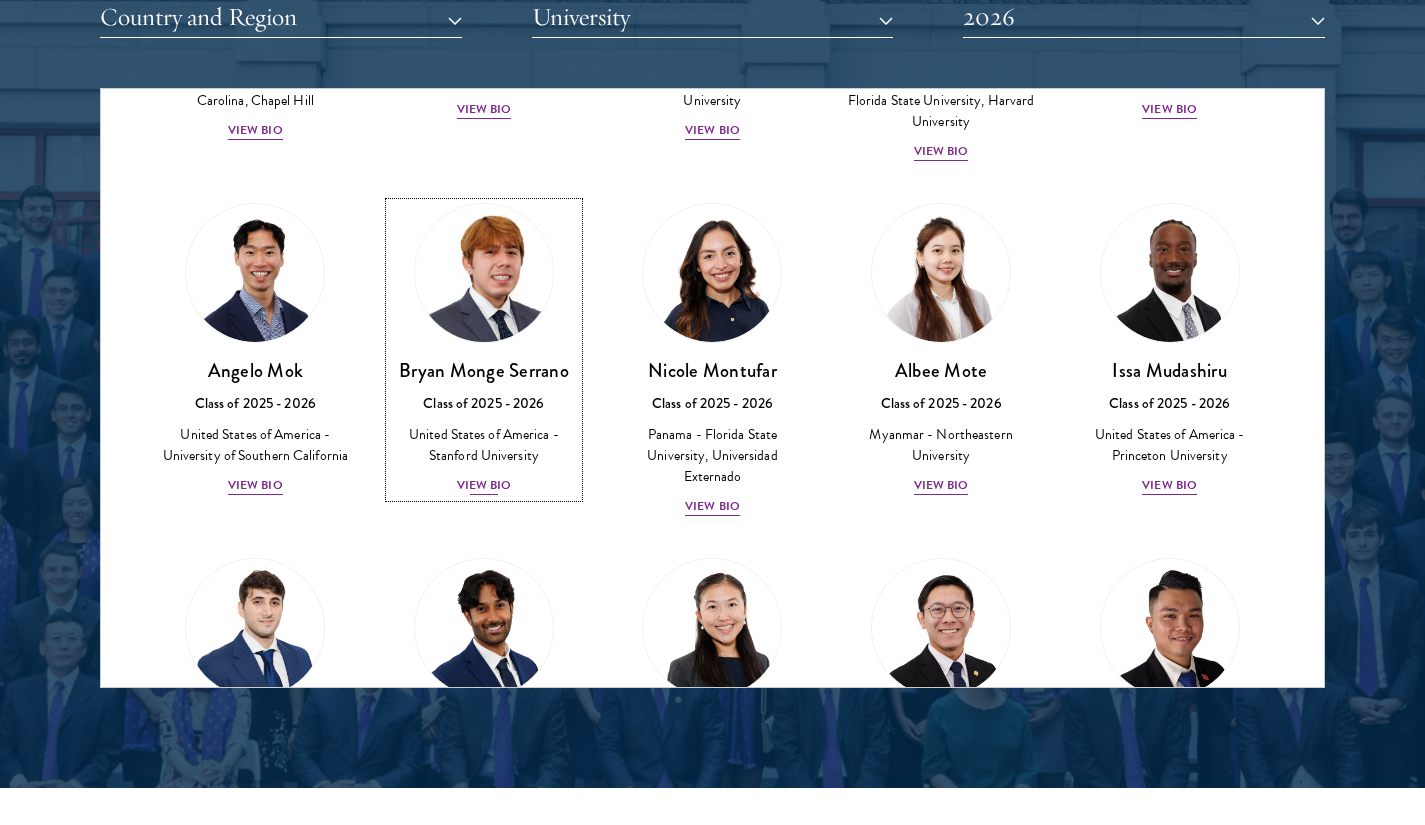 click on "View Bio" at bounding box center (484, 485) 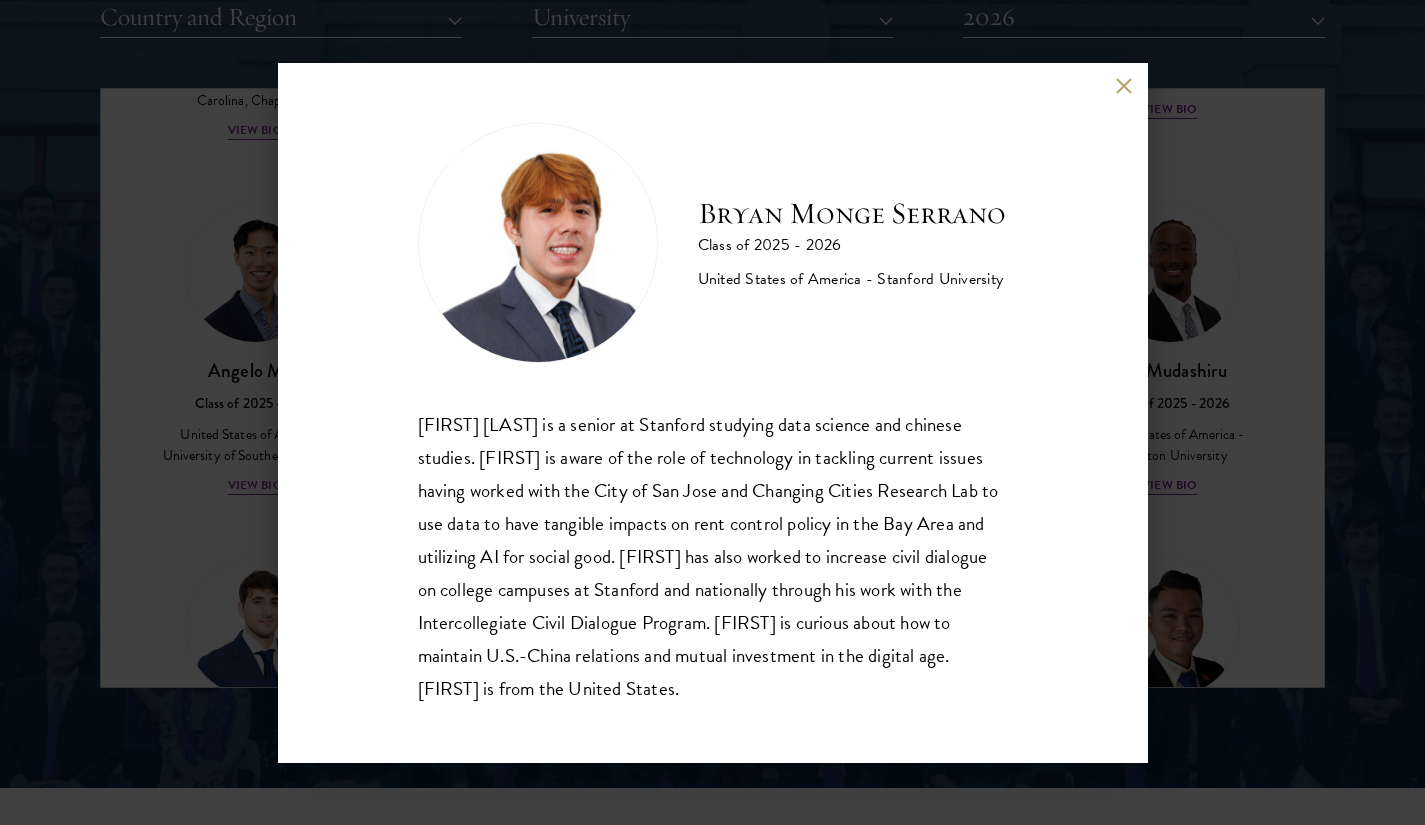click at bounding box center (1124, 86) 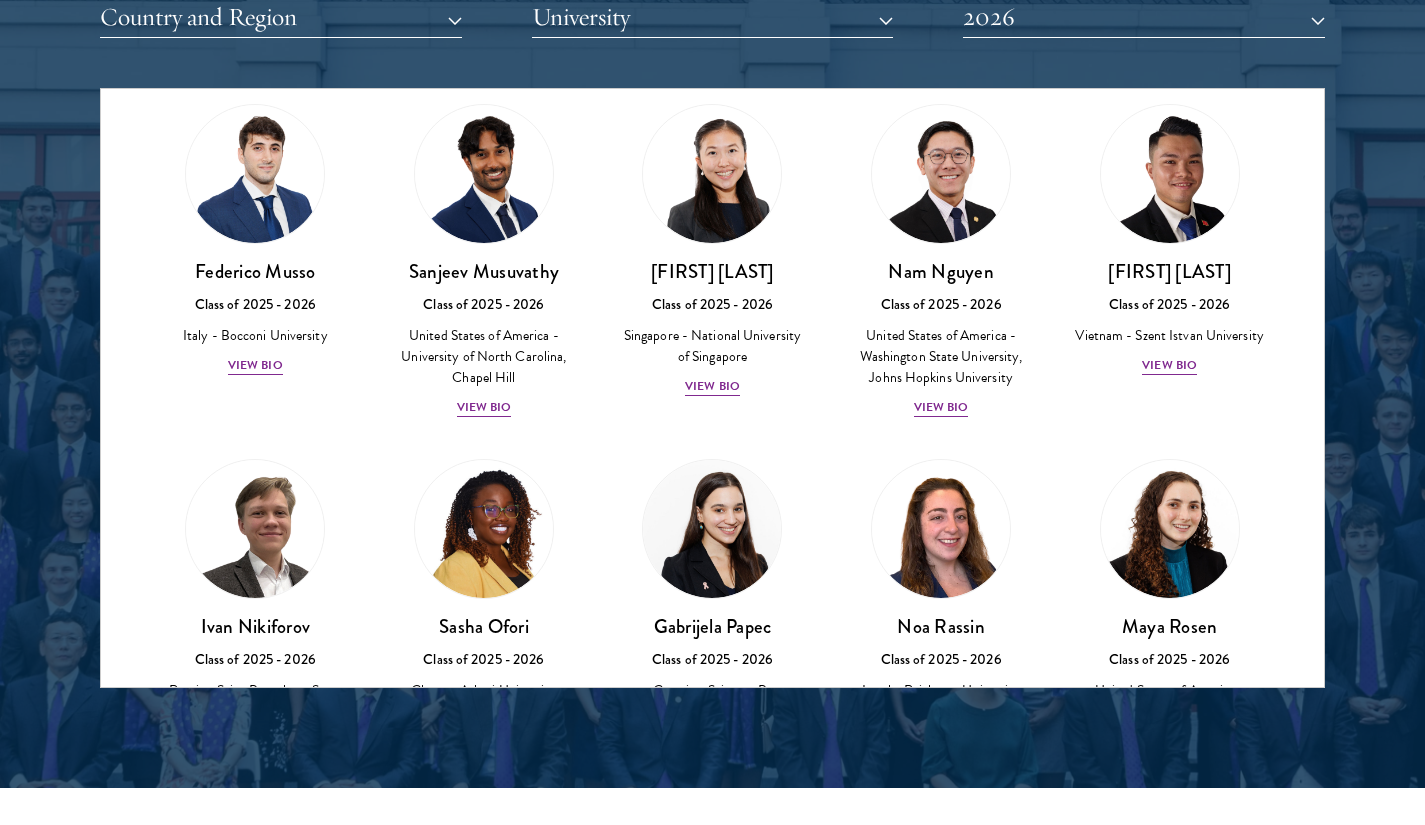 scroll, scrollTop: 6808, scrollLeft: 0, axis: vertical 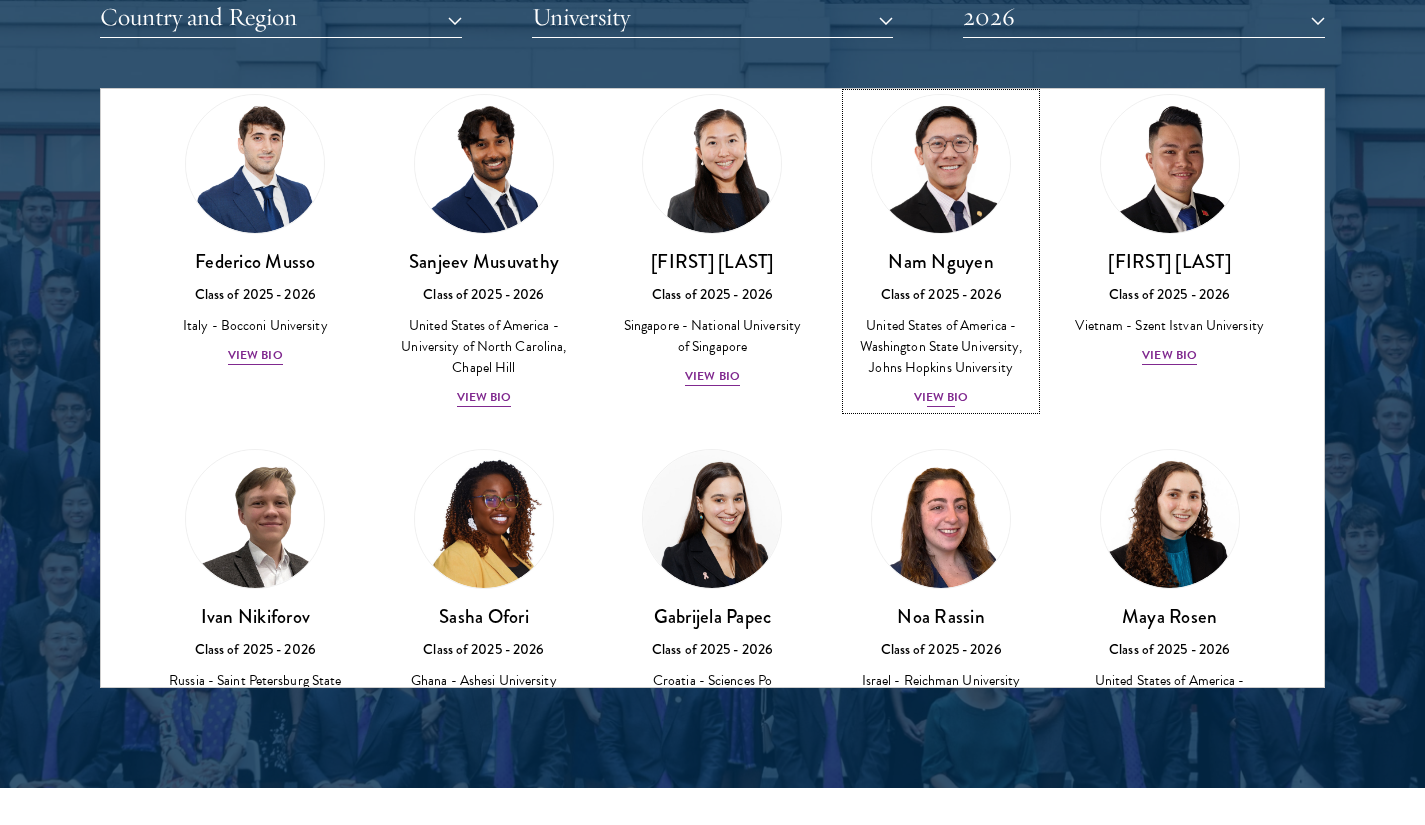 click on "[FIRST] [LAST]
Class of 2025 - 2026
United States of America - Washington State University, Johns Hopkins University
View Bio" at bounding box center (941, 329) 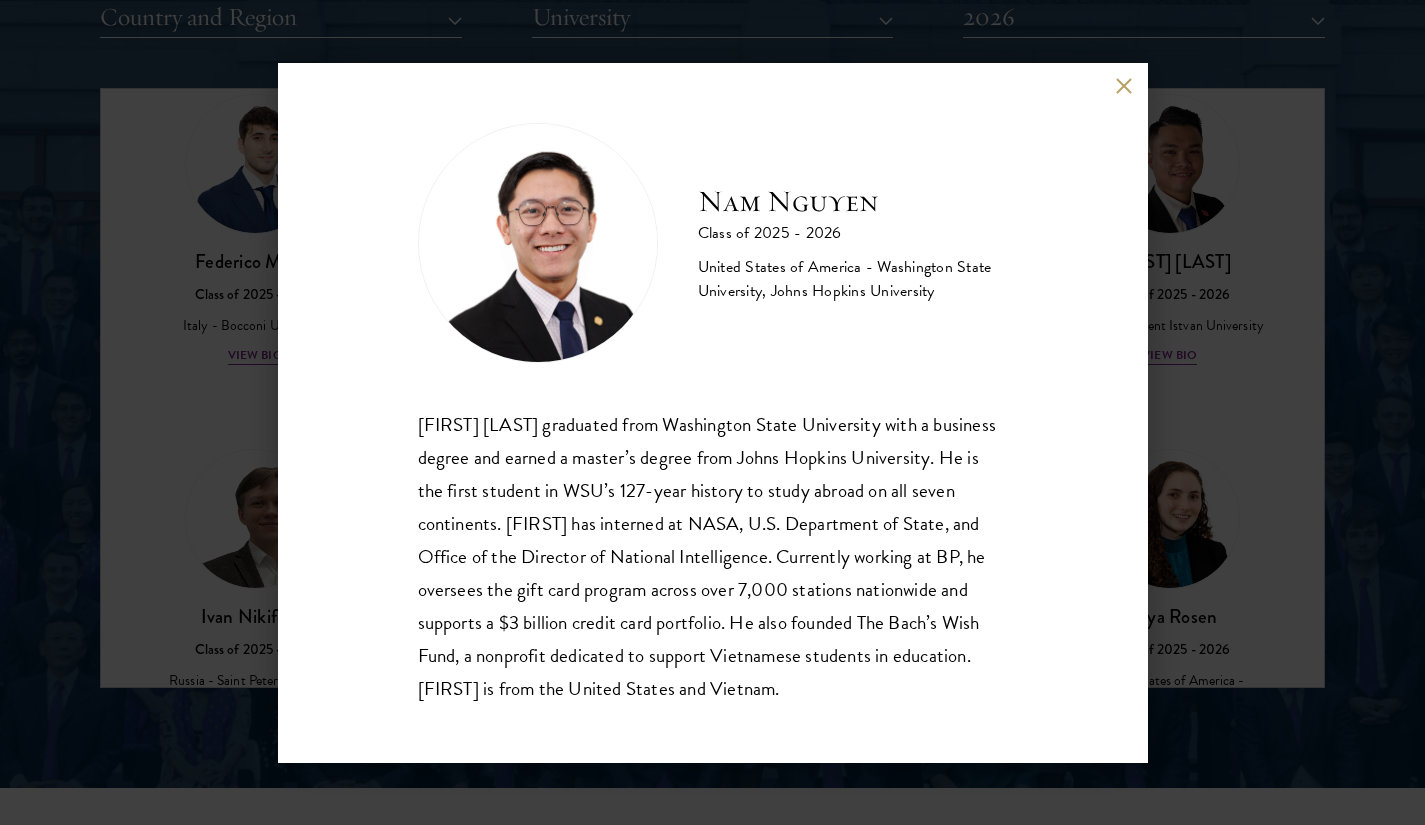 click at bounding box center [1124, 86] 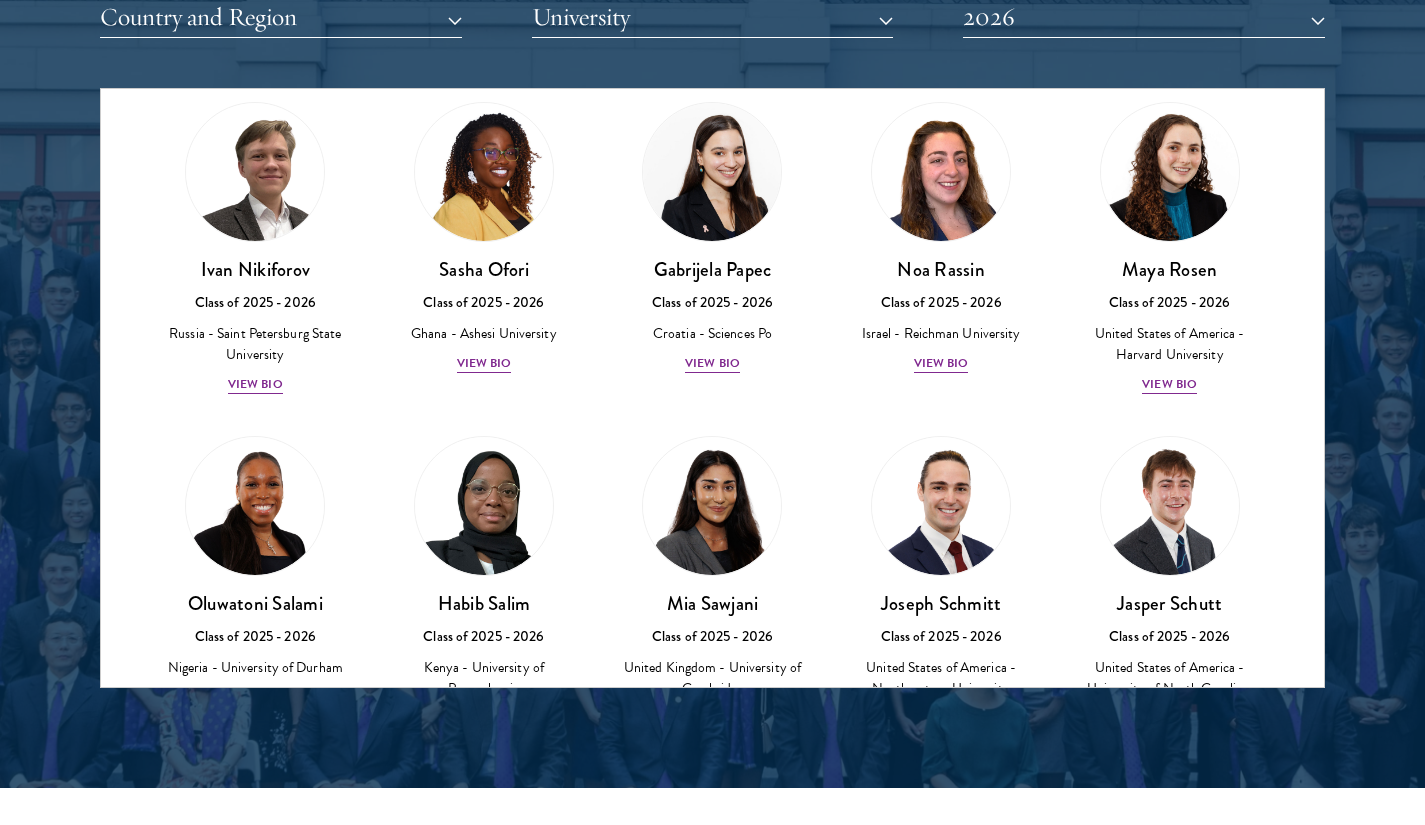 scroll, scrollTop: 7164, scrollLeft: 0, axis: vertical 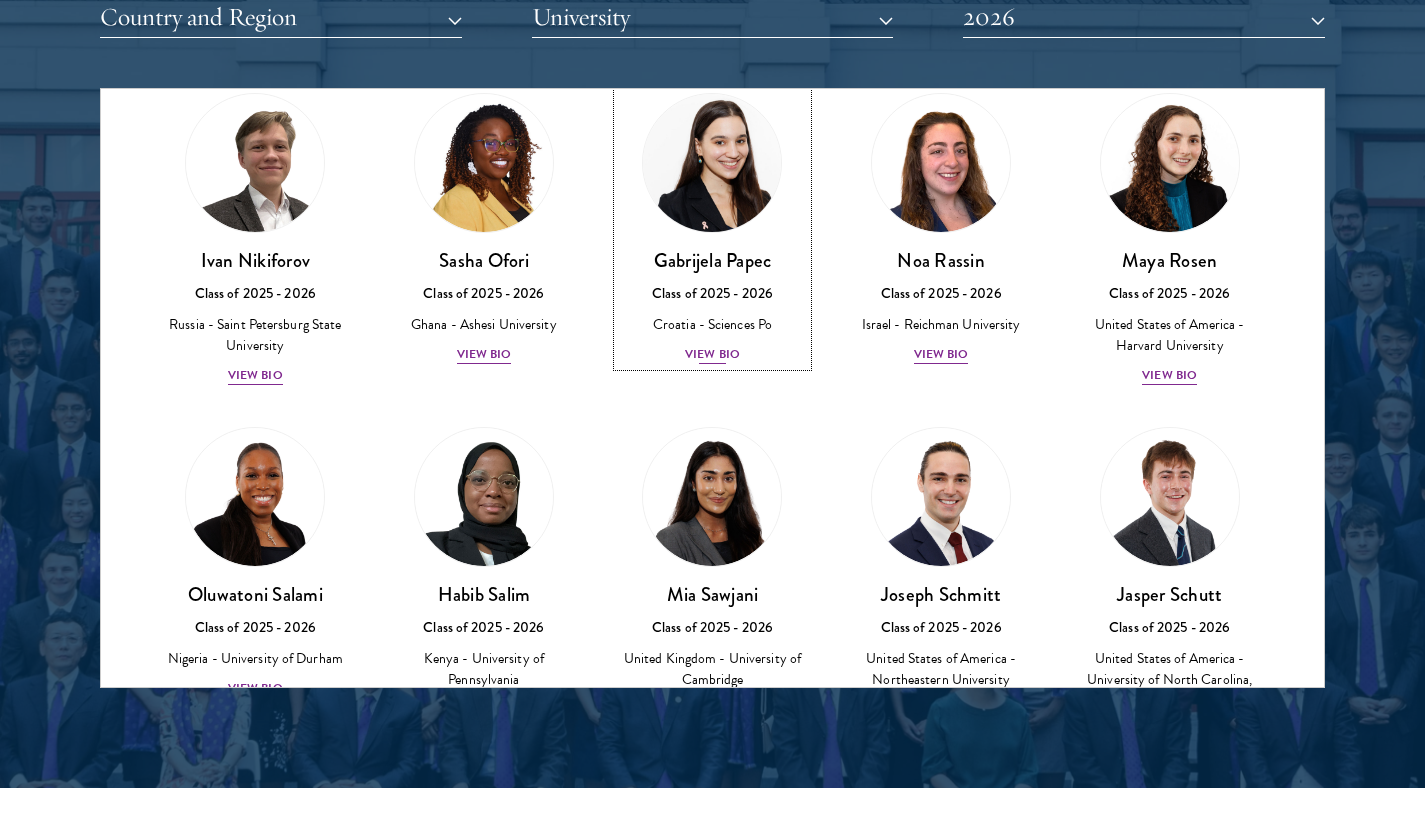 click on "View Bio" at bounding box center [712, 354] 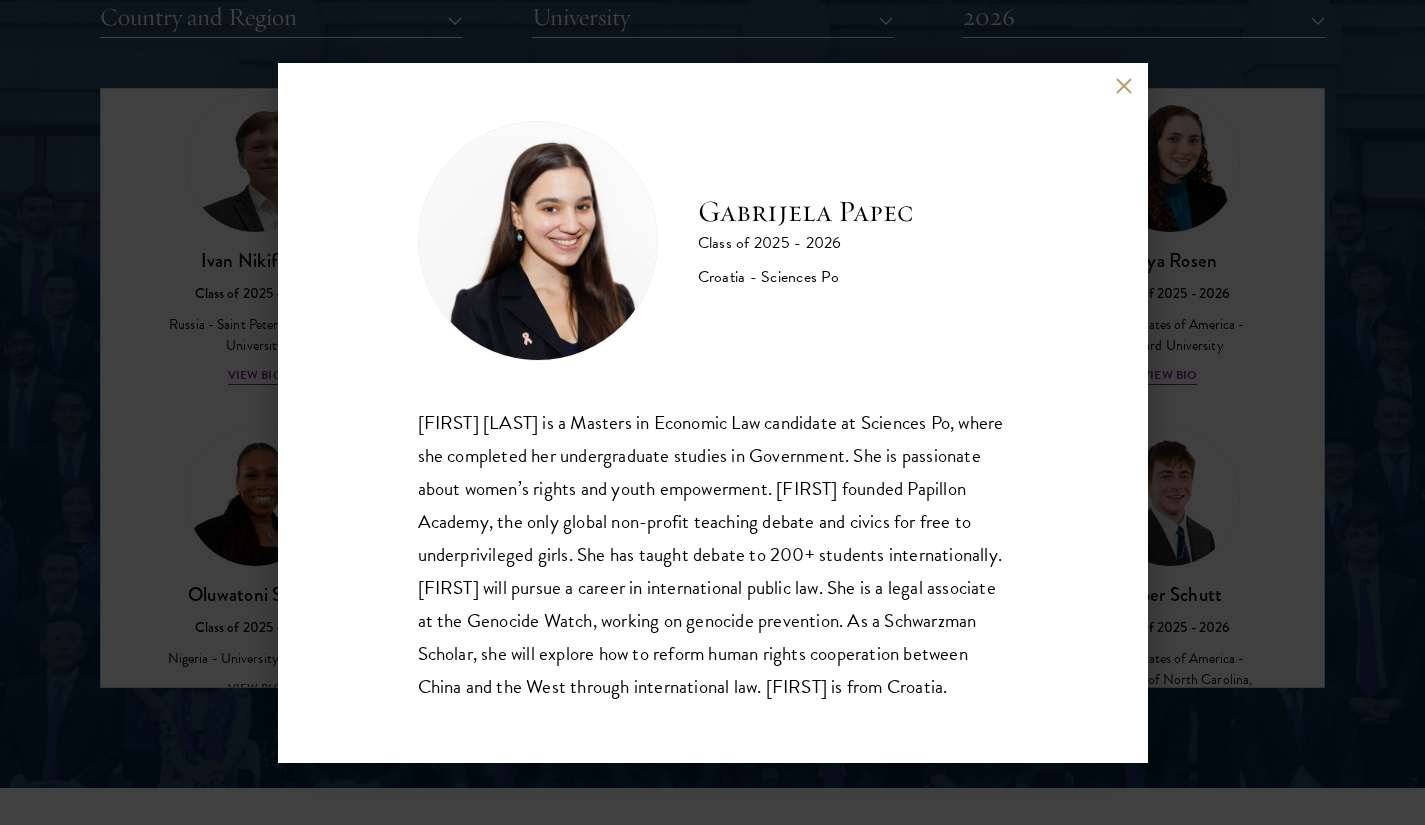 scroll, scrollTop: 35, scrollLeft: 0, axis: vertical 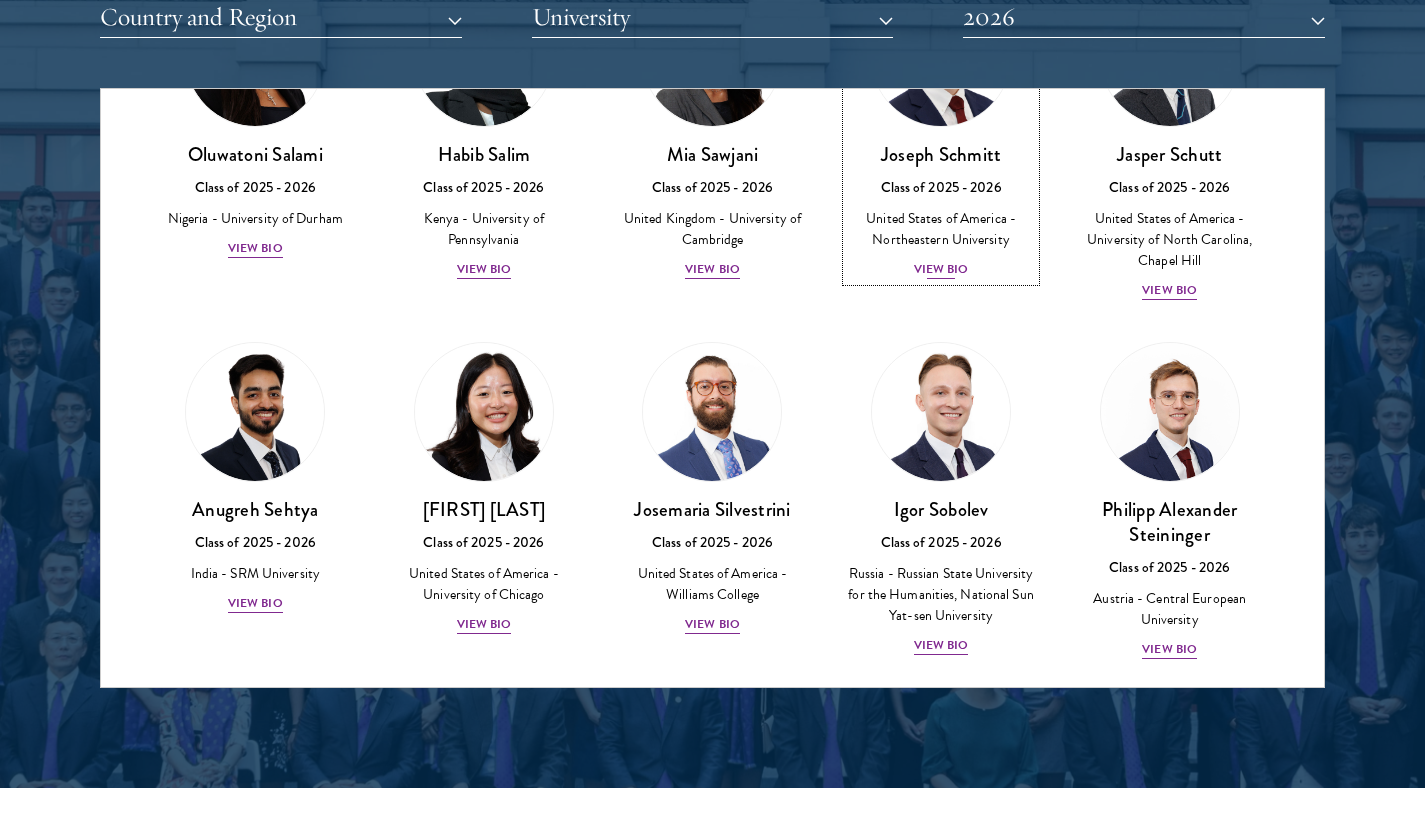 click on "View Bio" at bounding box center [941, 269] 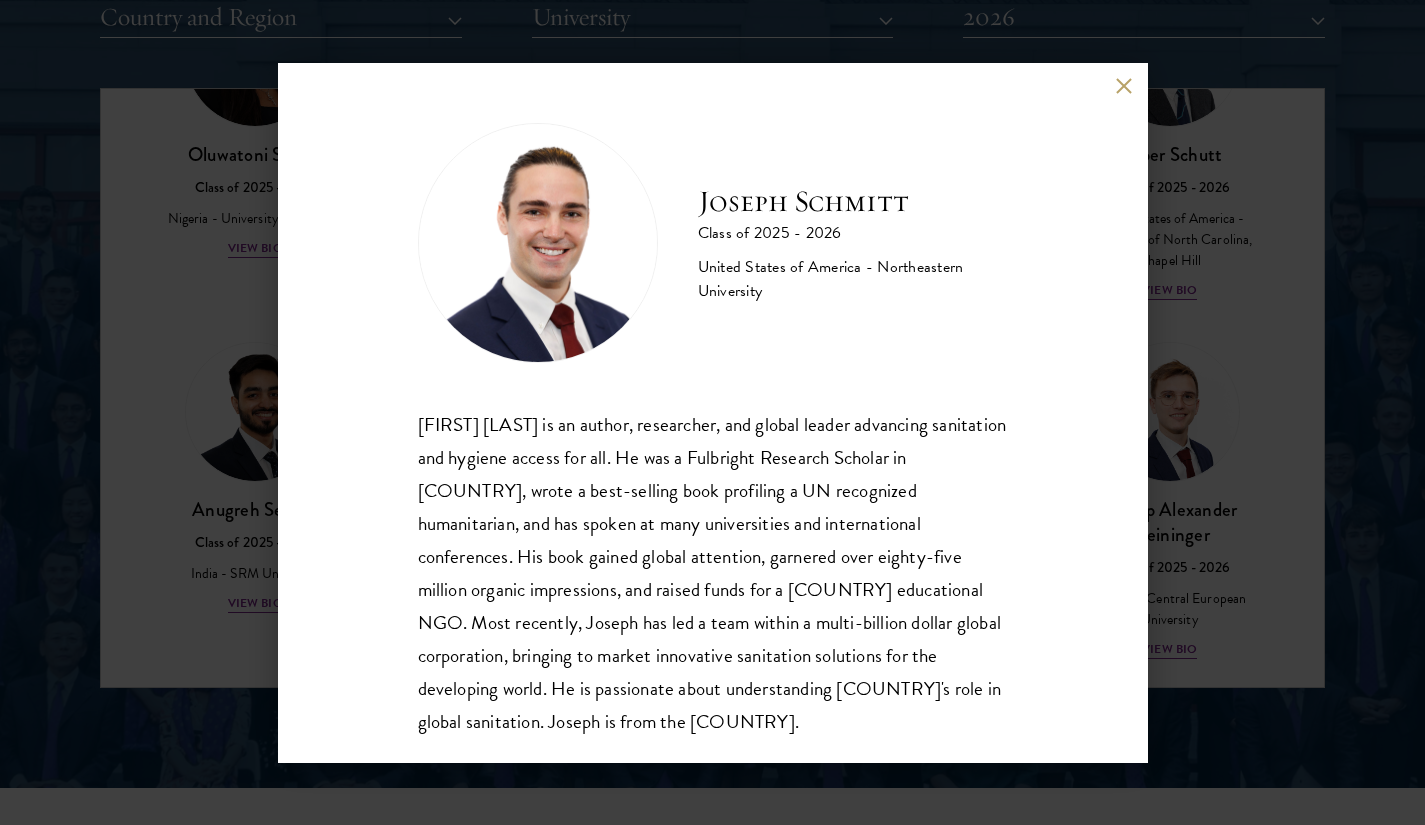 click at bounding box center (1124, 86) 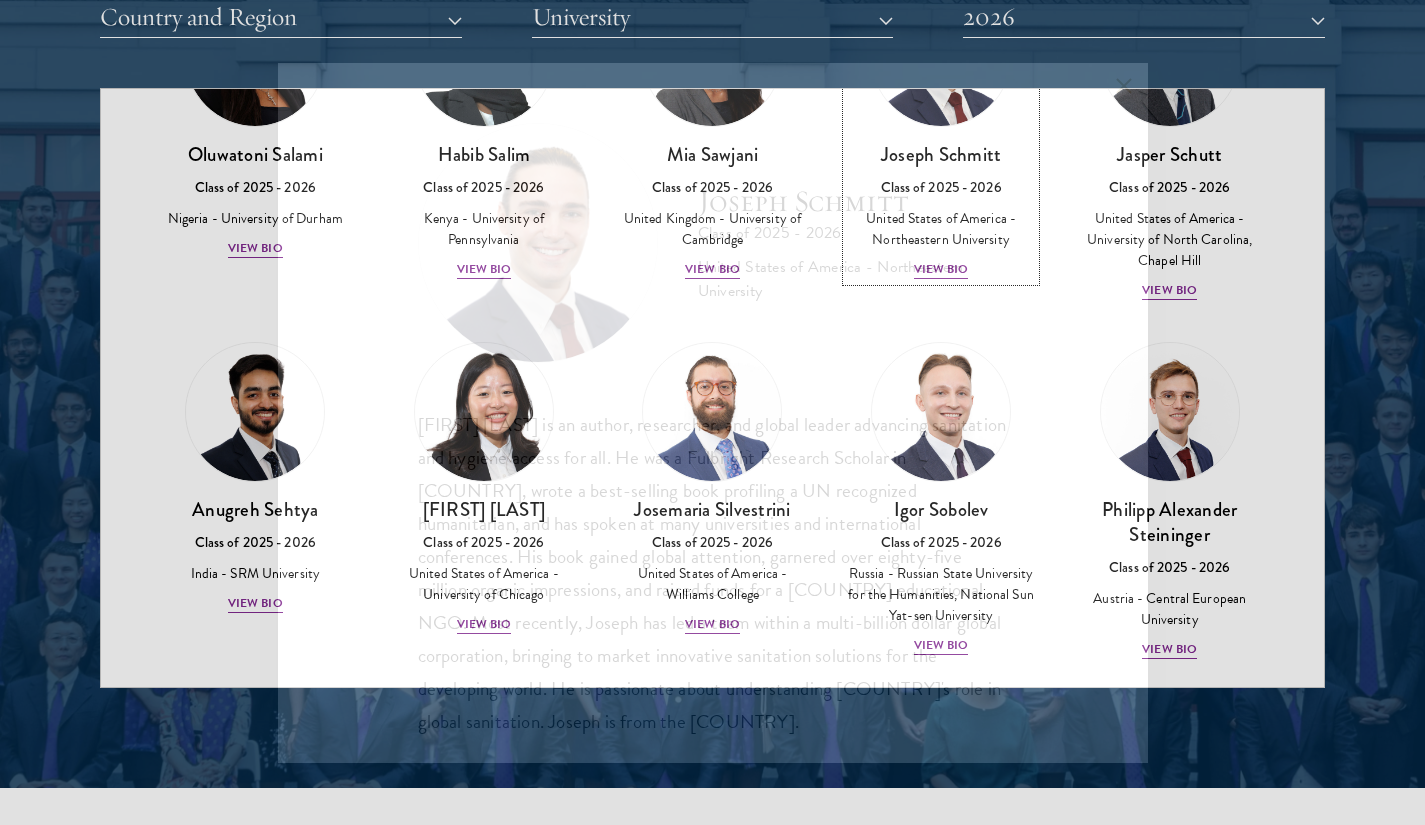 scroll, scrollTop: 7527, scrollLeft: 0, axis: vertical 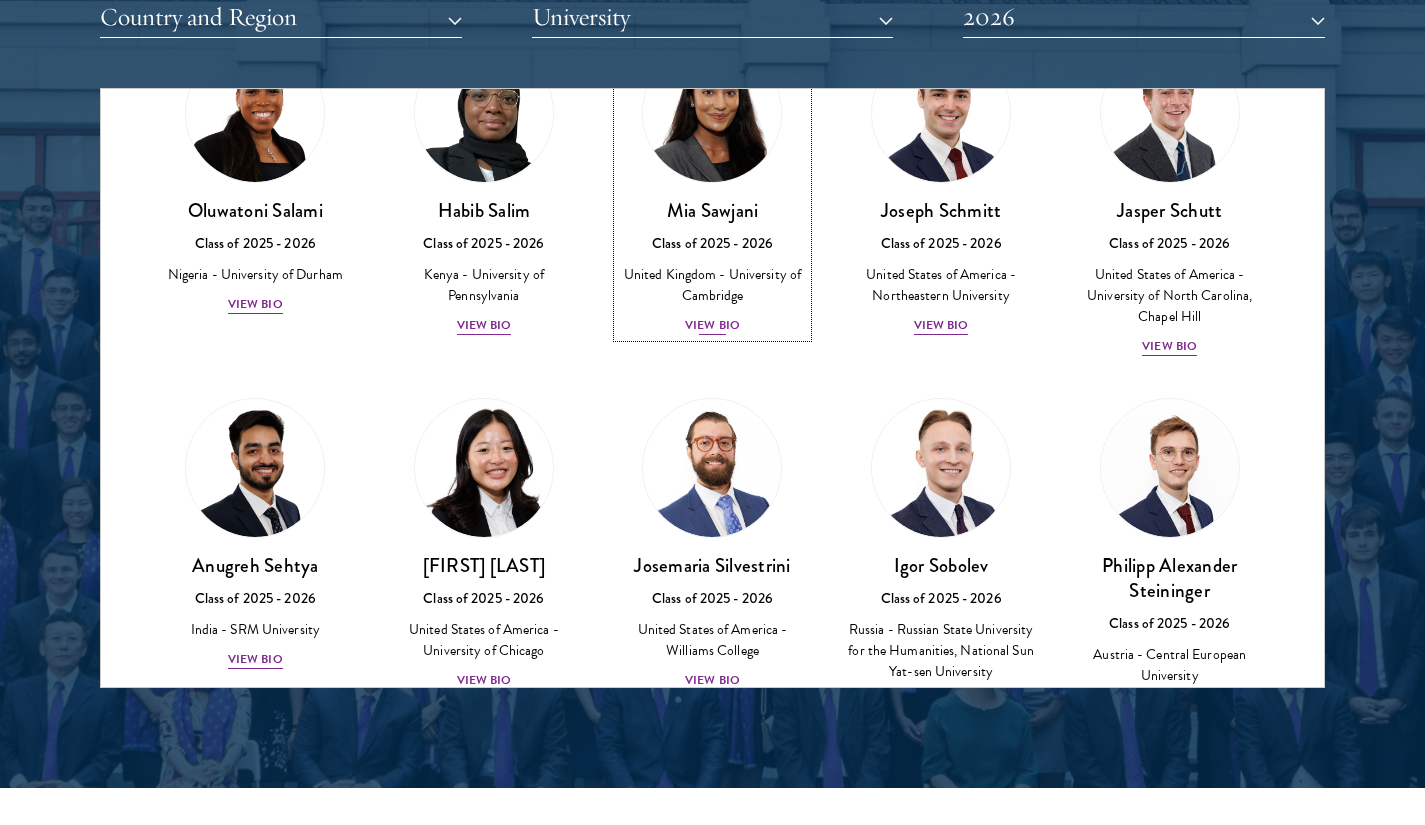 click on "View Bio" at bounding box center (712, 325) 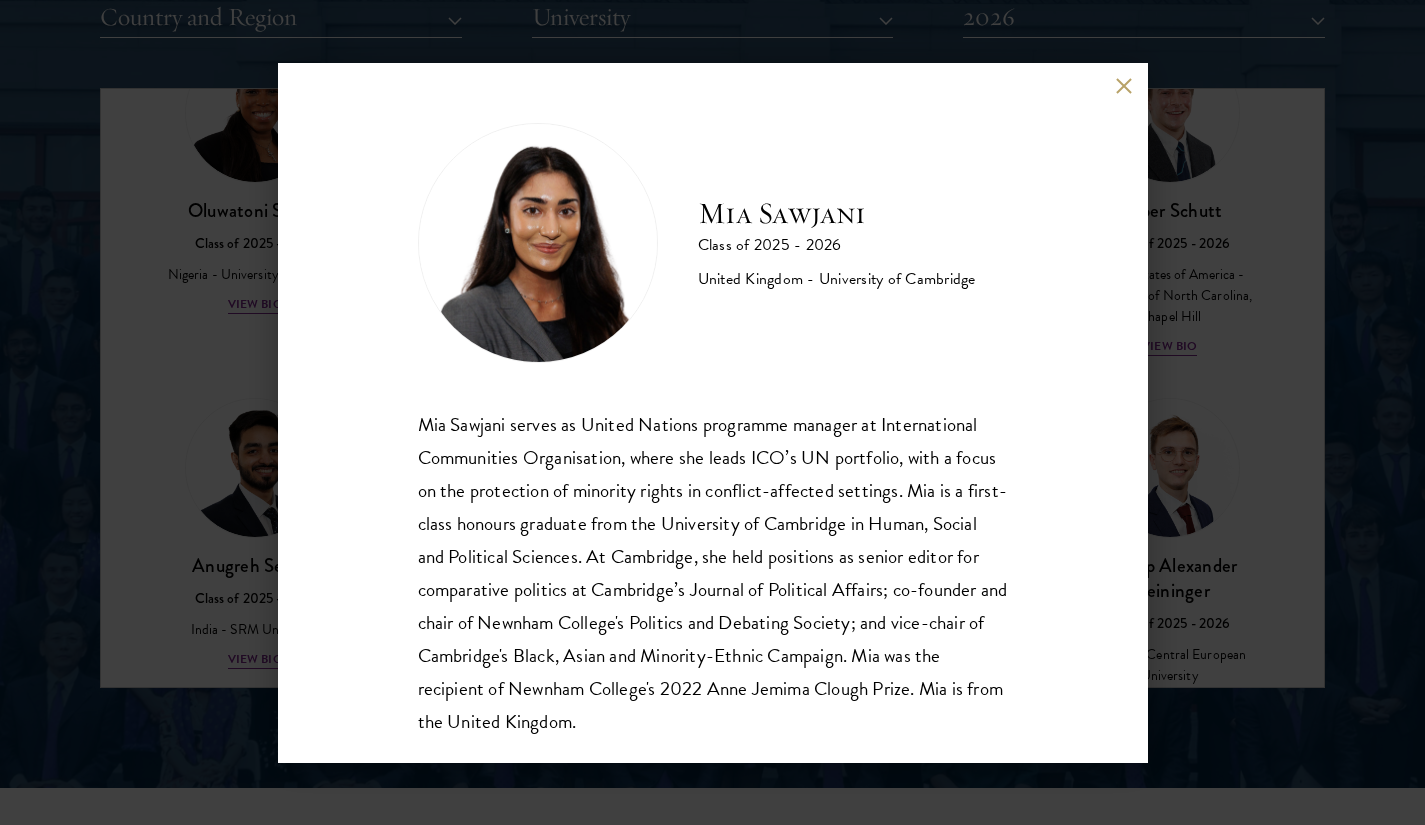 click at bounding box center [1124, 86] 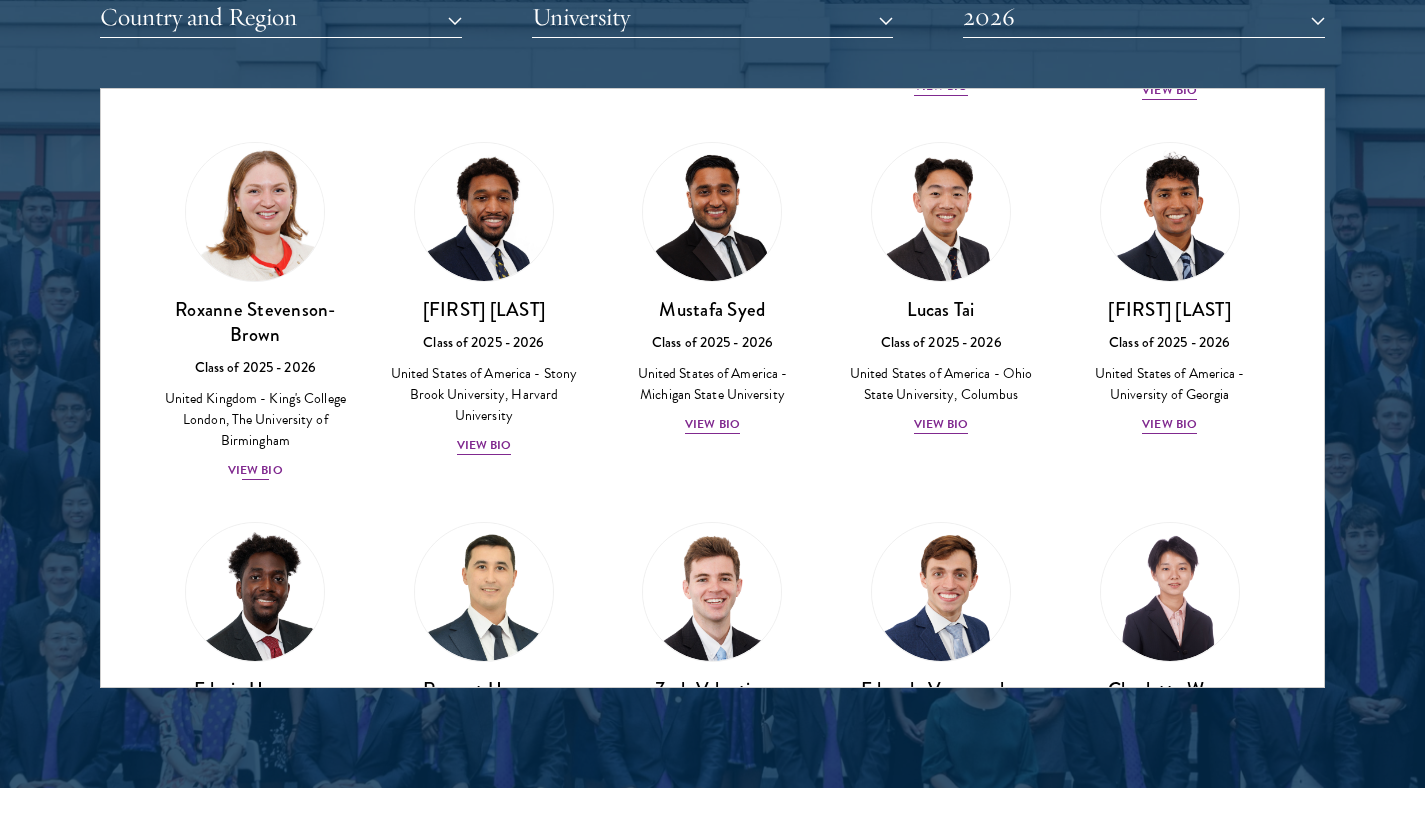 scroll, scrollTop: 8164, scrollLeft: 0, axis: vertical 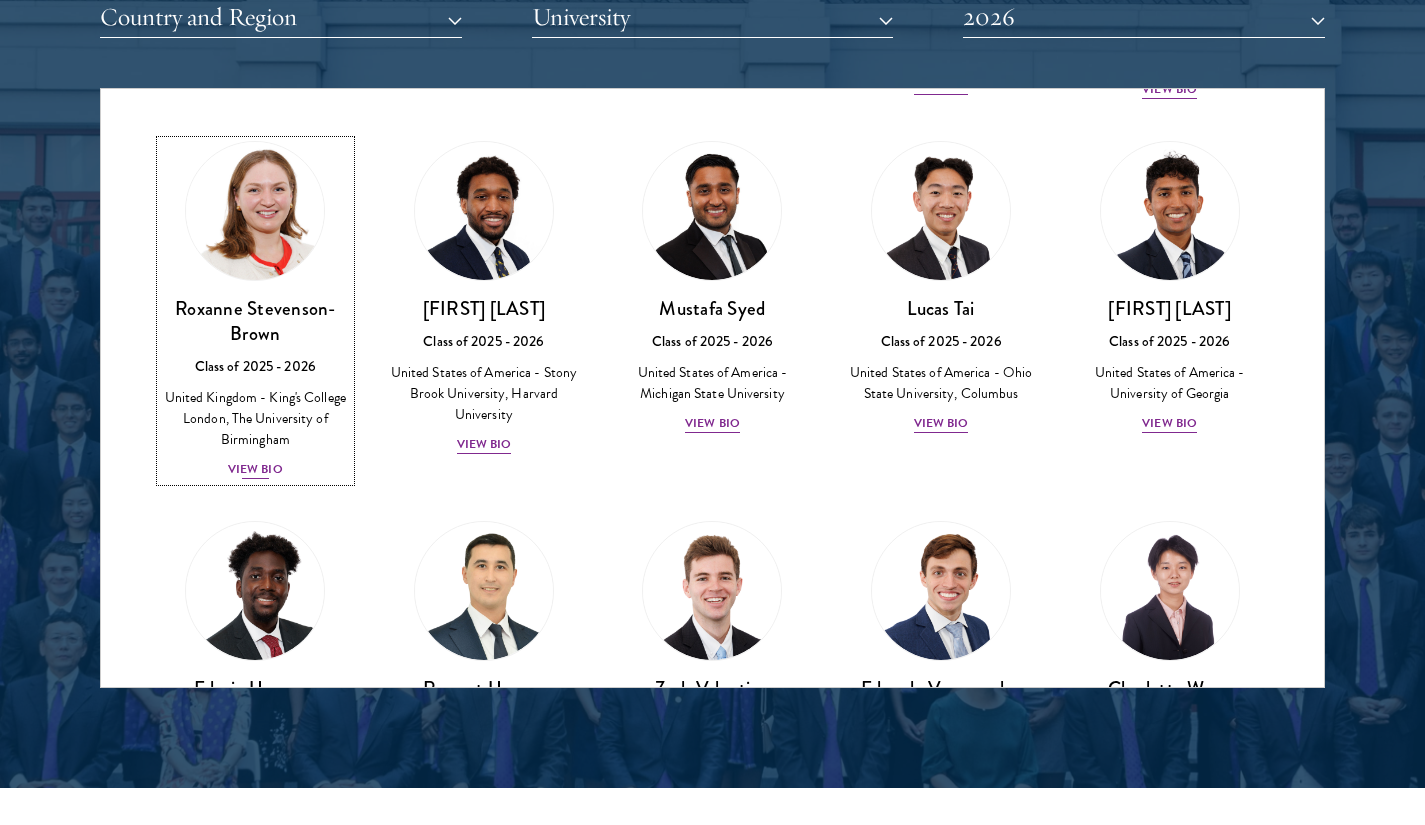 click on "View Bio" at bounding box center [255, 469] 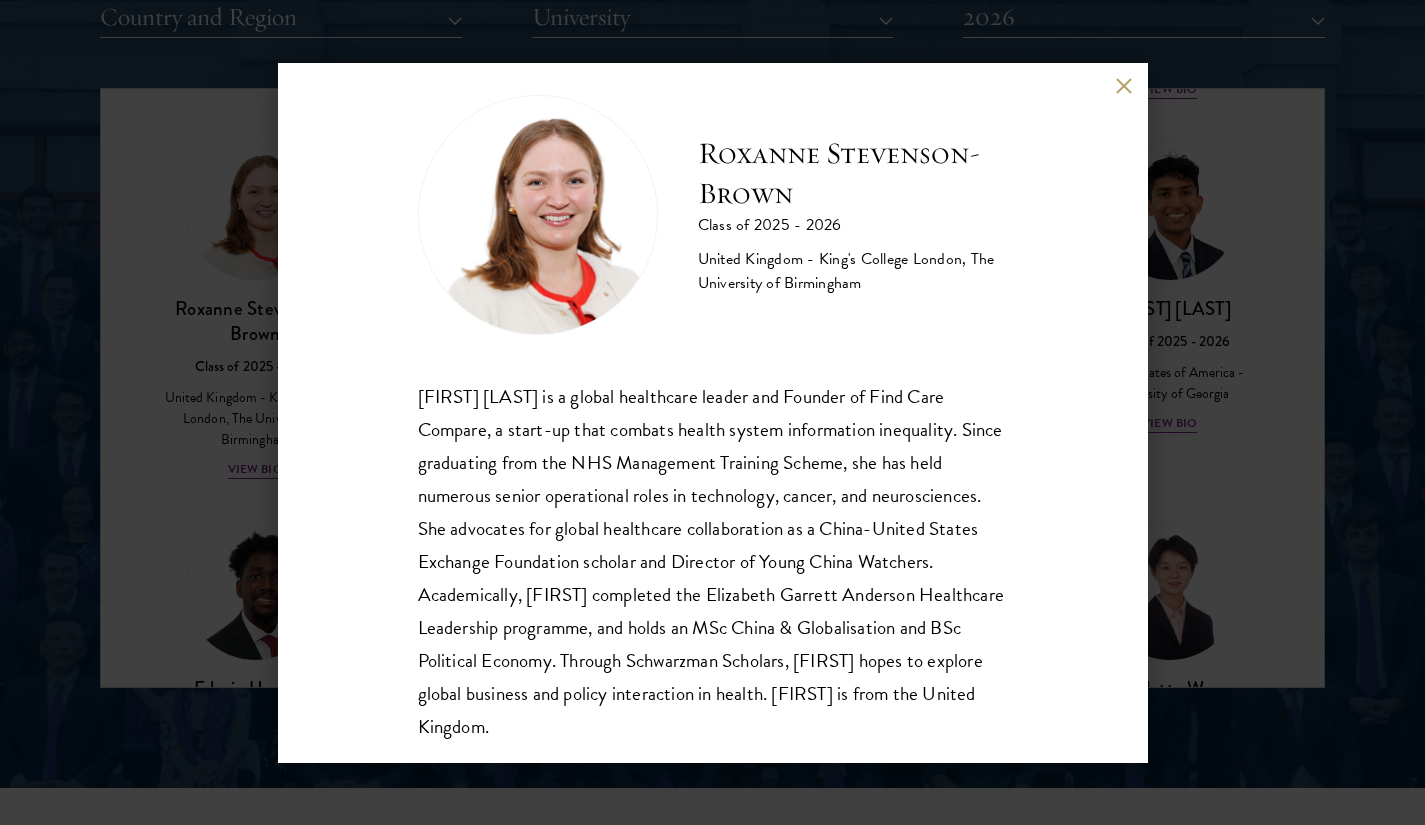 scroll, scrollTop: 35, scrollLeft: 0, axis: vertical 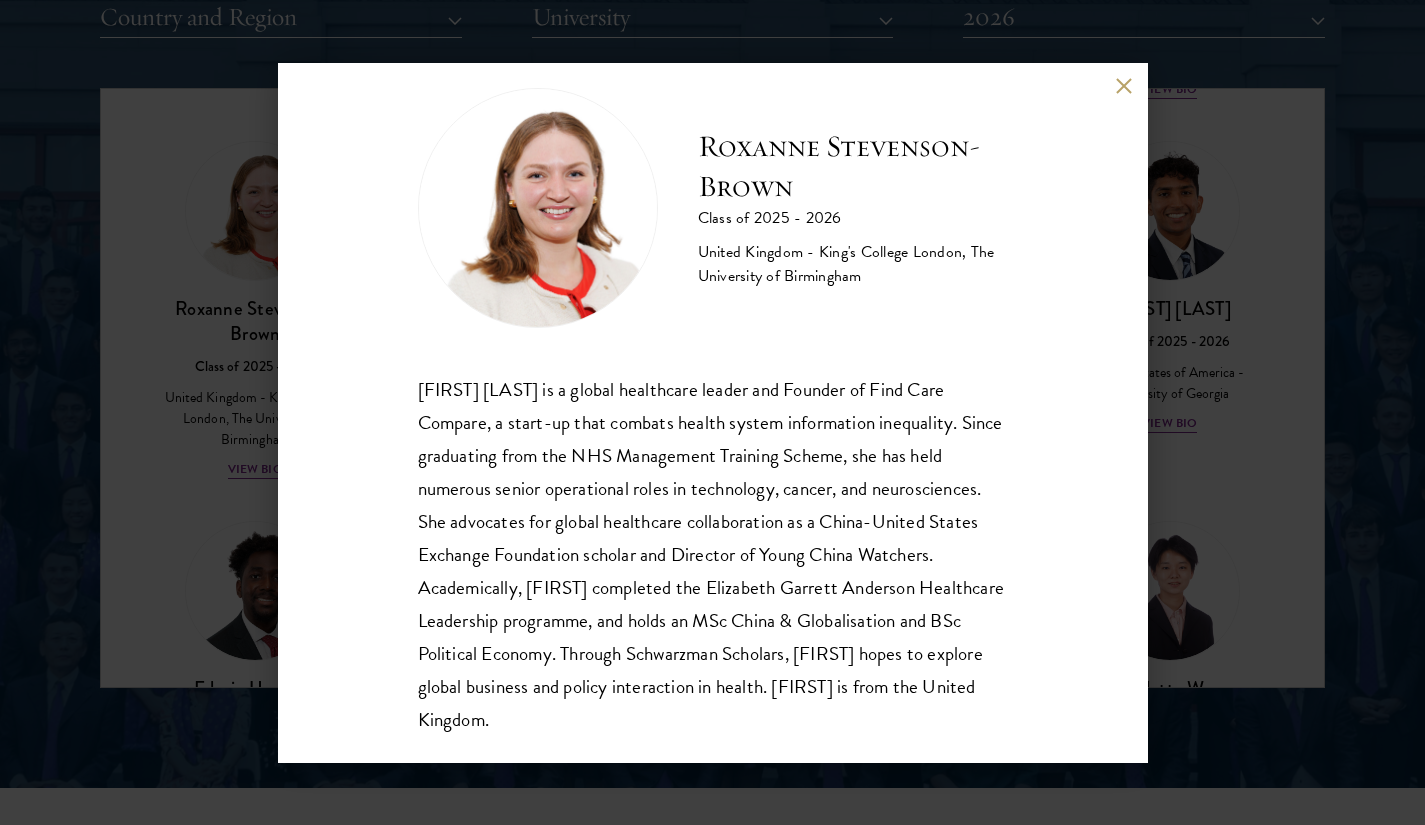 click at bounding box center (1124, 86) 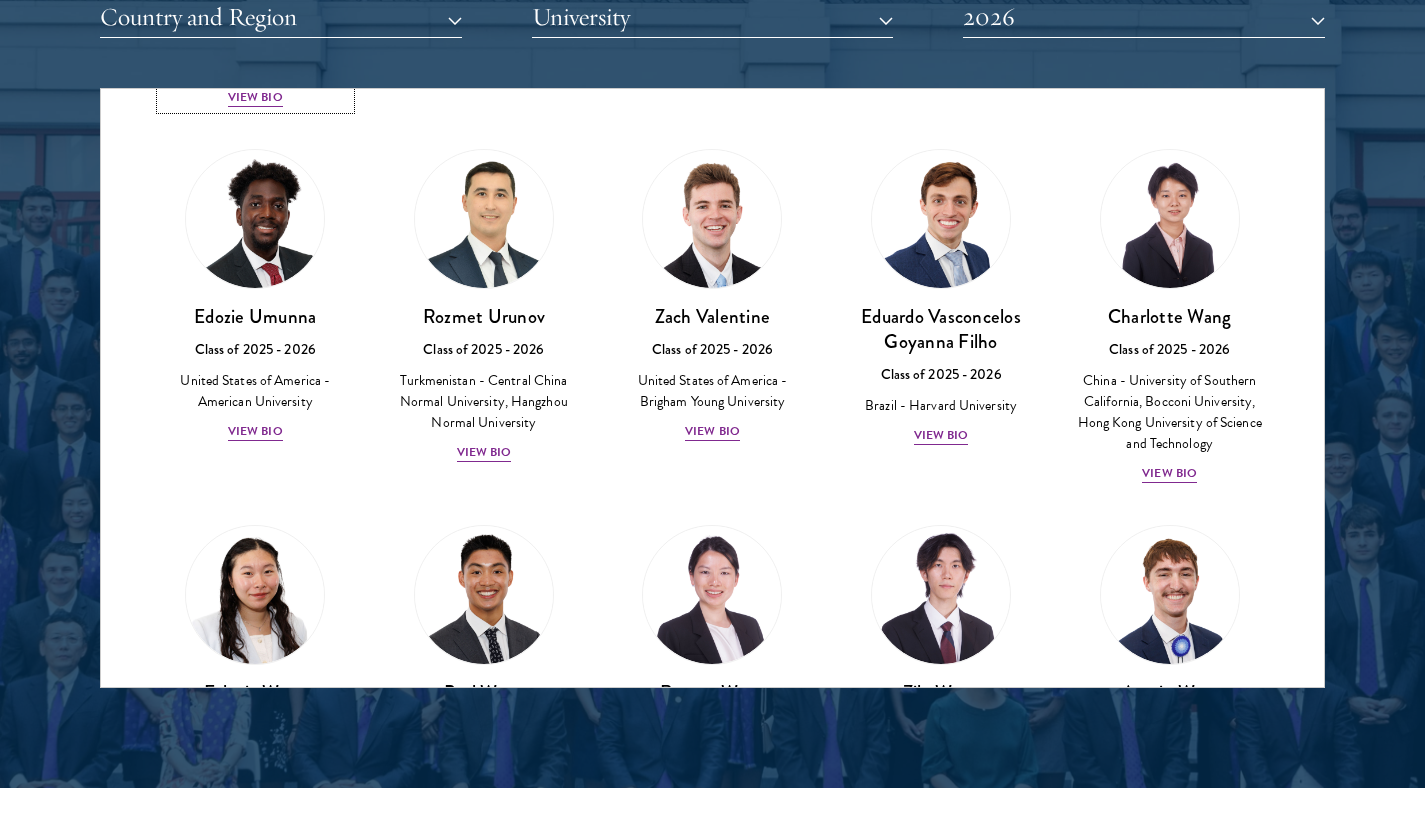scroll, scrollTop: 8537, scrollLeft: 0, axis: vertical 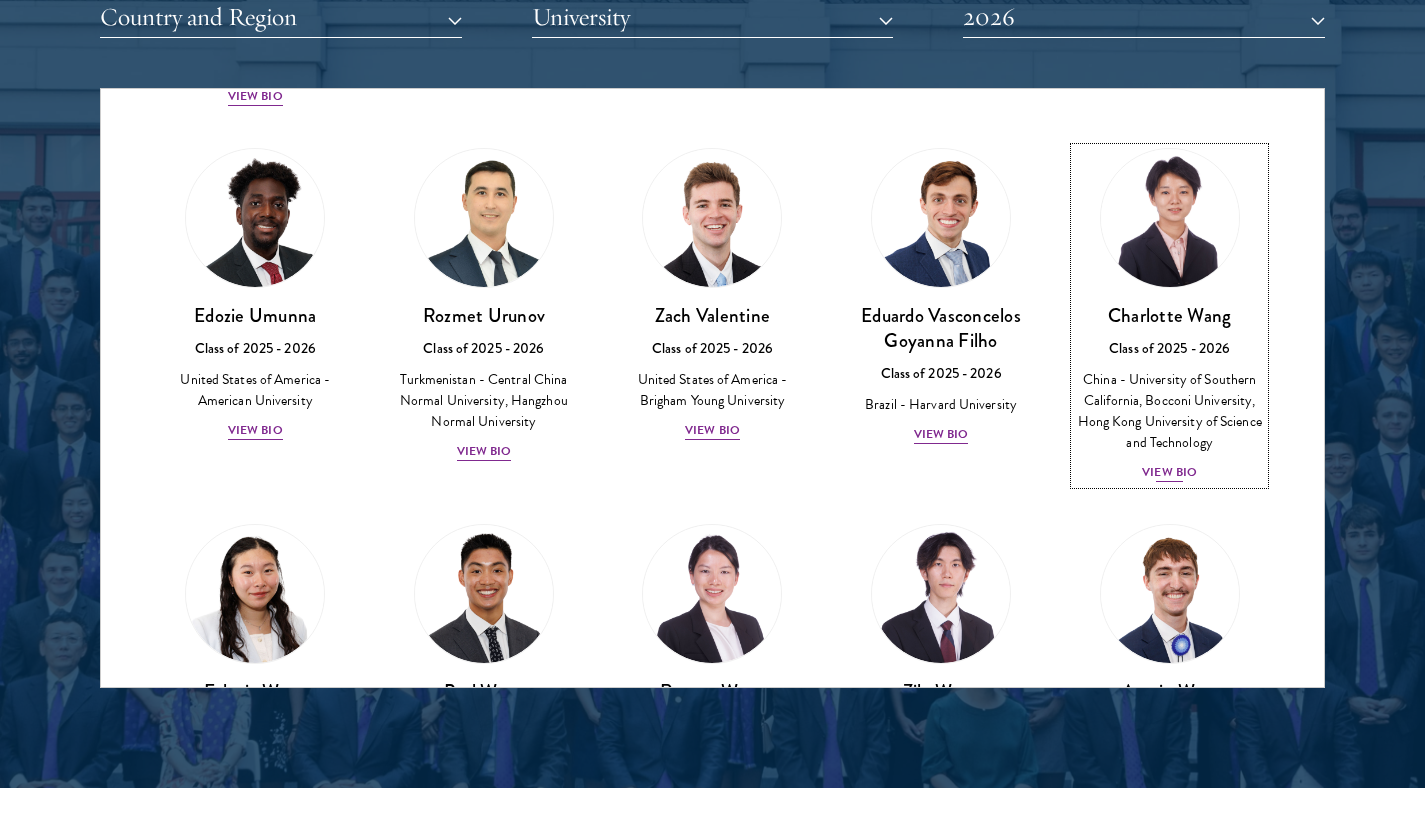 click on "View Bio" at bounding box center (1169, 472) 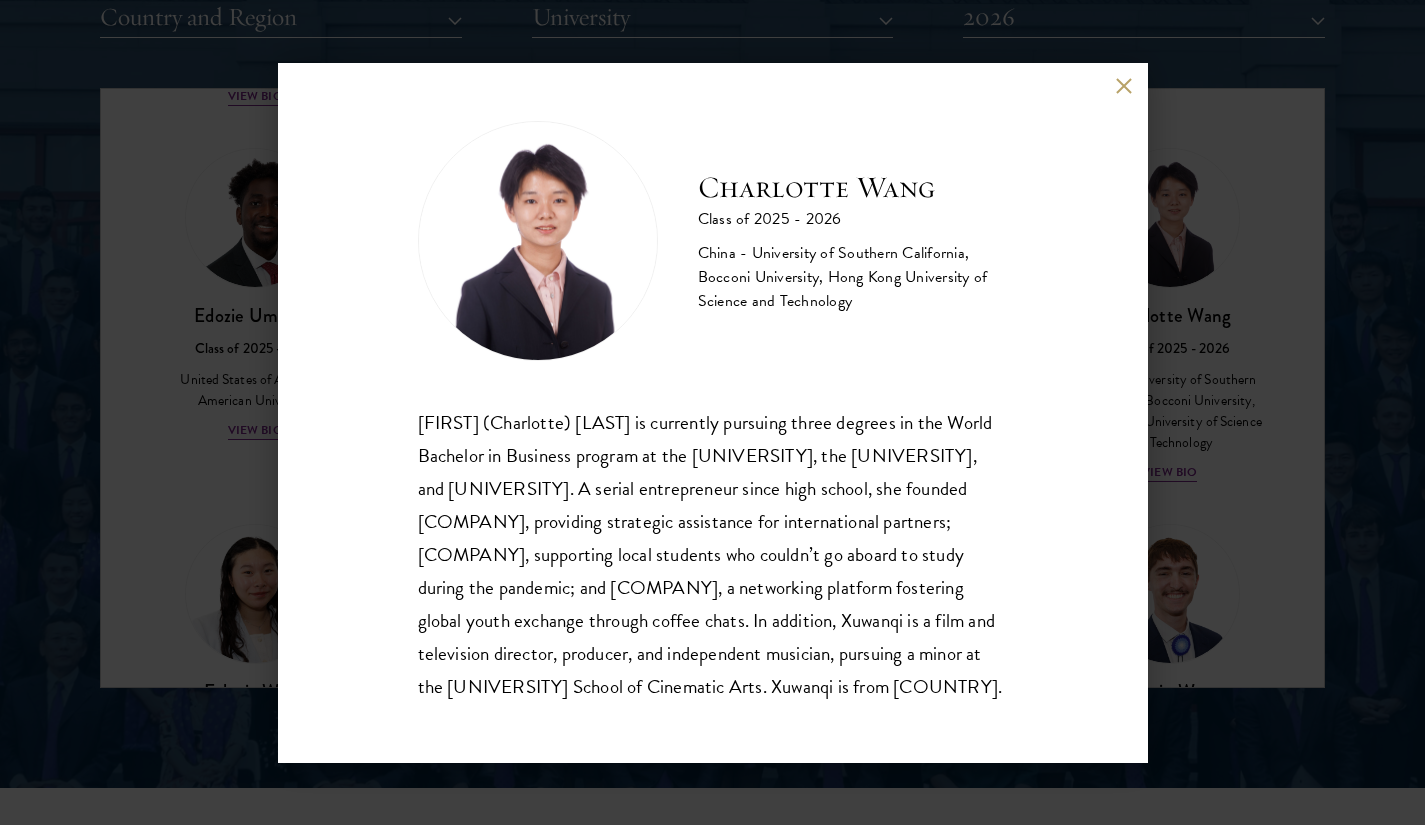 scroll, scrollTop: 19, scrollLeft: 0, axis: vertical 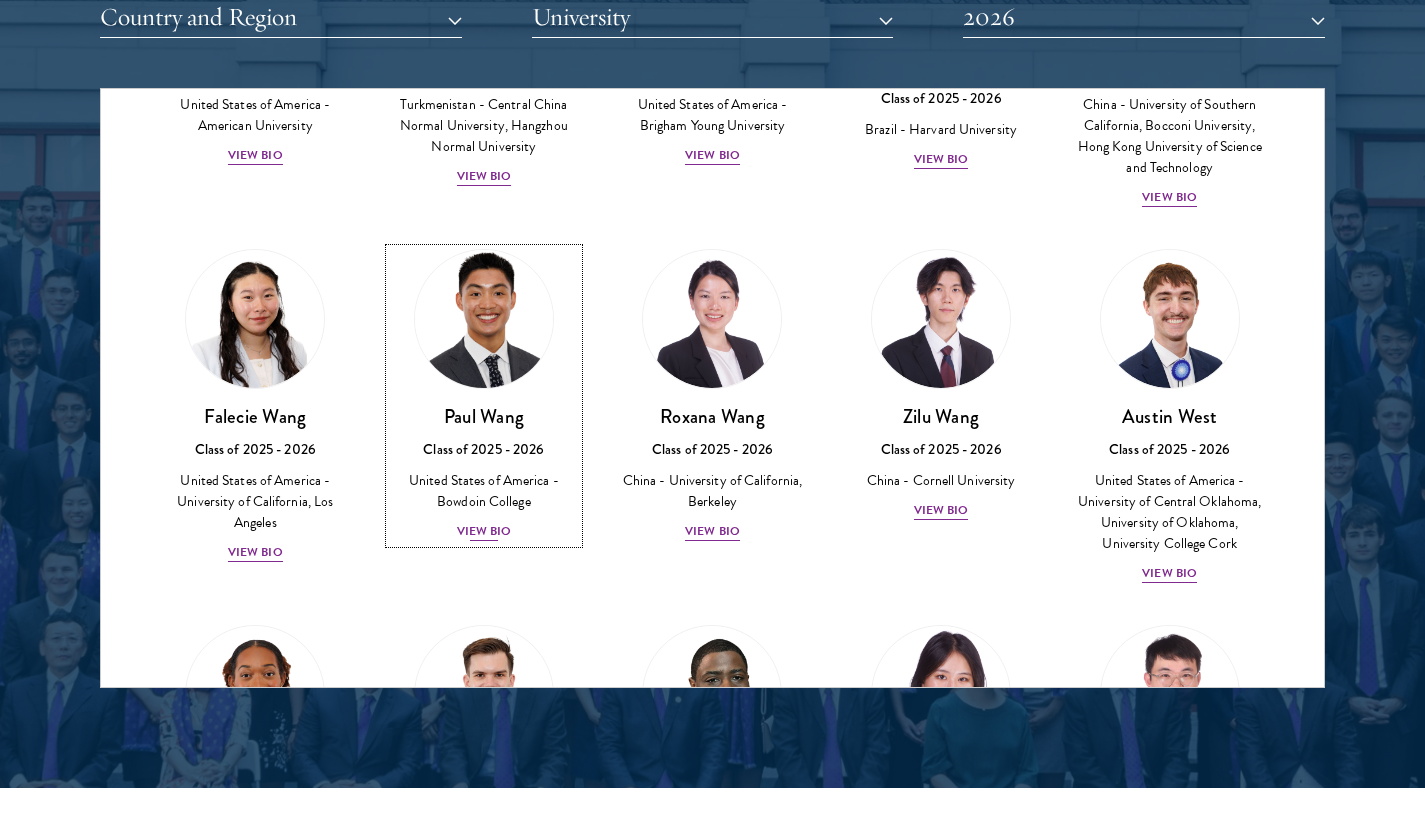 click on "View Bio" at bounding box center (484, 531) 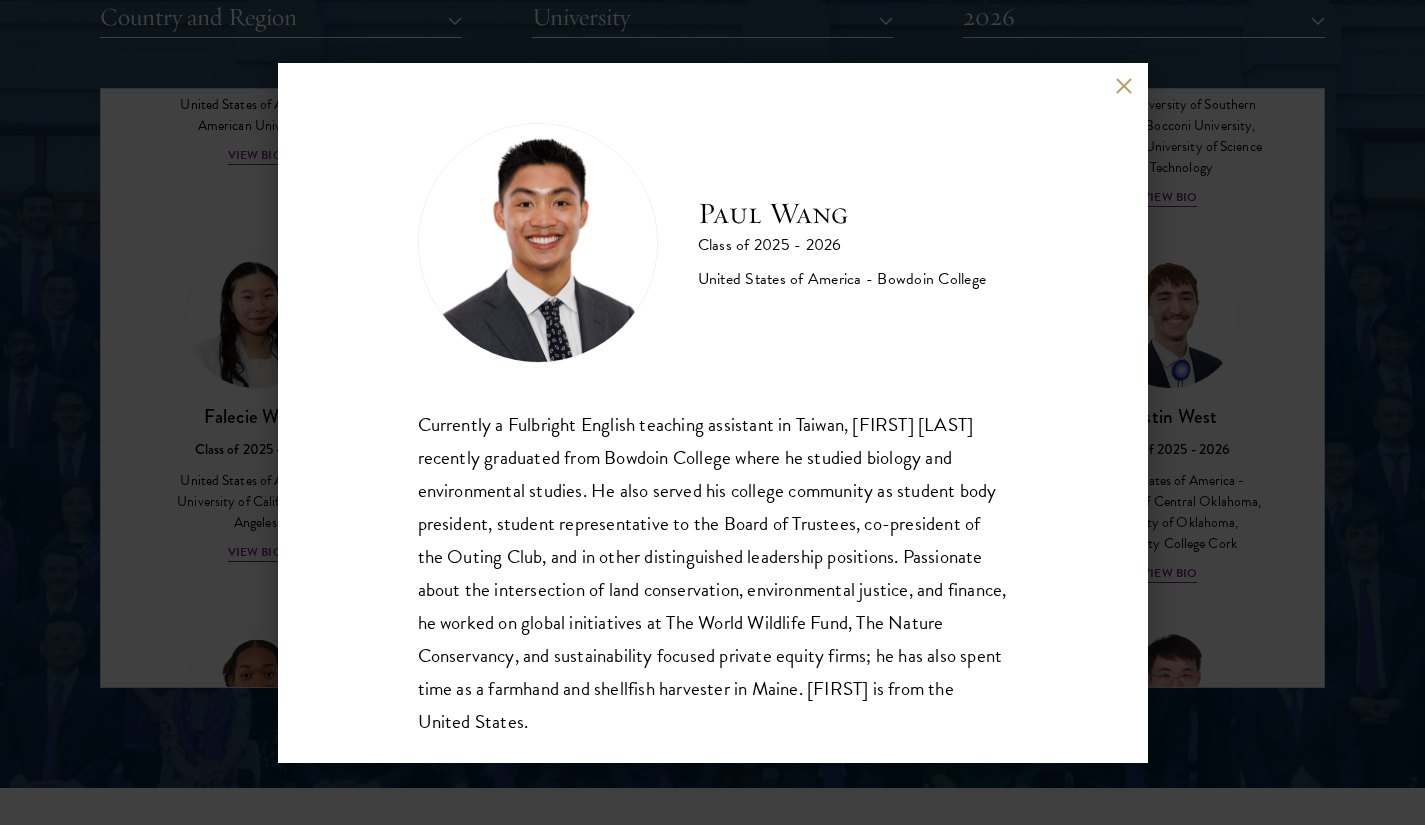 click at bounding box center (1124, 86) 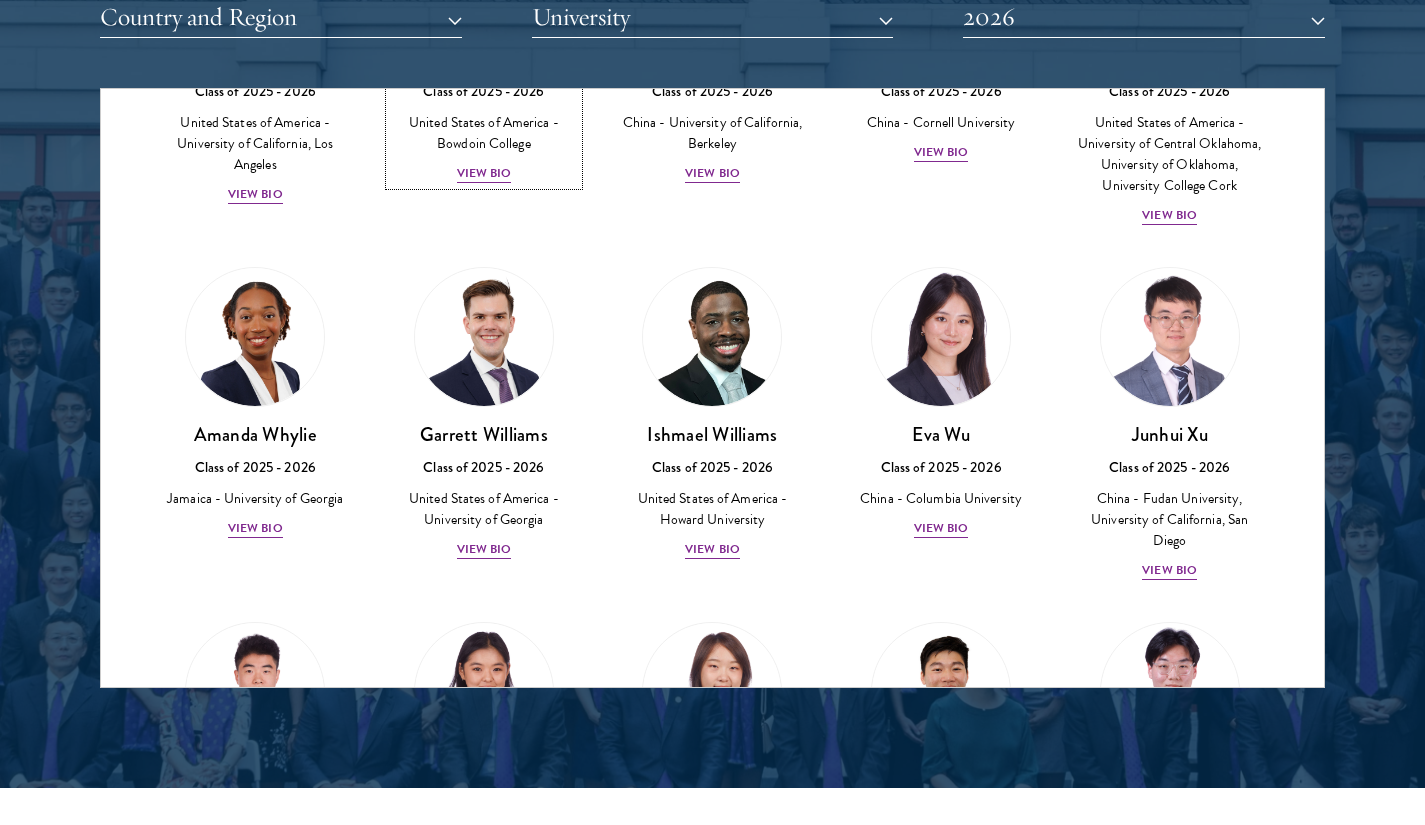 scroll, scrollTop: 9176, scrollLeft: 0, axis: vertical 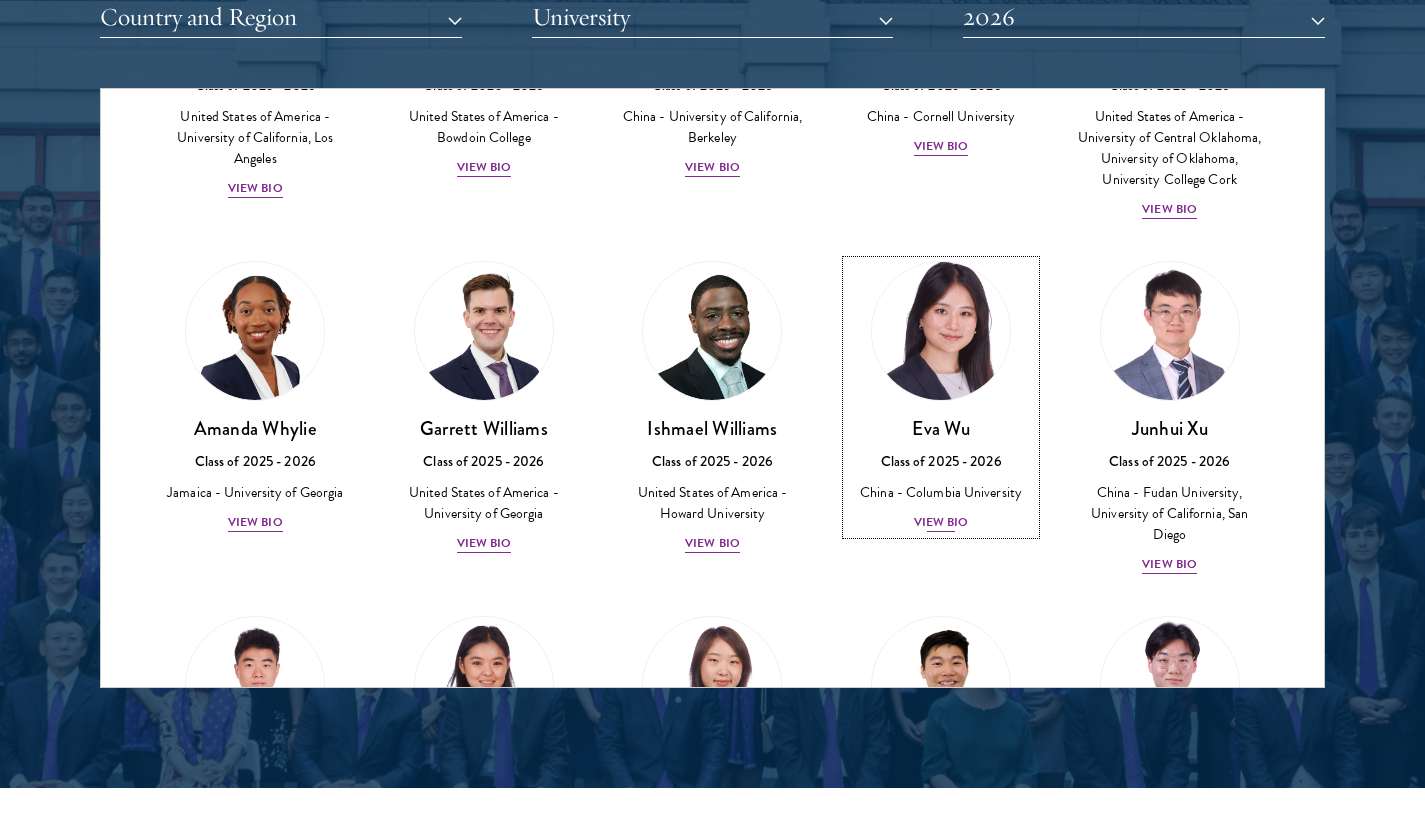 click on "[FIRST] [LAST]
Class of 2025 - 2026
[COUNTRY] - [UNIVERSITY]
View Bio" at bounding box center (941, 475) 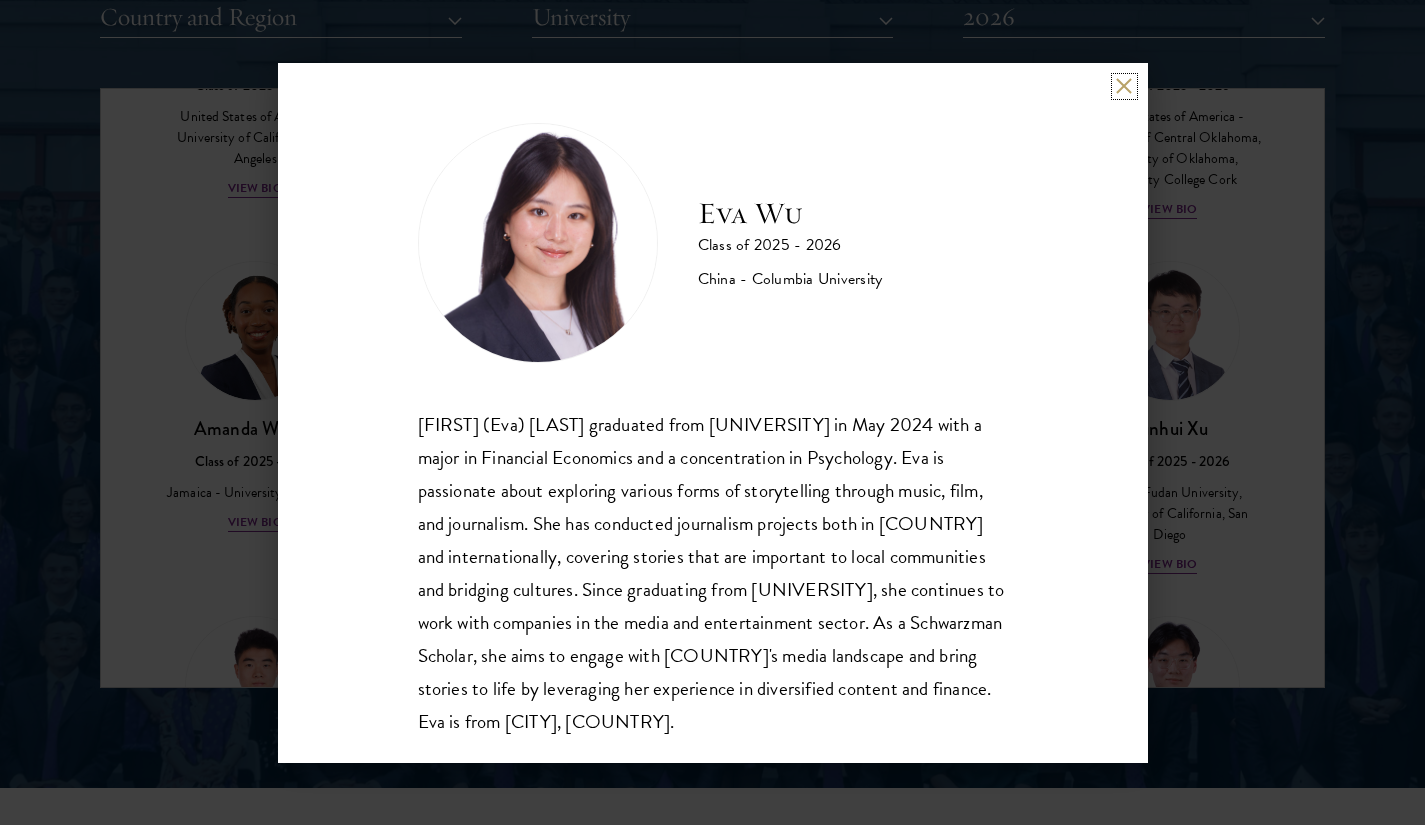 click at bounding box center (1124, 86) 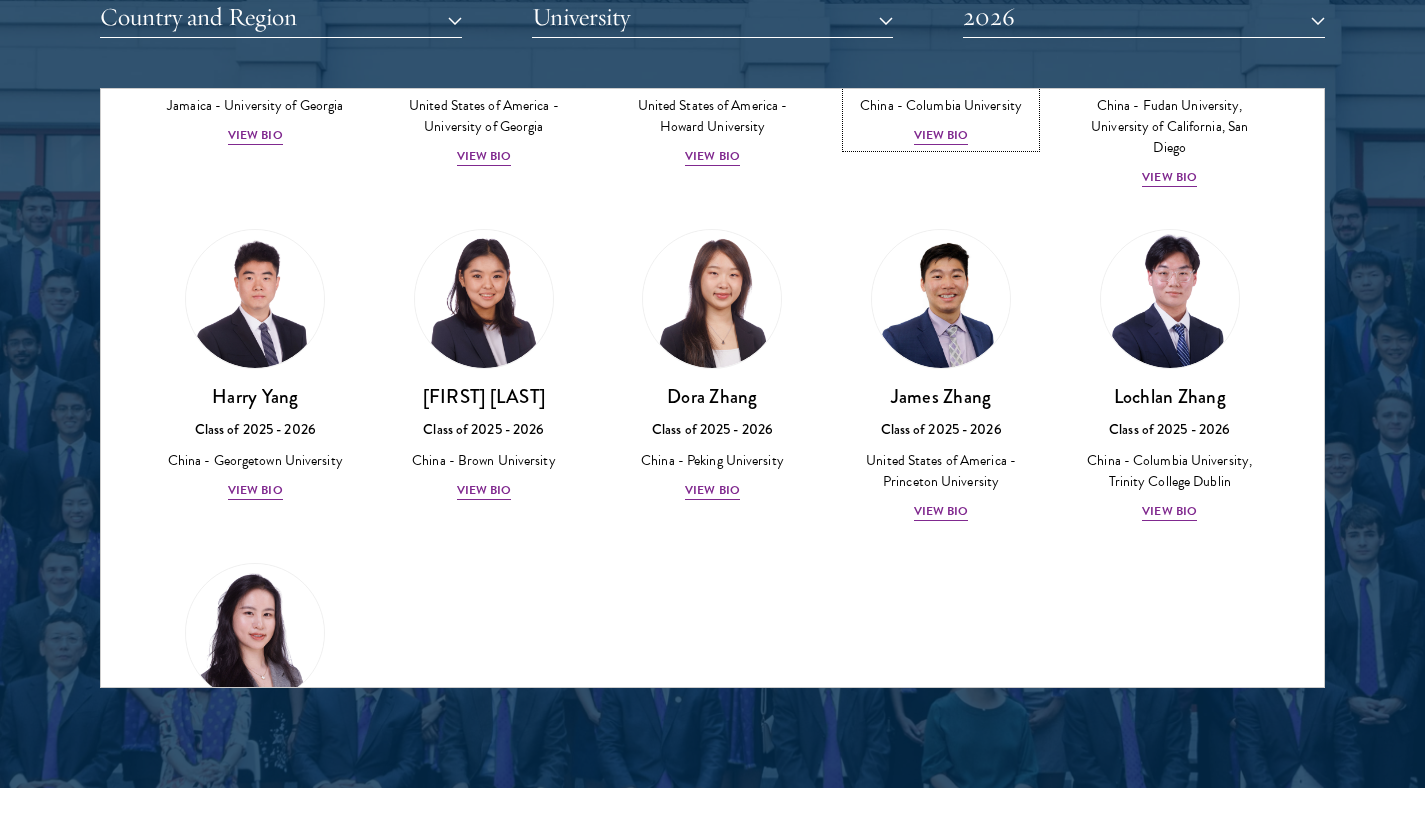 scroll, scrollTop: 9565, scrollLeft: 0, axis: vertical 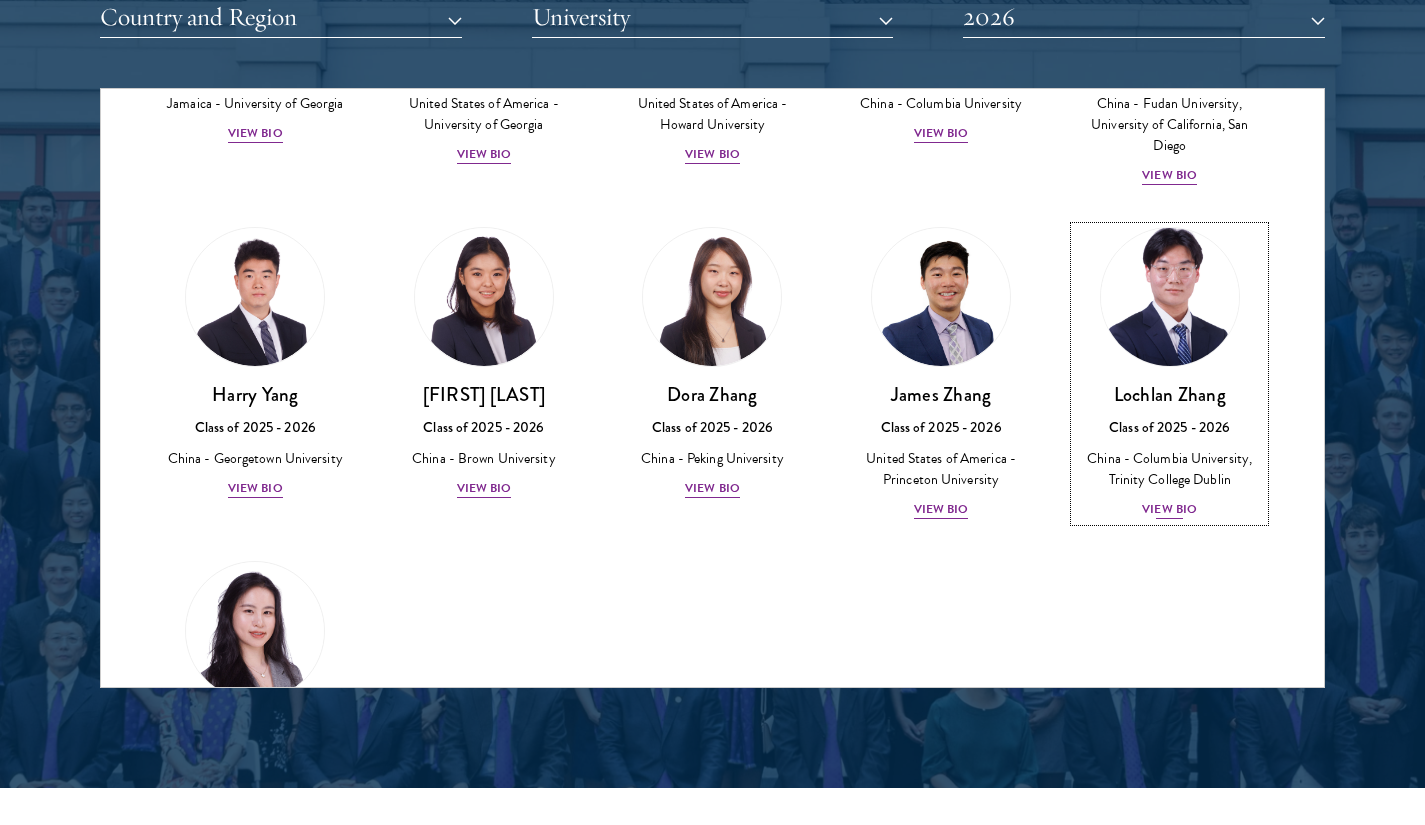 click on "[FIRST] [LAST]
Class of 2025 - 2026
China - Columbia University, Trinity College Dublin
View Bio" at bounding box center (1169, 451) 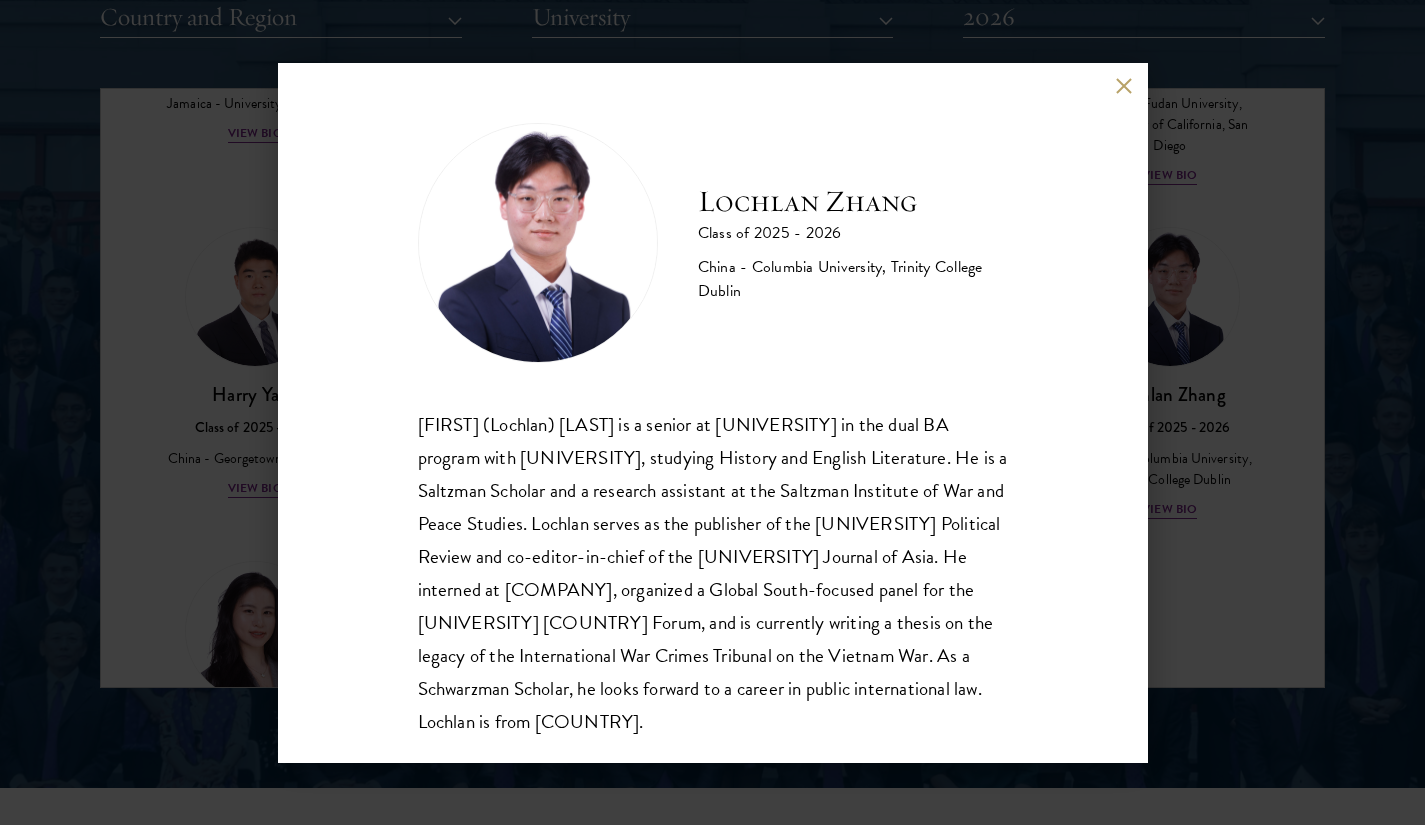 click at bounding box center [1124, 86] 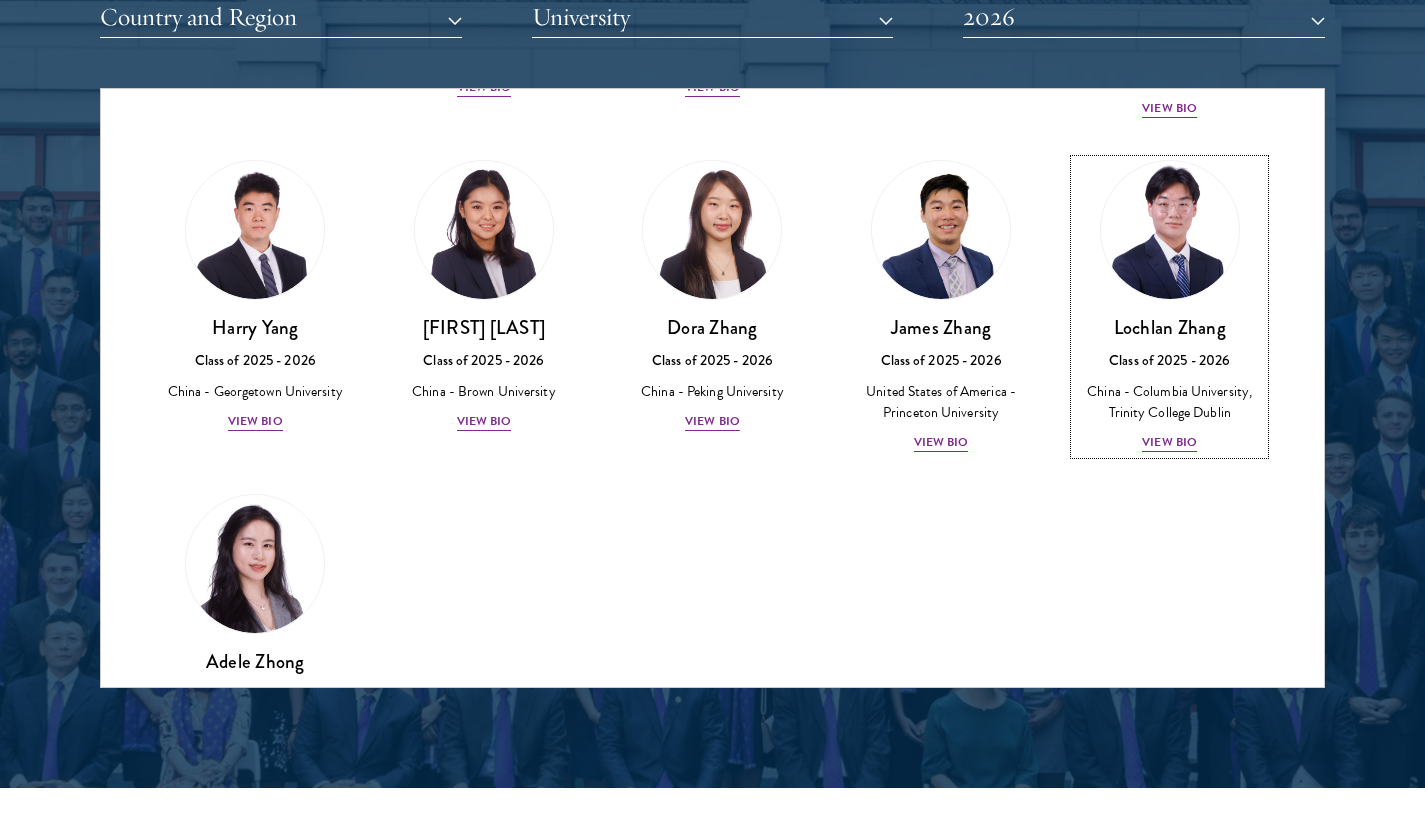 scroll, scrollTop: 9635, scrollLeft: 0, axis: vertical 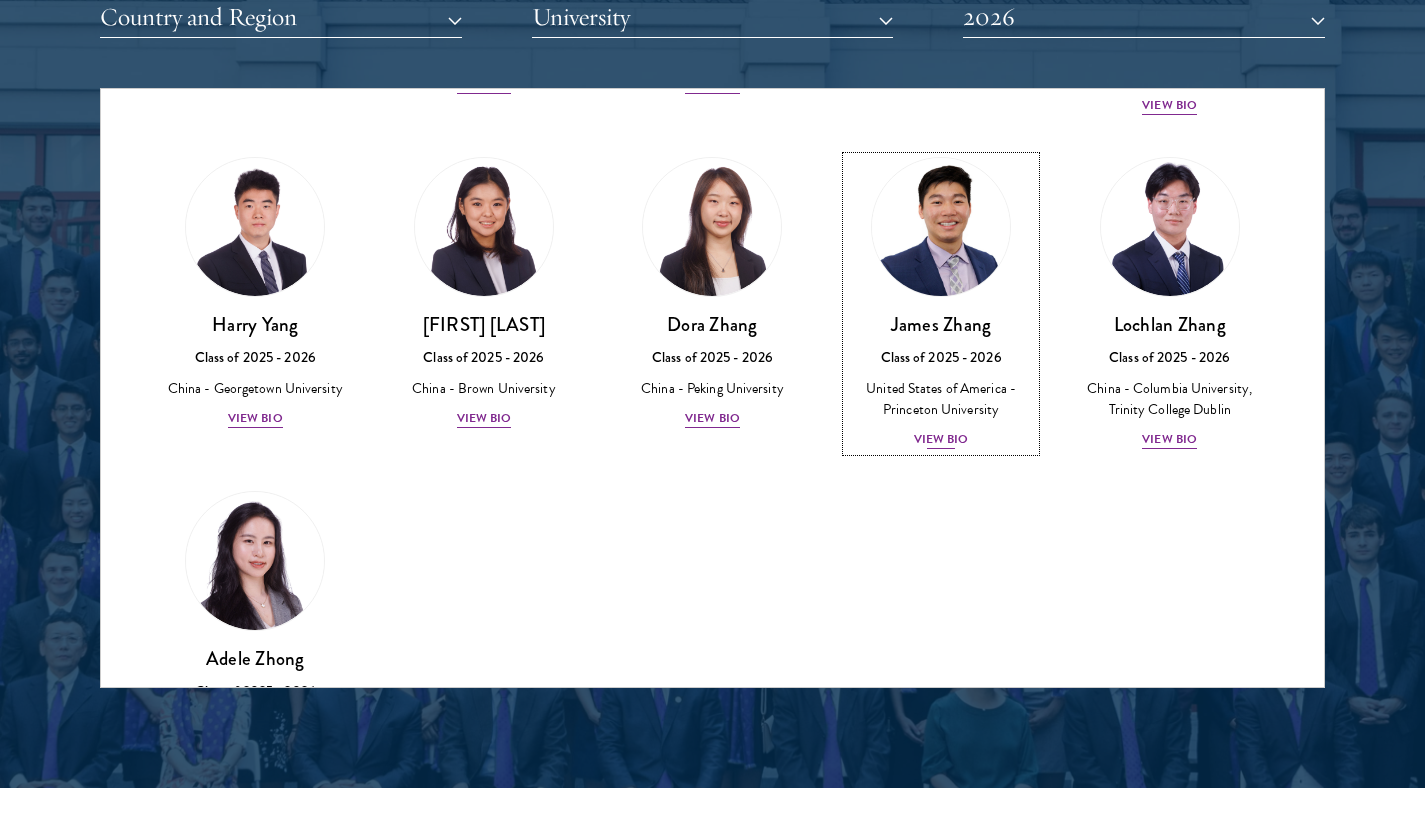 click on "View Bio" at bounding box center [941, 439] 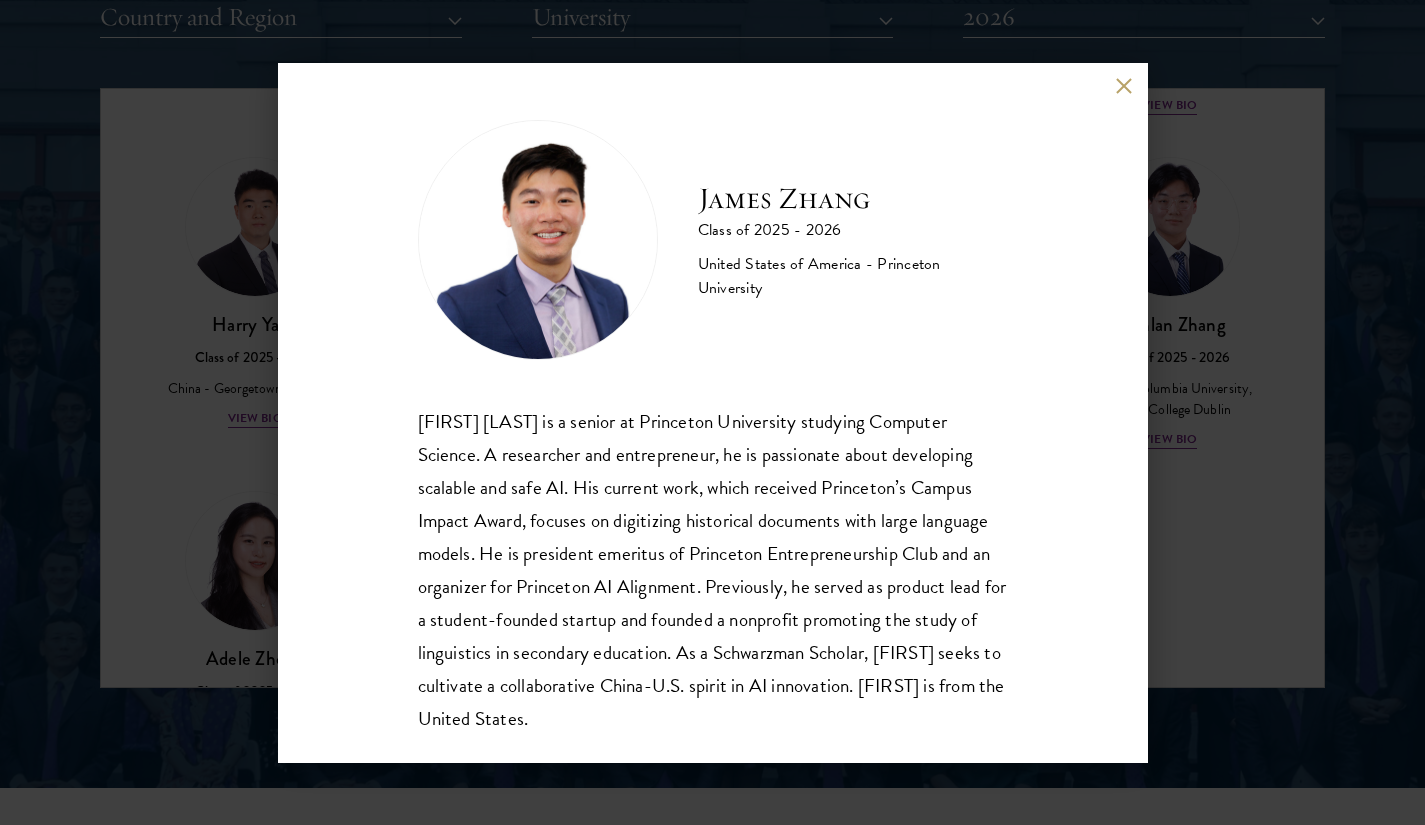 scroll, scrollTop: 4, scrollLeft: 0, axis: vertical 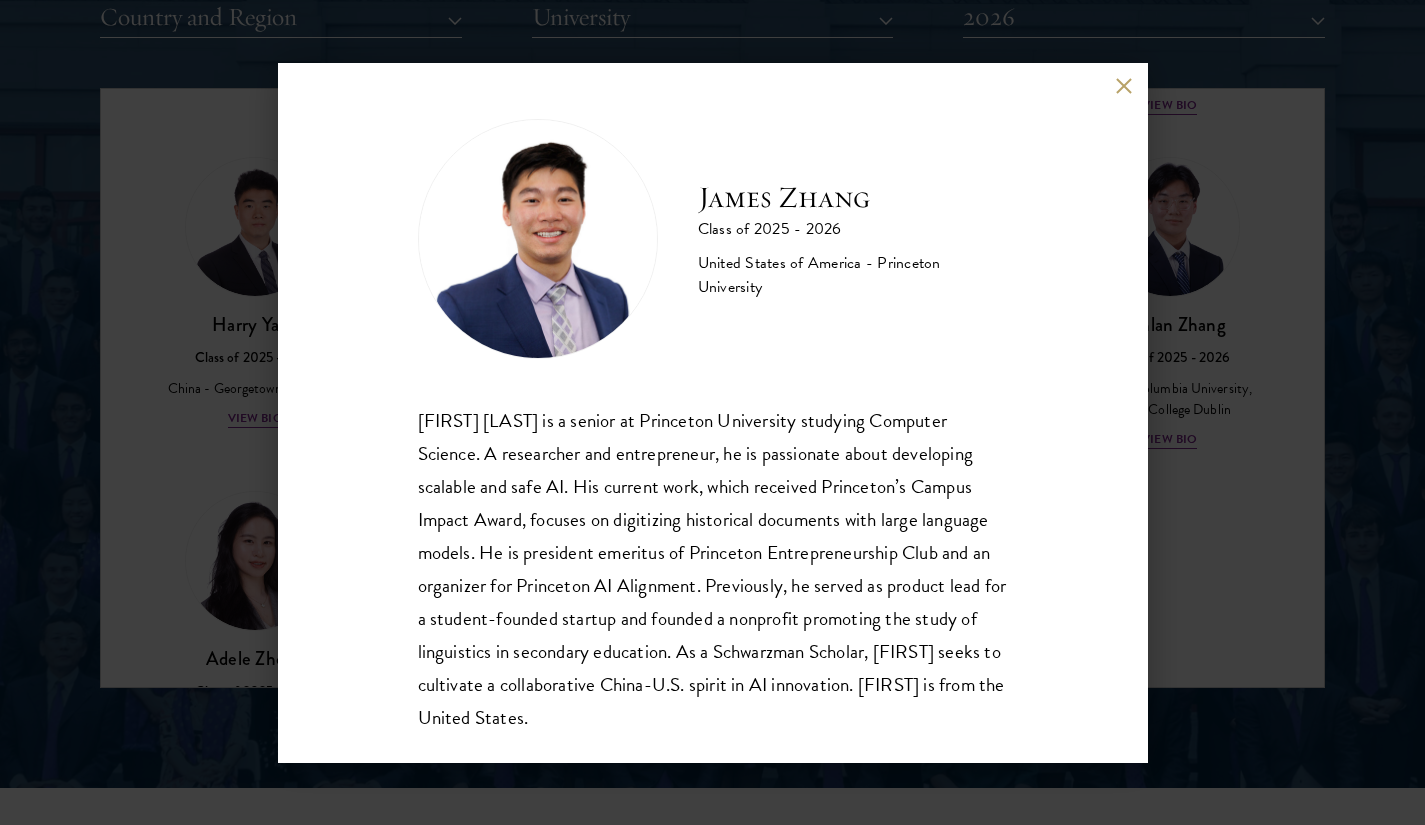 click at bounding box center (1124, 86) 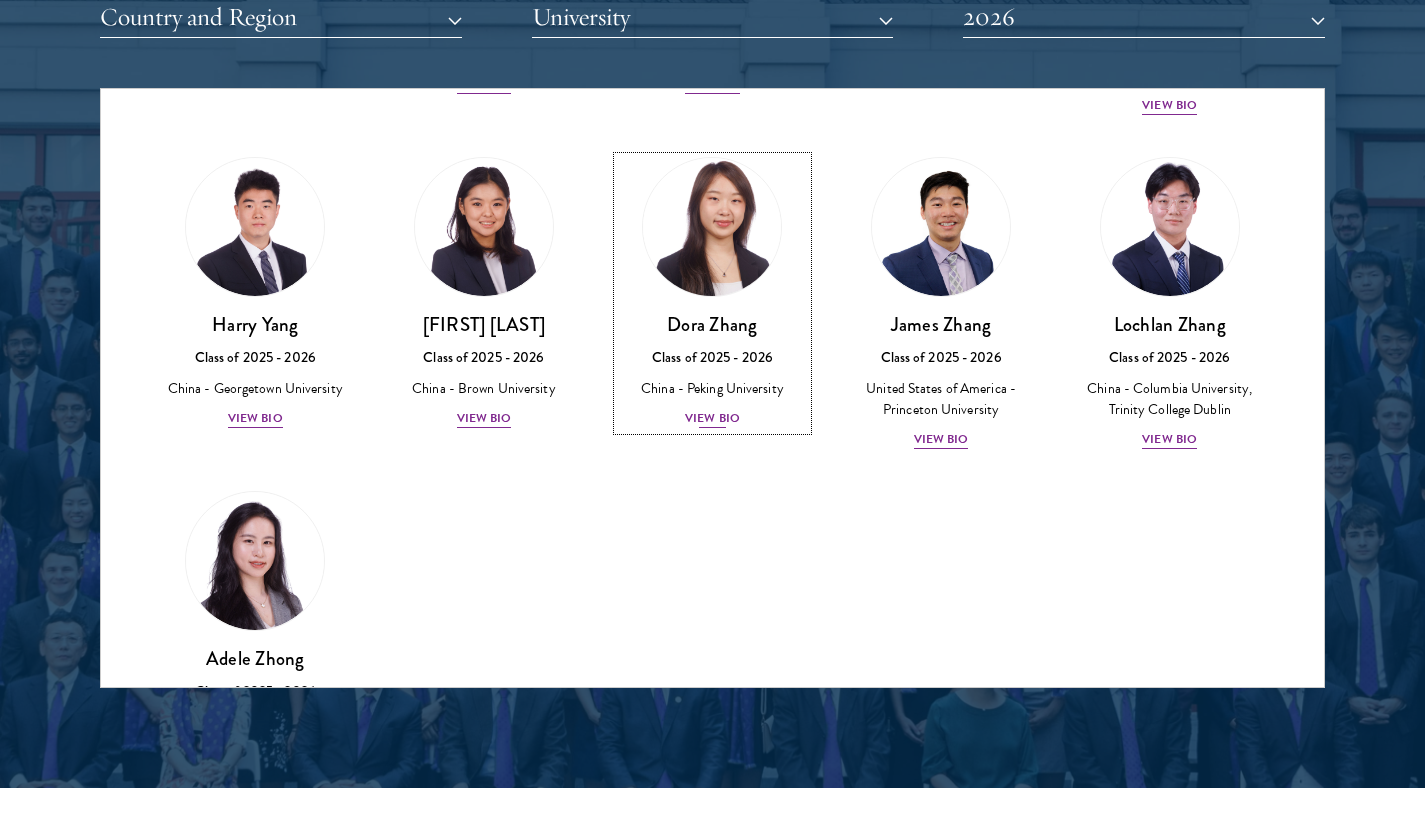 click on "View Bio" at bounding box center [712, 418] 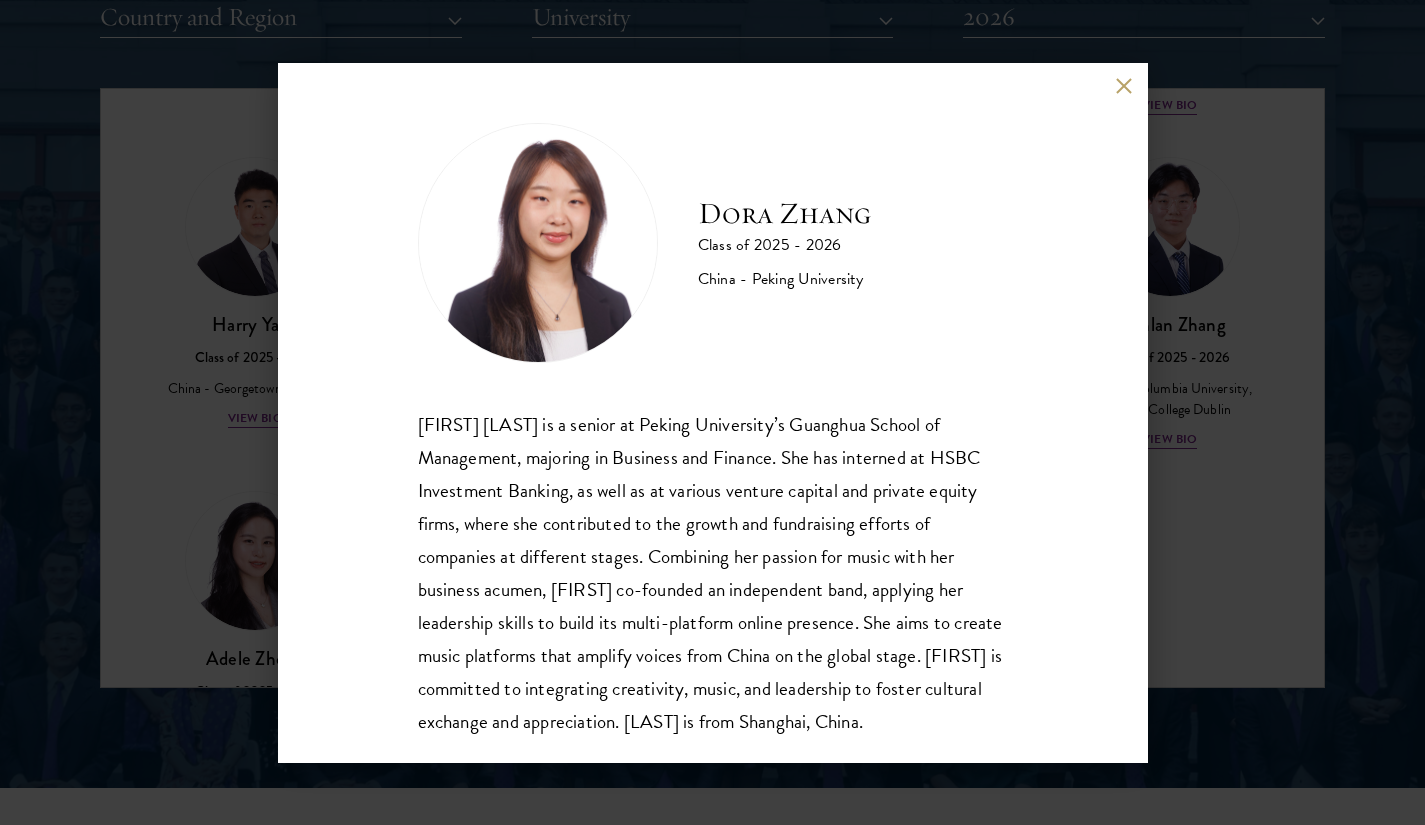 click at bounding box center (1124, 86) 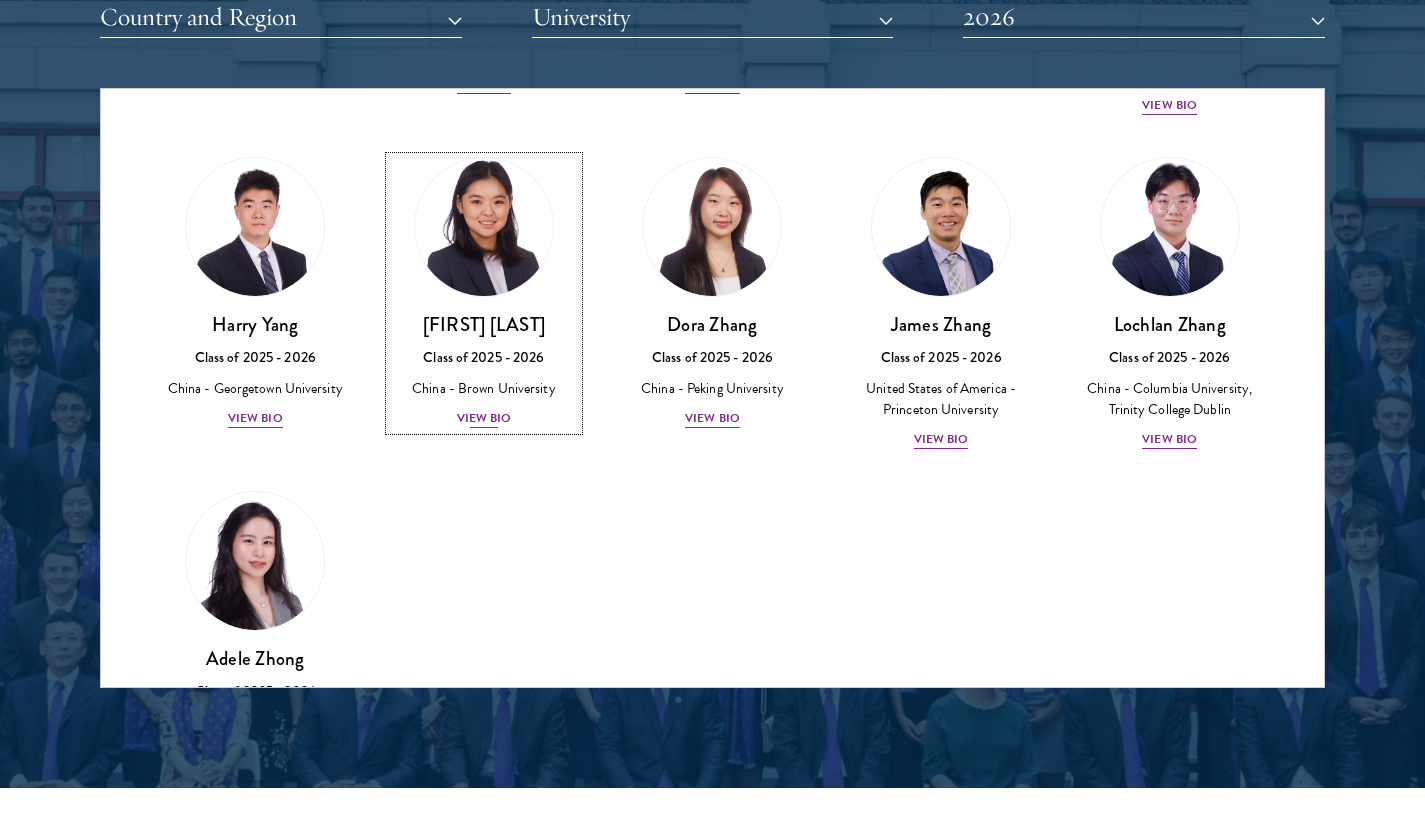click on "View Bio" at bounding box center [484, 418] 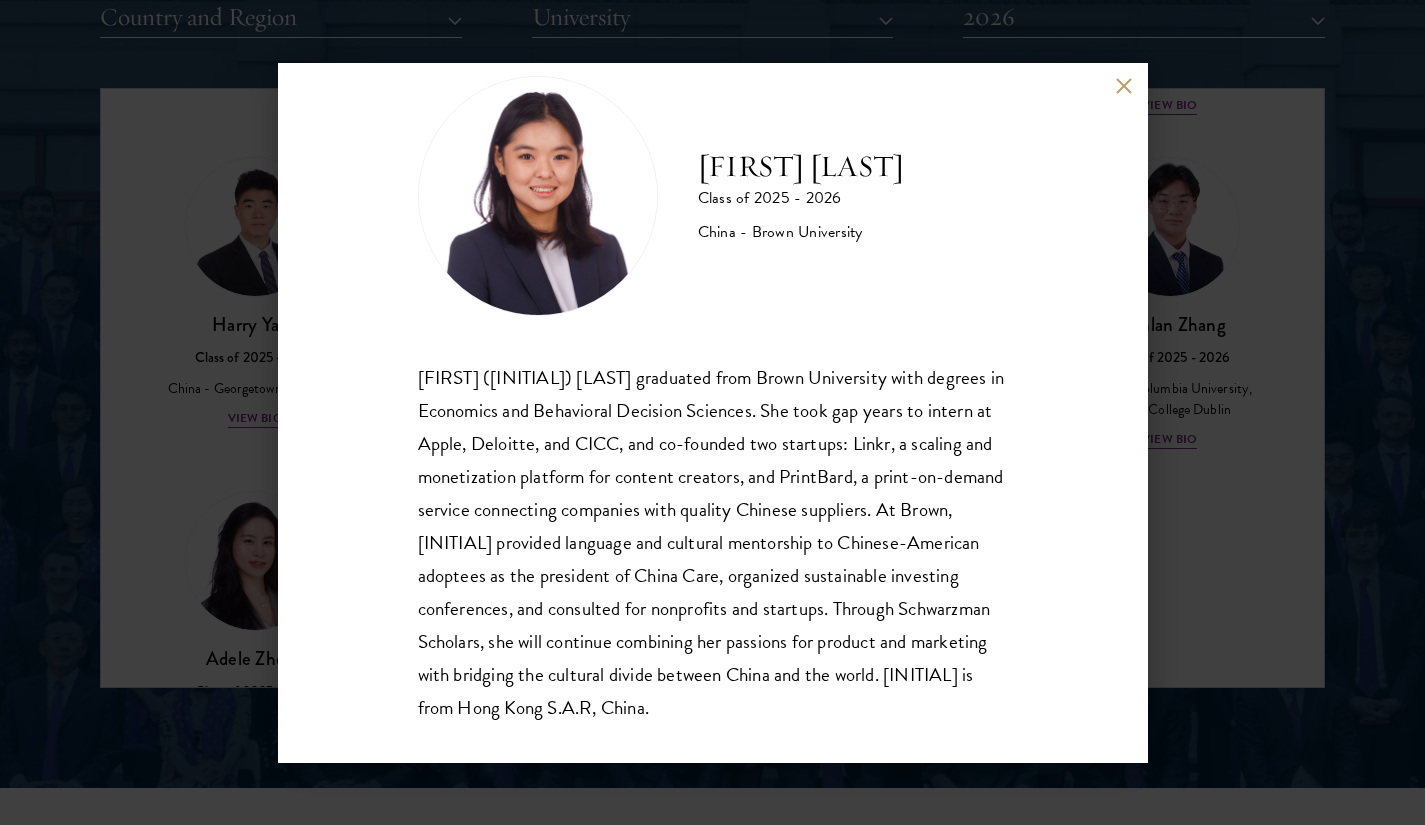 scroll, scrollTop: 68, scrollLeft: 0, axis: vertical 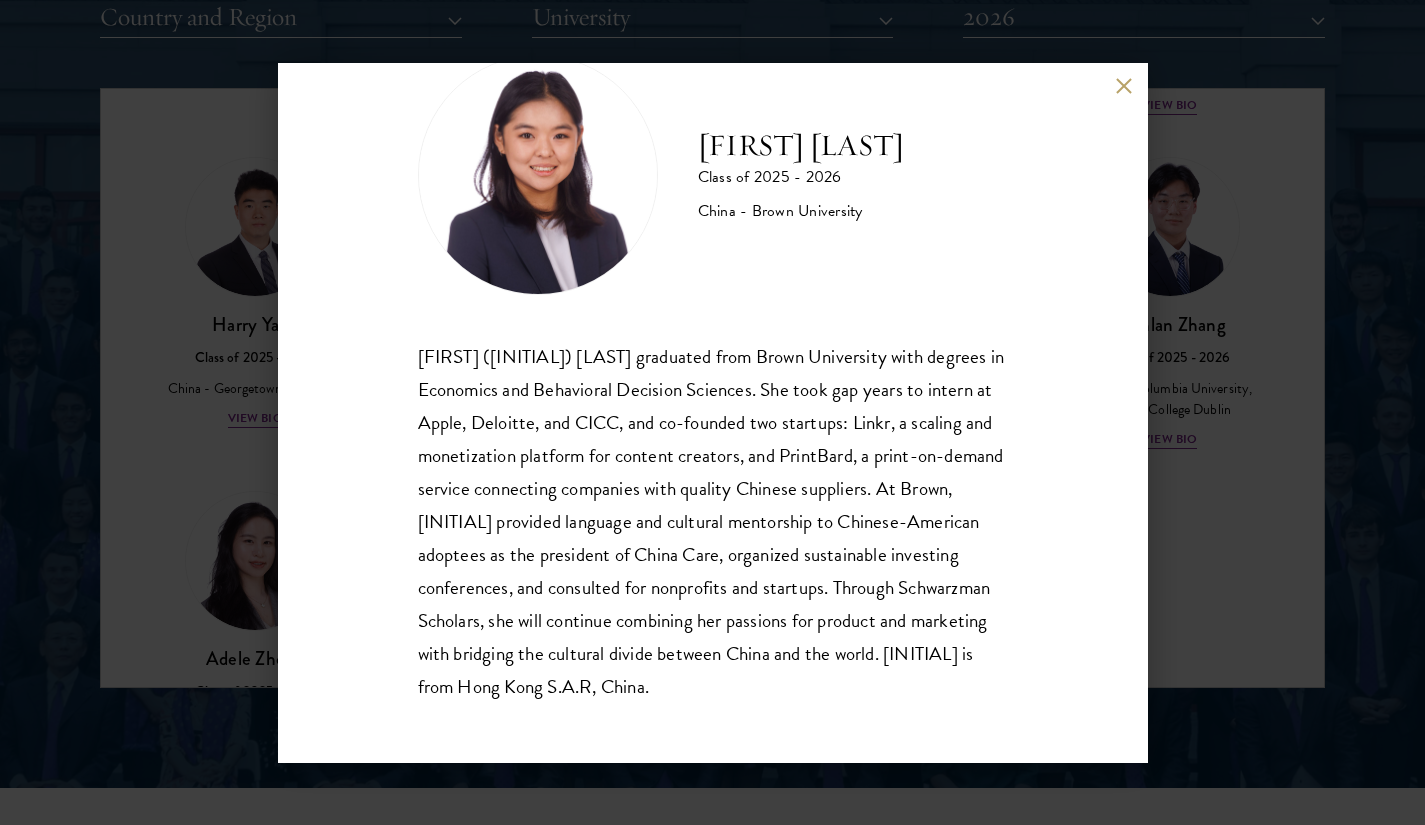 click at bounding box center [1124, 86] 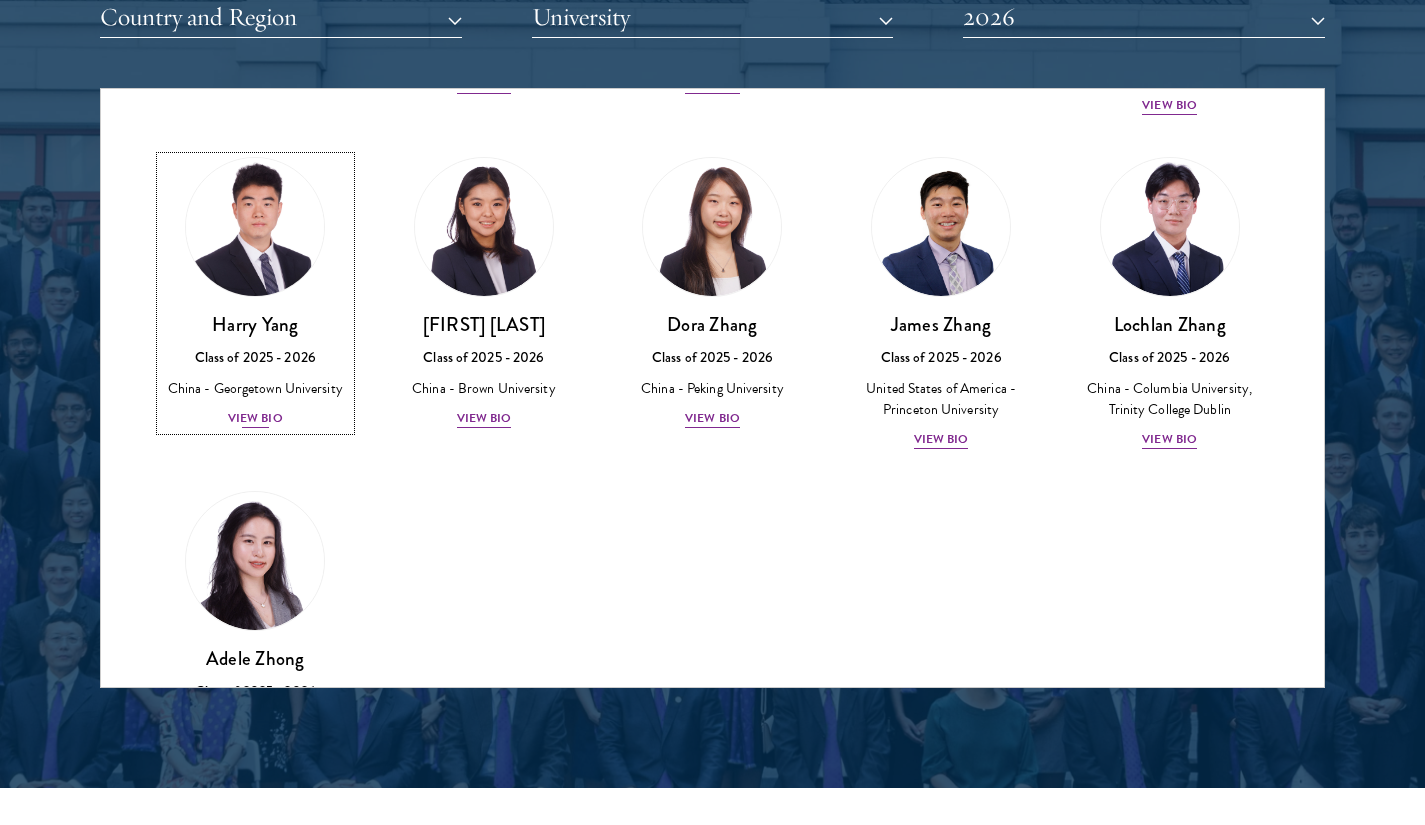 click on "View Bio" at bounding box center [255, 418] 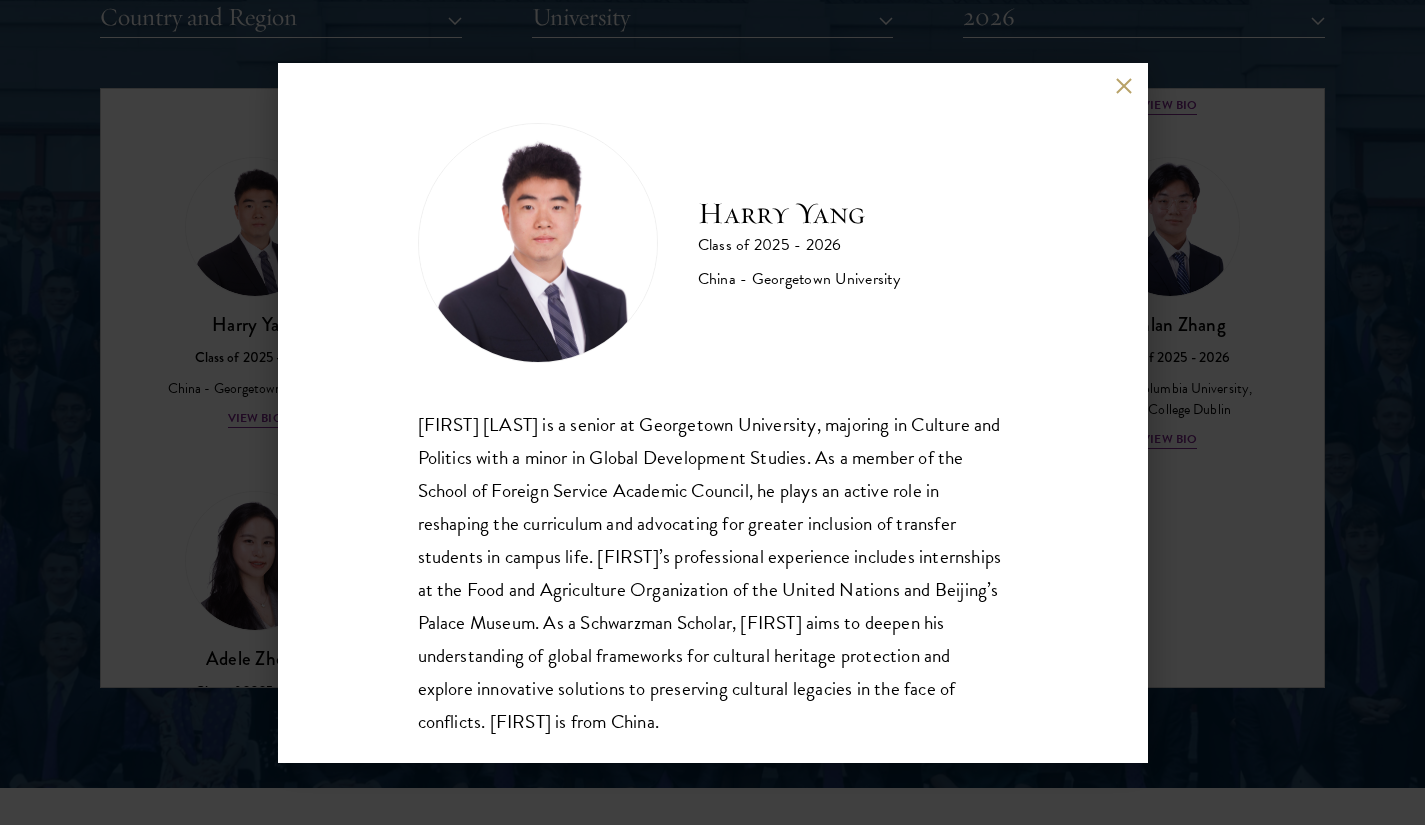 click at bounding box center (1124, 86) 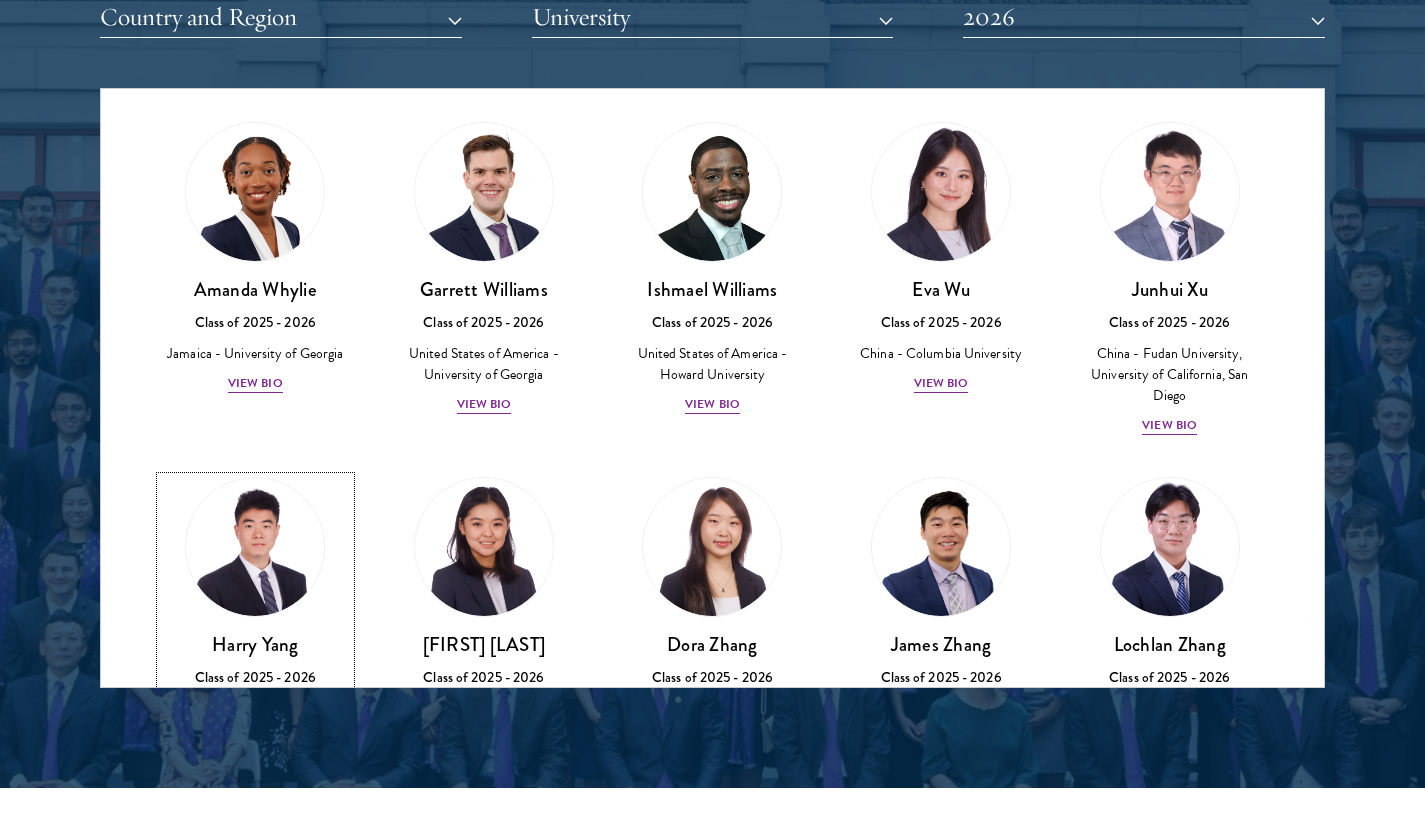 scroll, scrollTop: 9311, scrollLeft: 0, axis: vertical 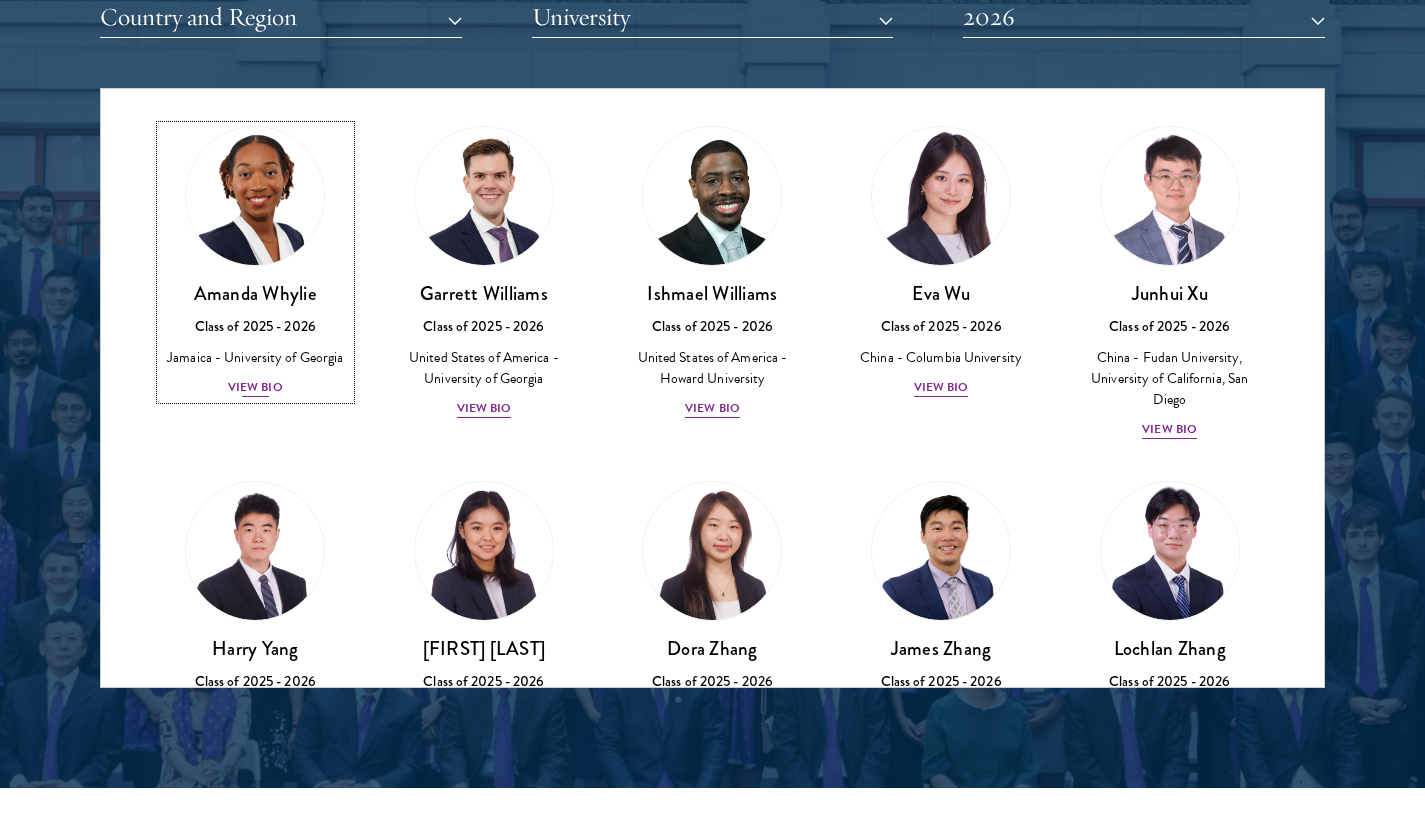 click on "View Bio" at bounding box center (255, 387) 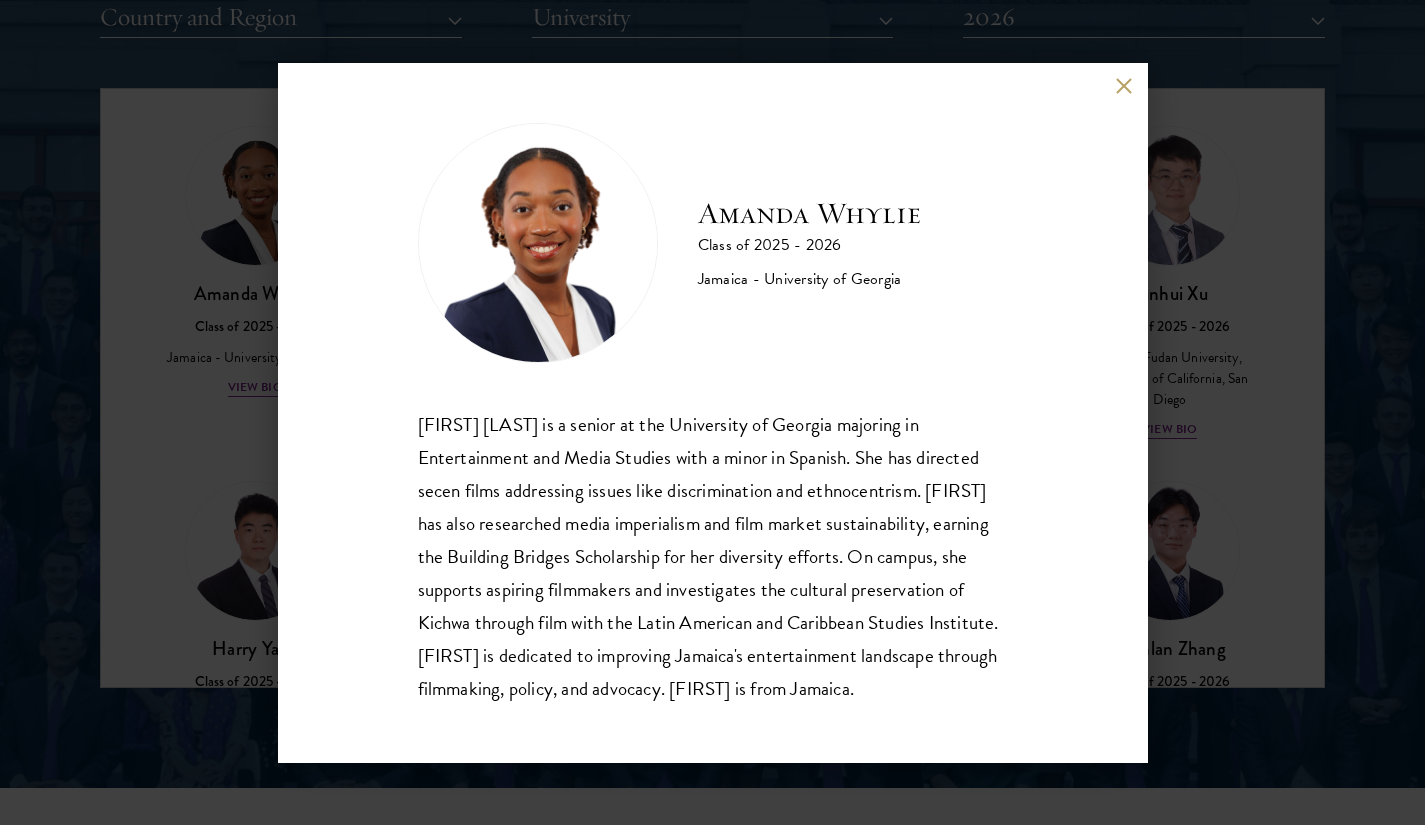 scroll, scrollTop: 35, scrollLeft: 0, axis: vertical 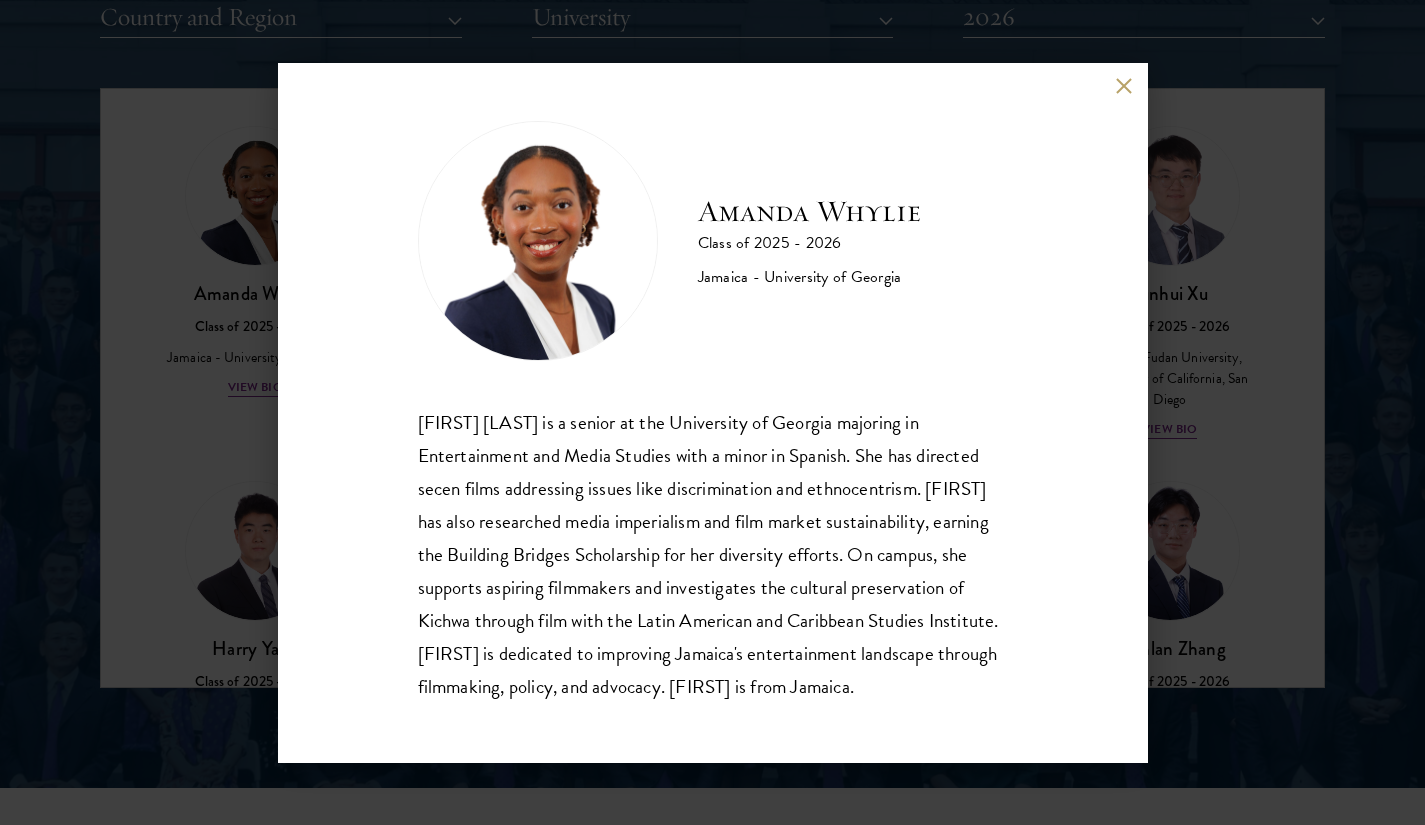 click at bounding box center [1124, 86] 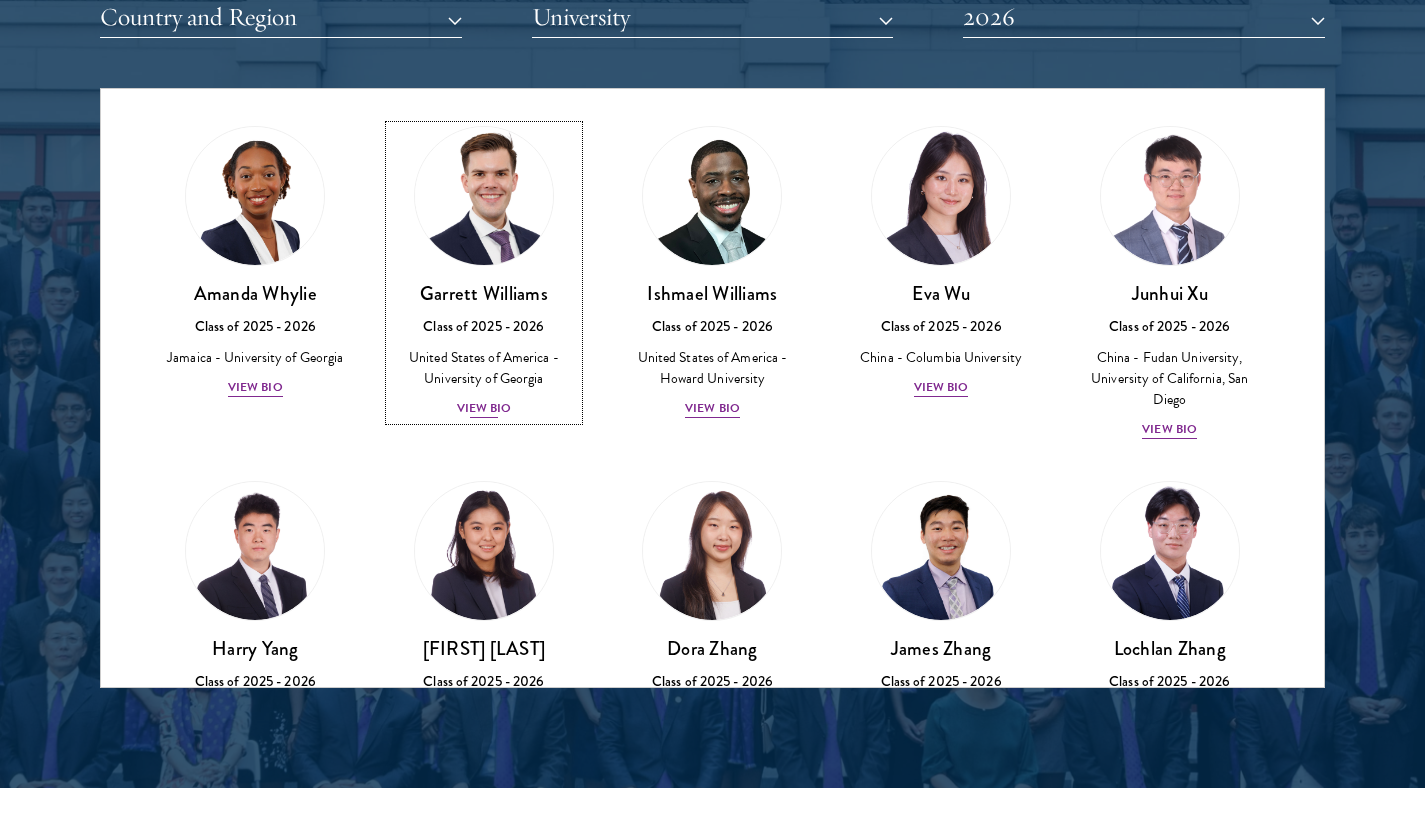 click on "View Bio" at bounding box center (484, 408) 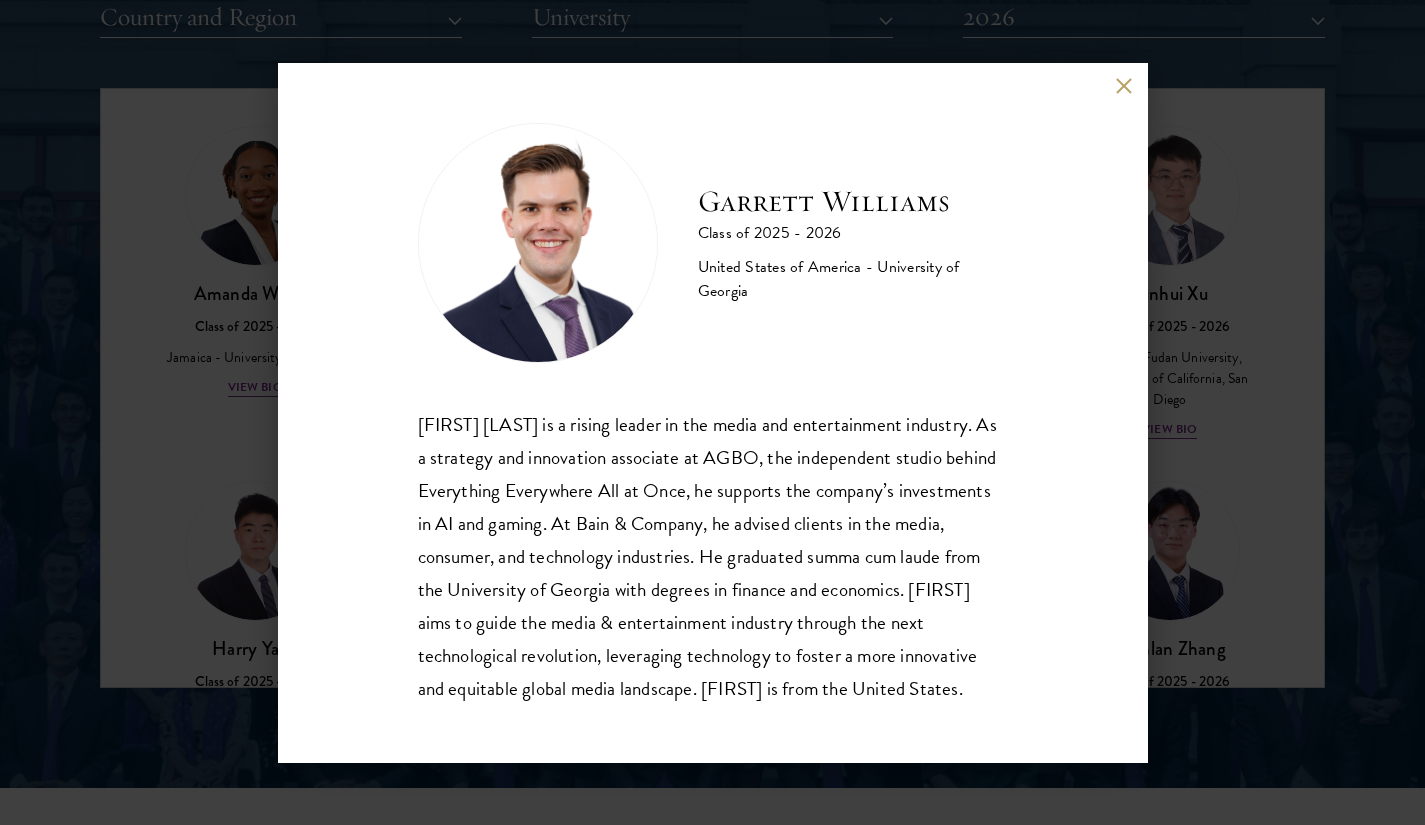 scroll, scrollTop: 35, scrollLeft: 0, axis: vertical 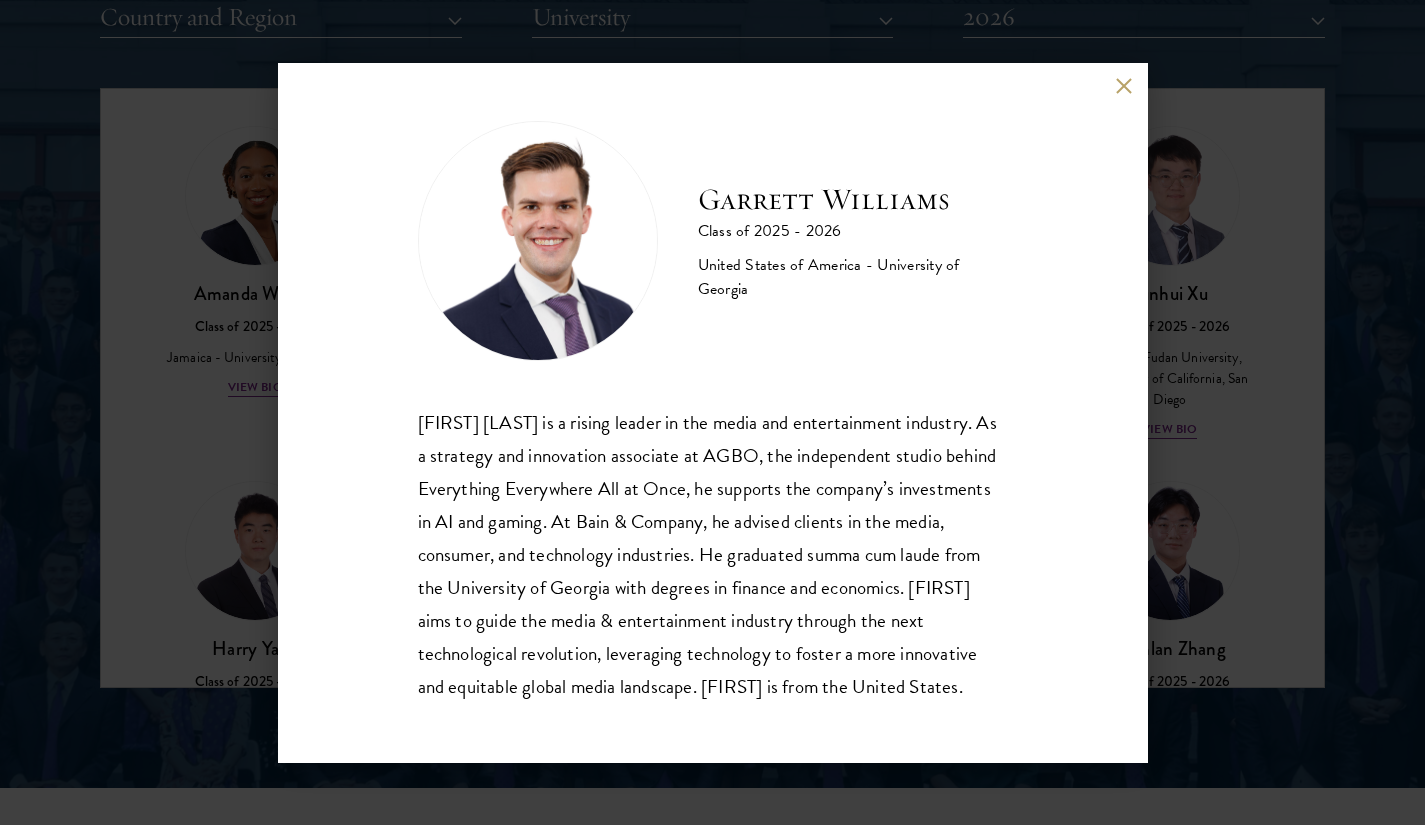 click at bounding box center [1124, 86] 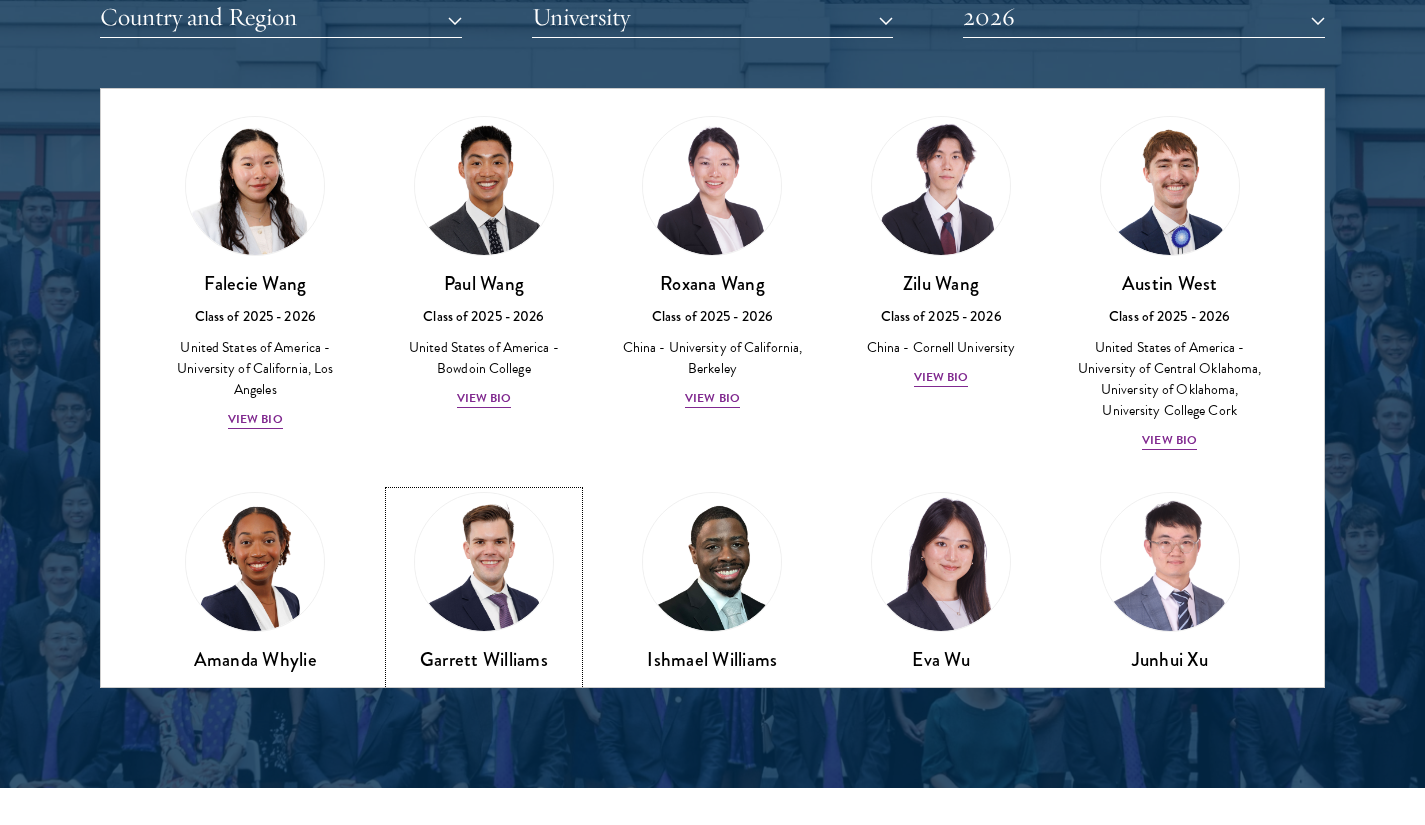 scroll, scrollTop: 8944, scrollLeft: 0, axis: vertical 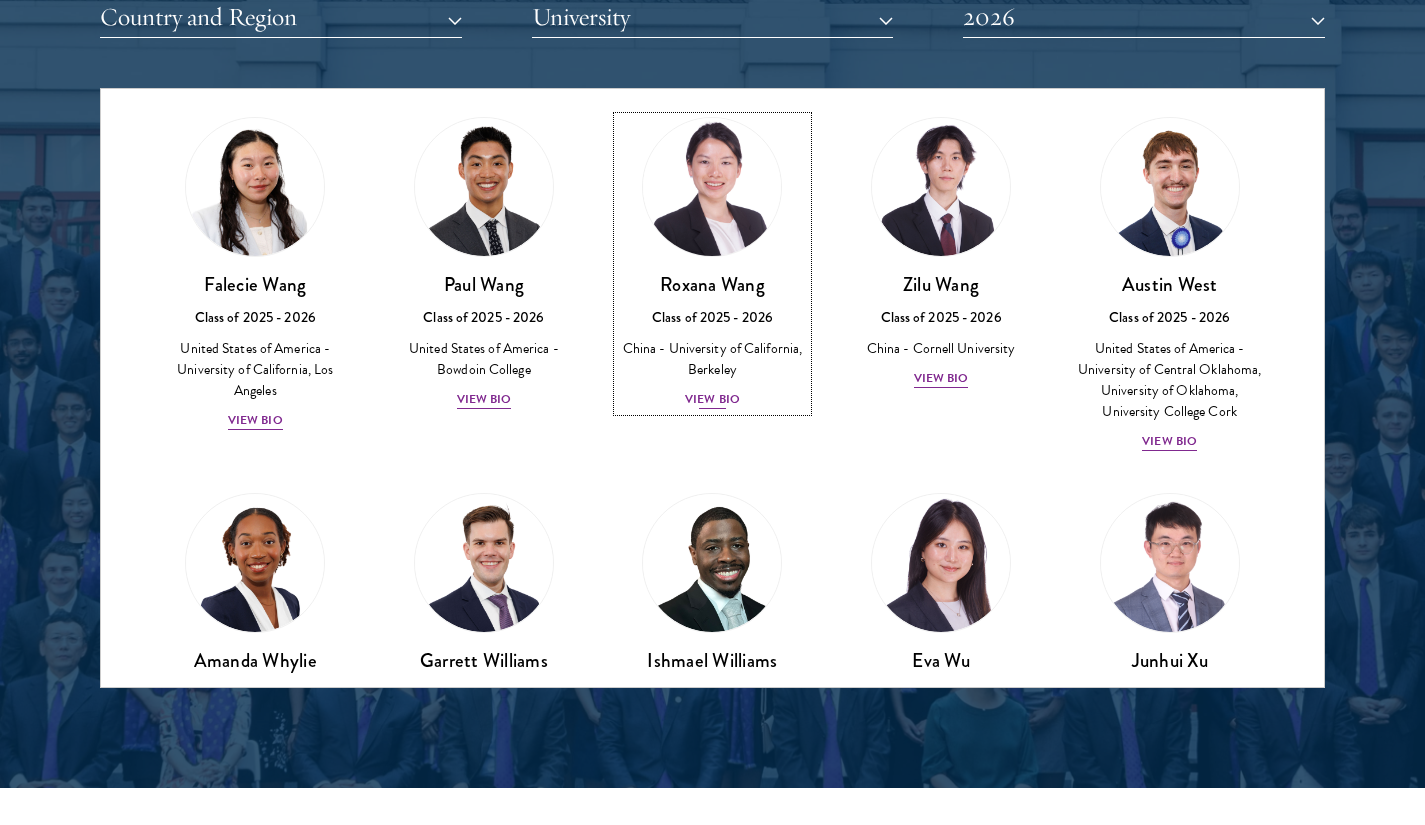 click on "View Bio" at bounding box center [712, 399] 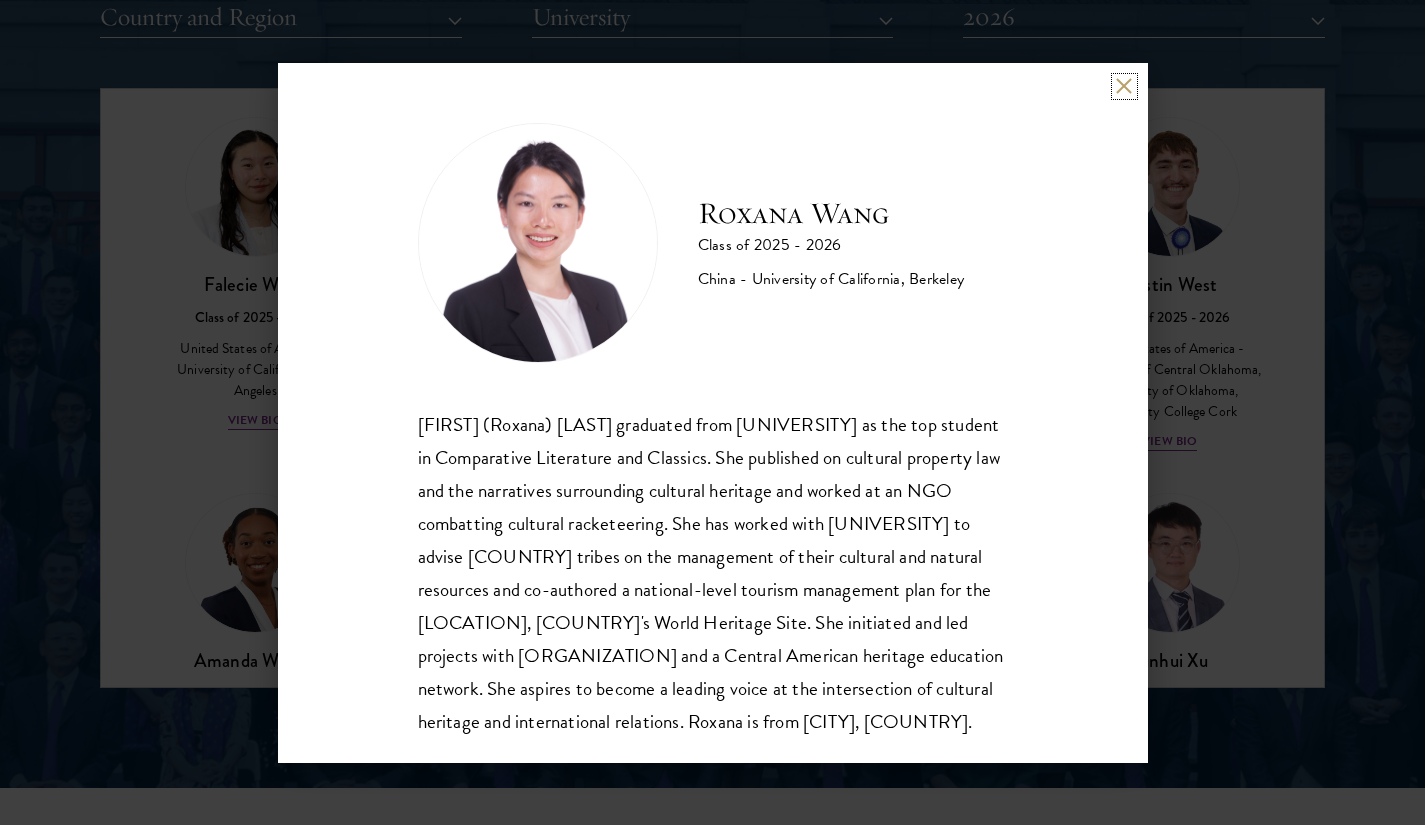 click at bounding box center (1124, 86) 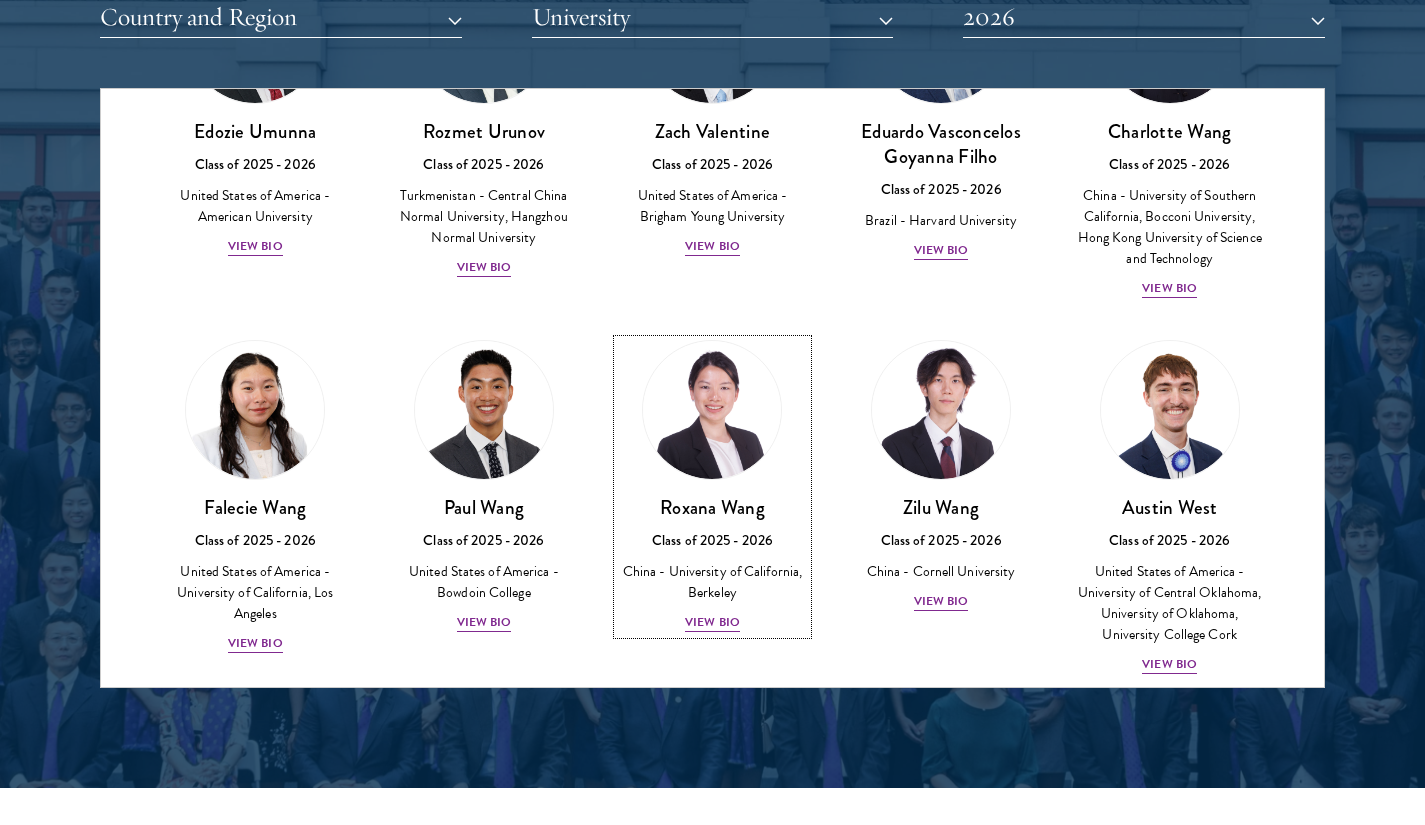 scroll, scrollTop: 8720, scrollLeft: 0, axis: vertical 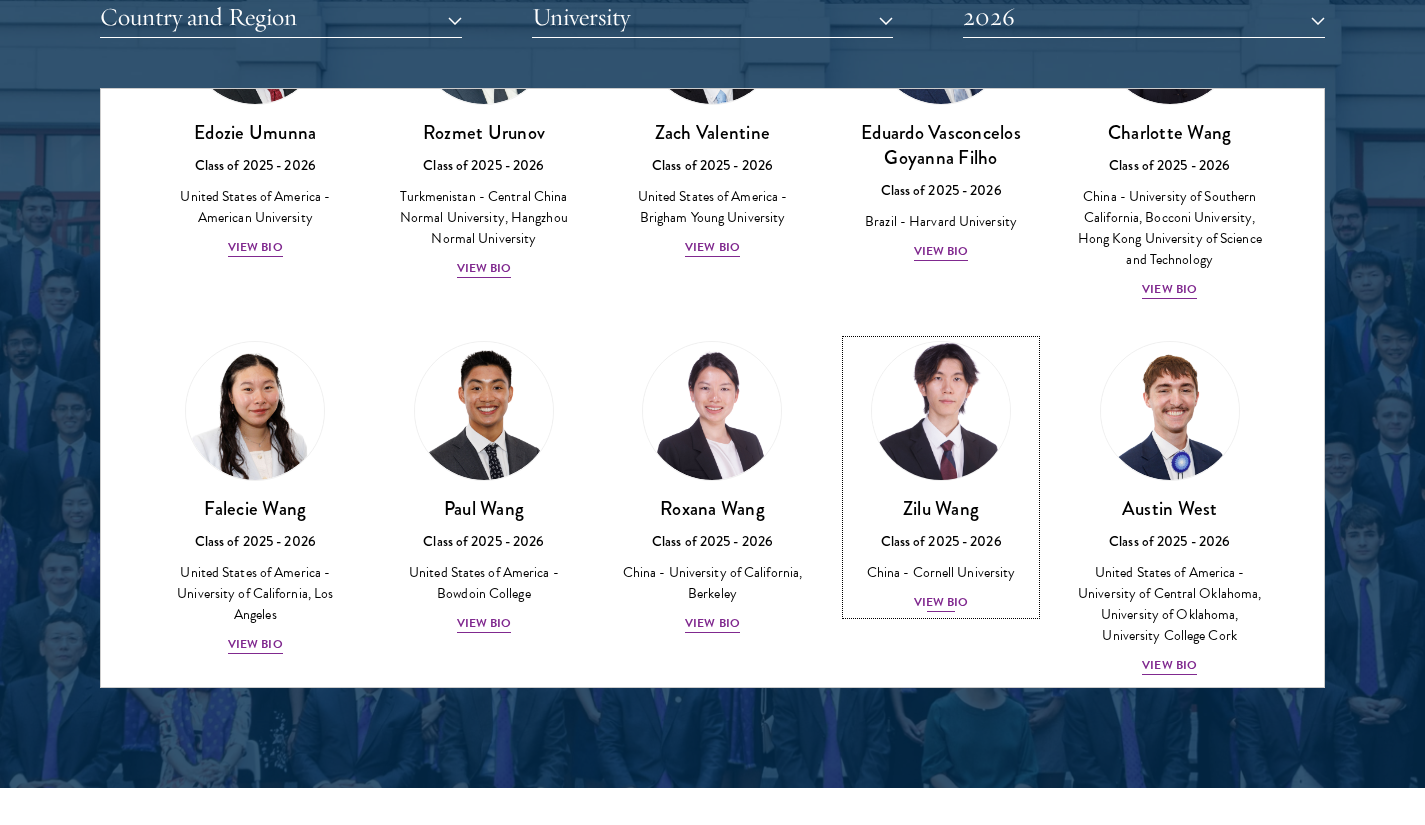 click on "View Bio" at bounding box center (941, 602) 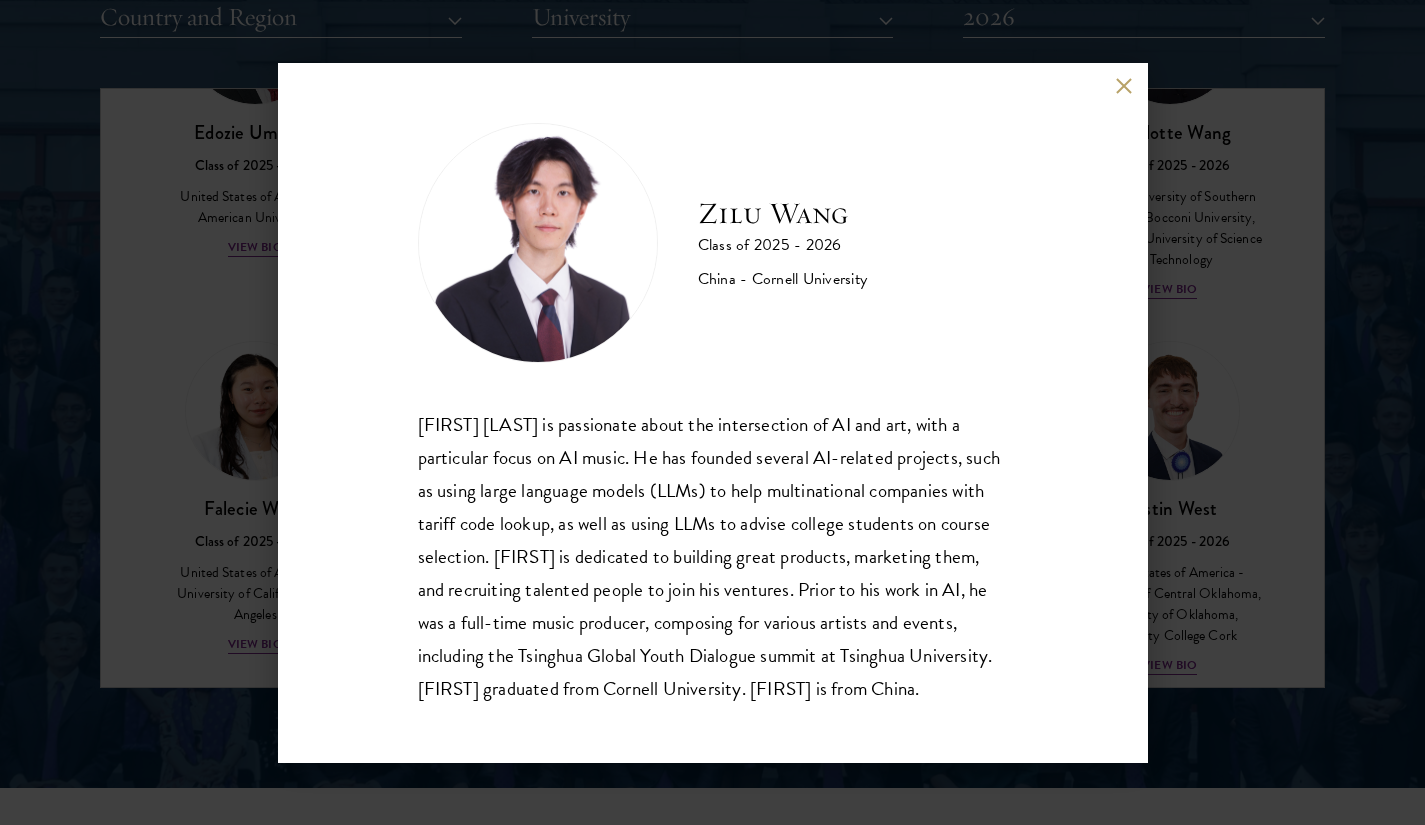 click at bounding box center [1124, 86] 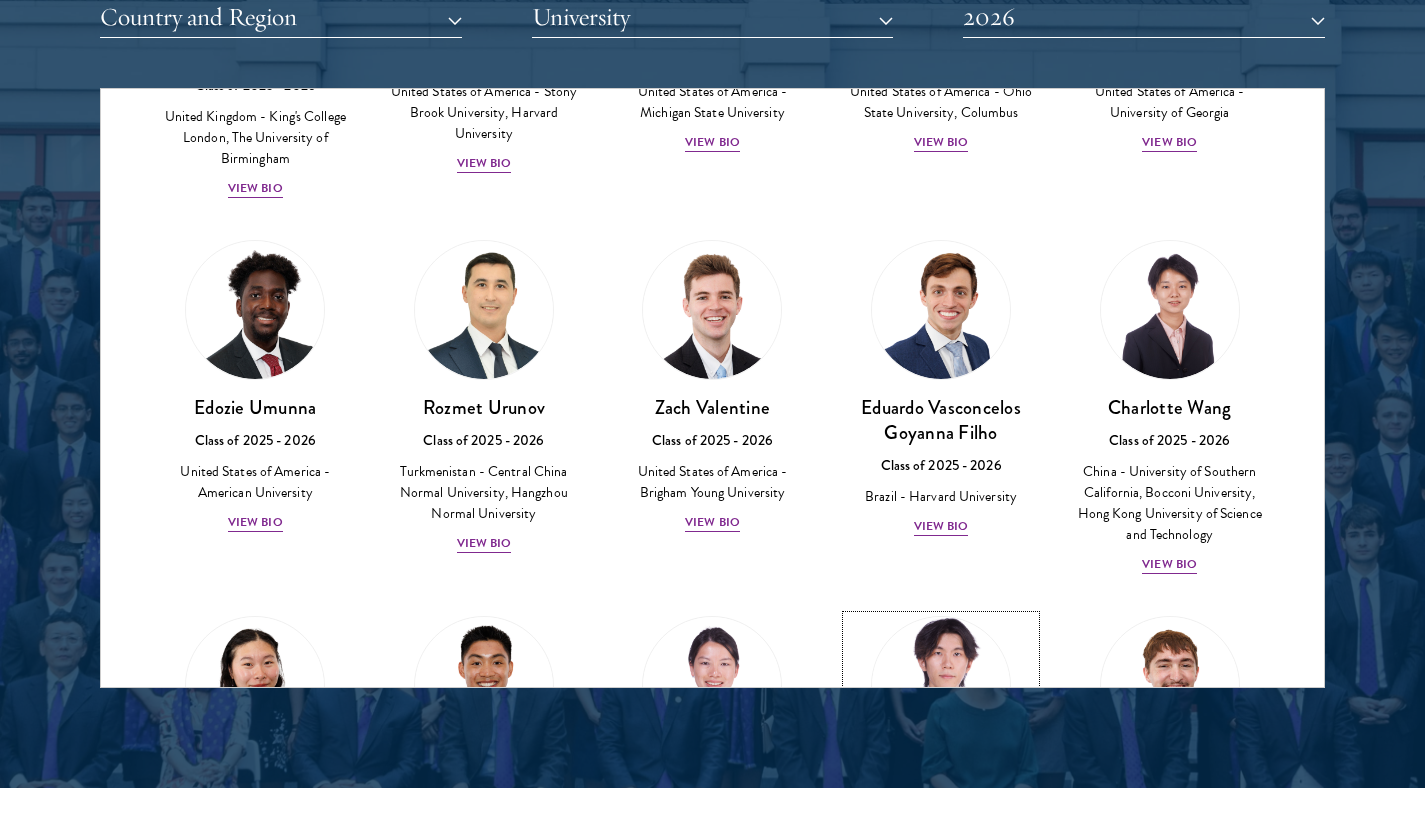 scroll, scrollTop: 8398, scrollLeft: 0, axis: vertical 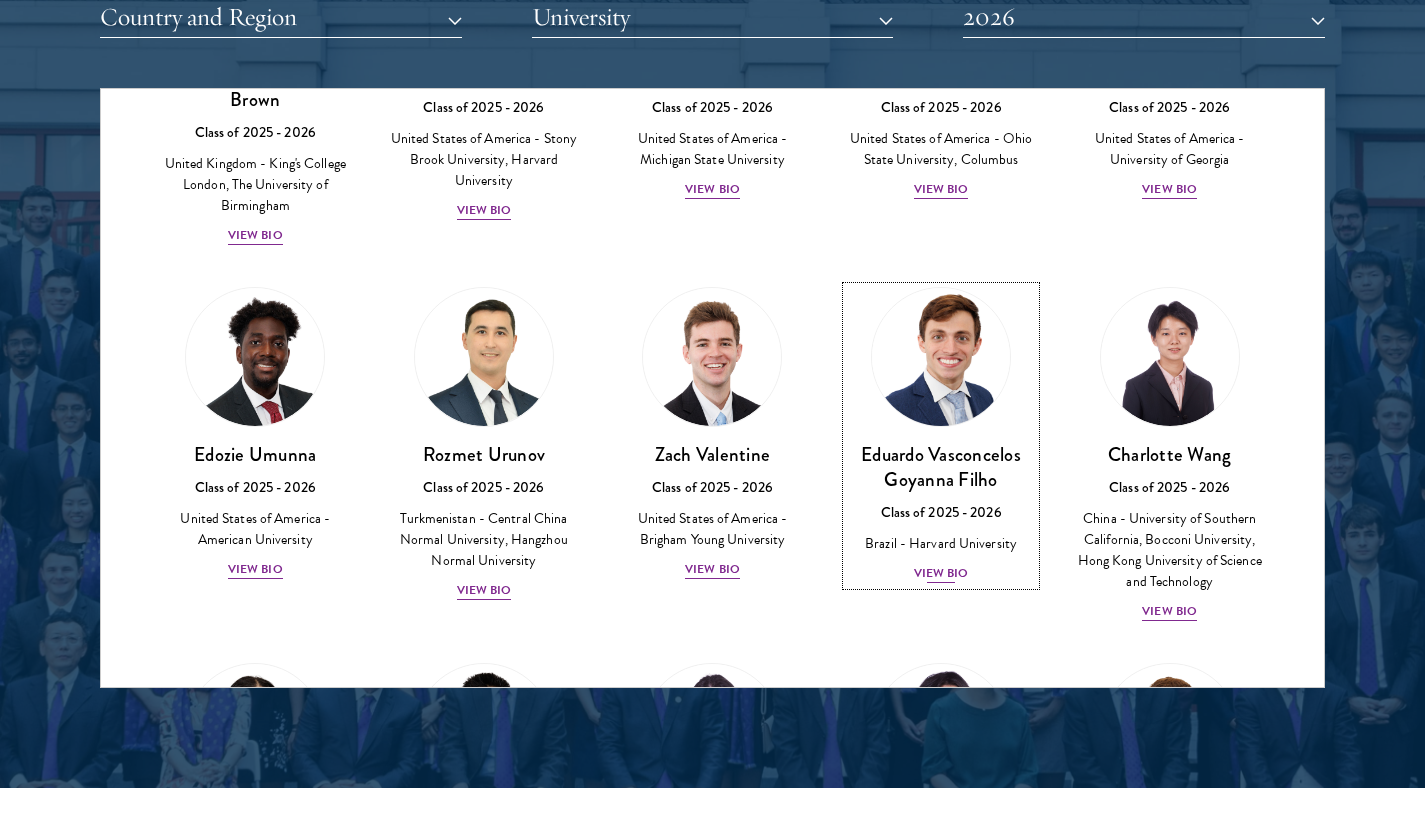 click on "View Bio" at bounding box center [941, 573] 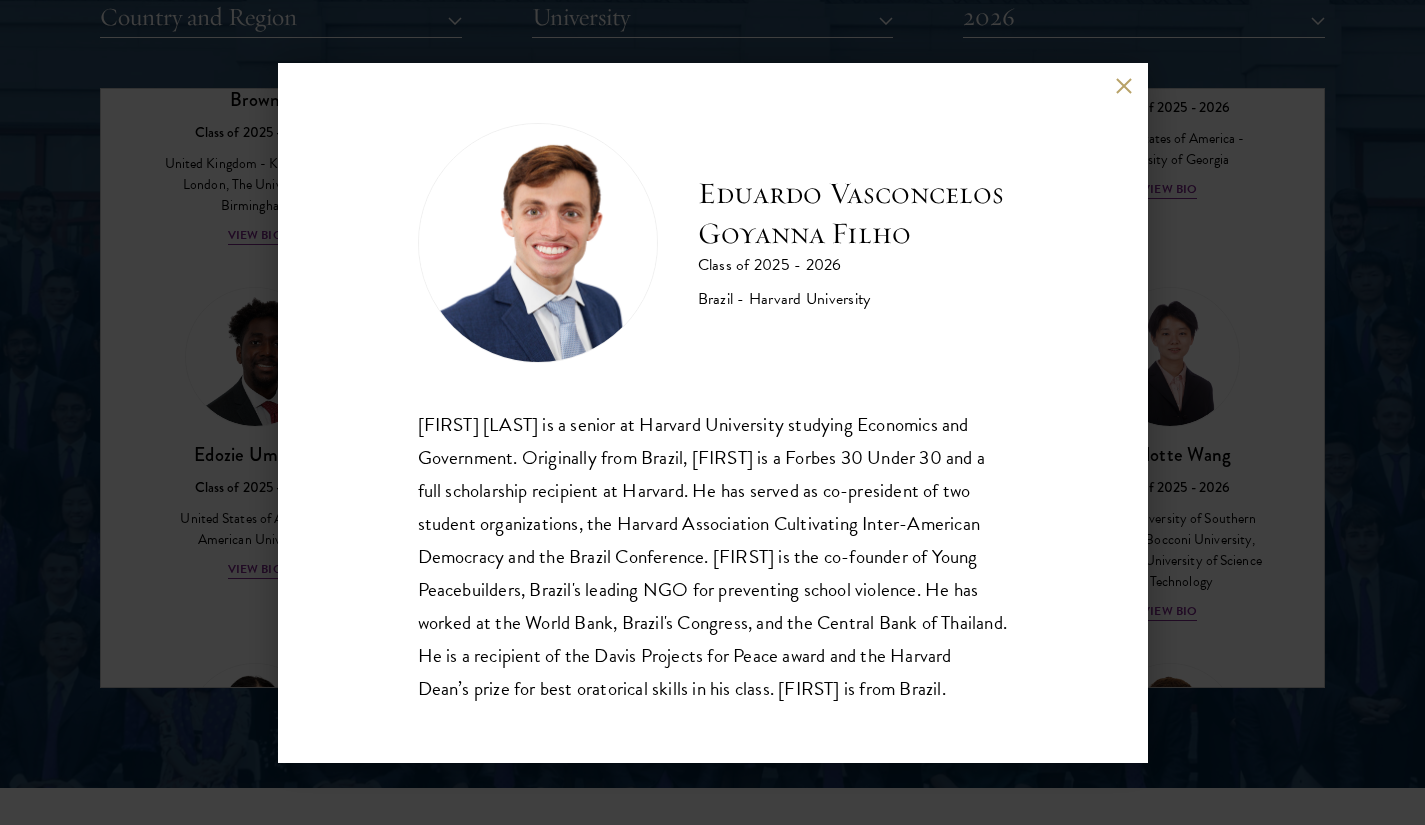 click at bounding box center [1124, 86] 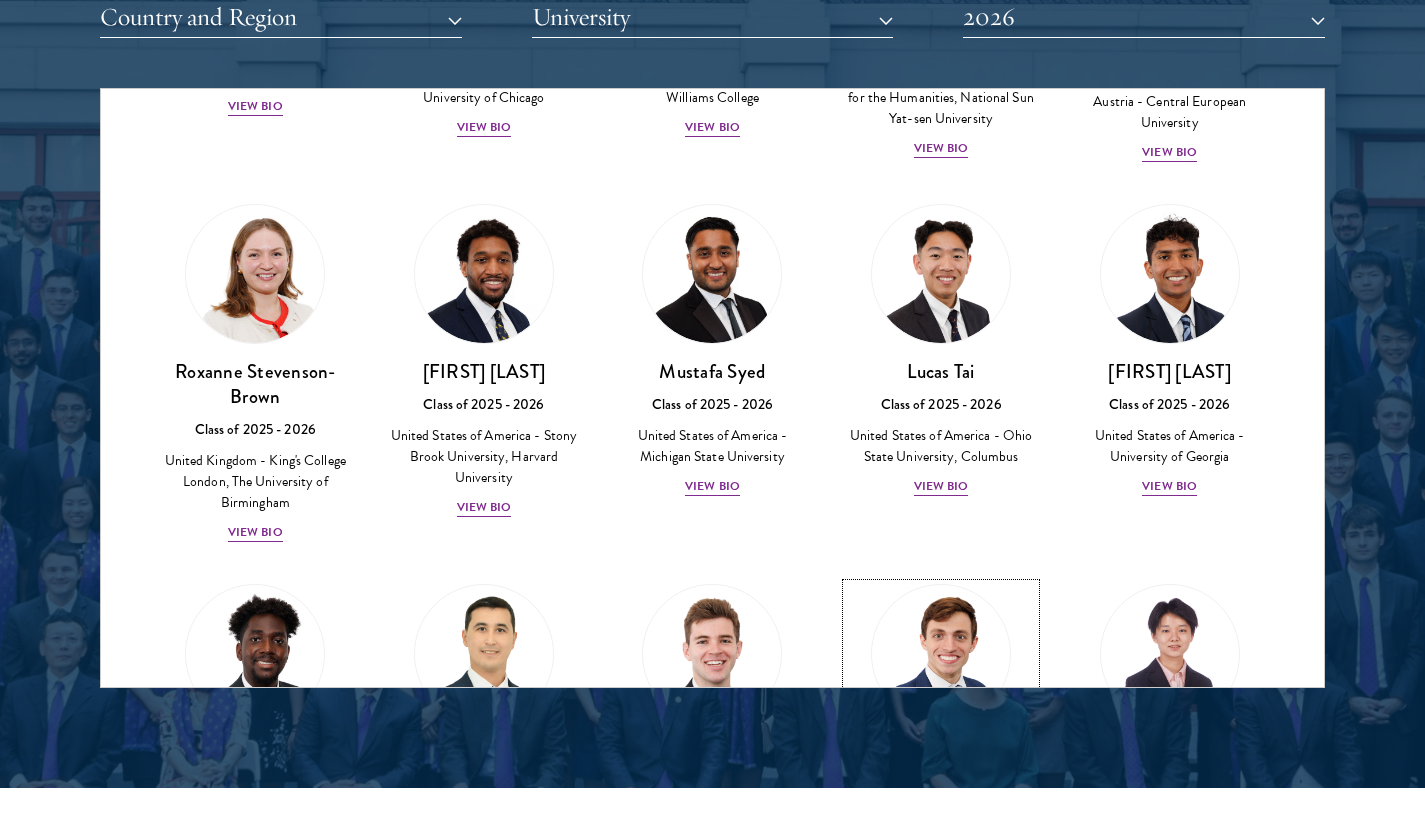 scroll, scrollTop: 8100, scrollLeft: 0, axis: vertical 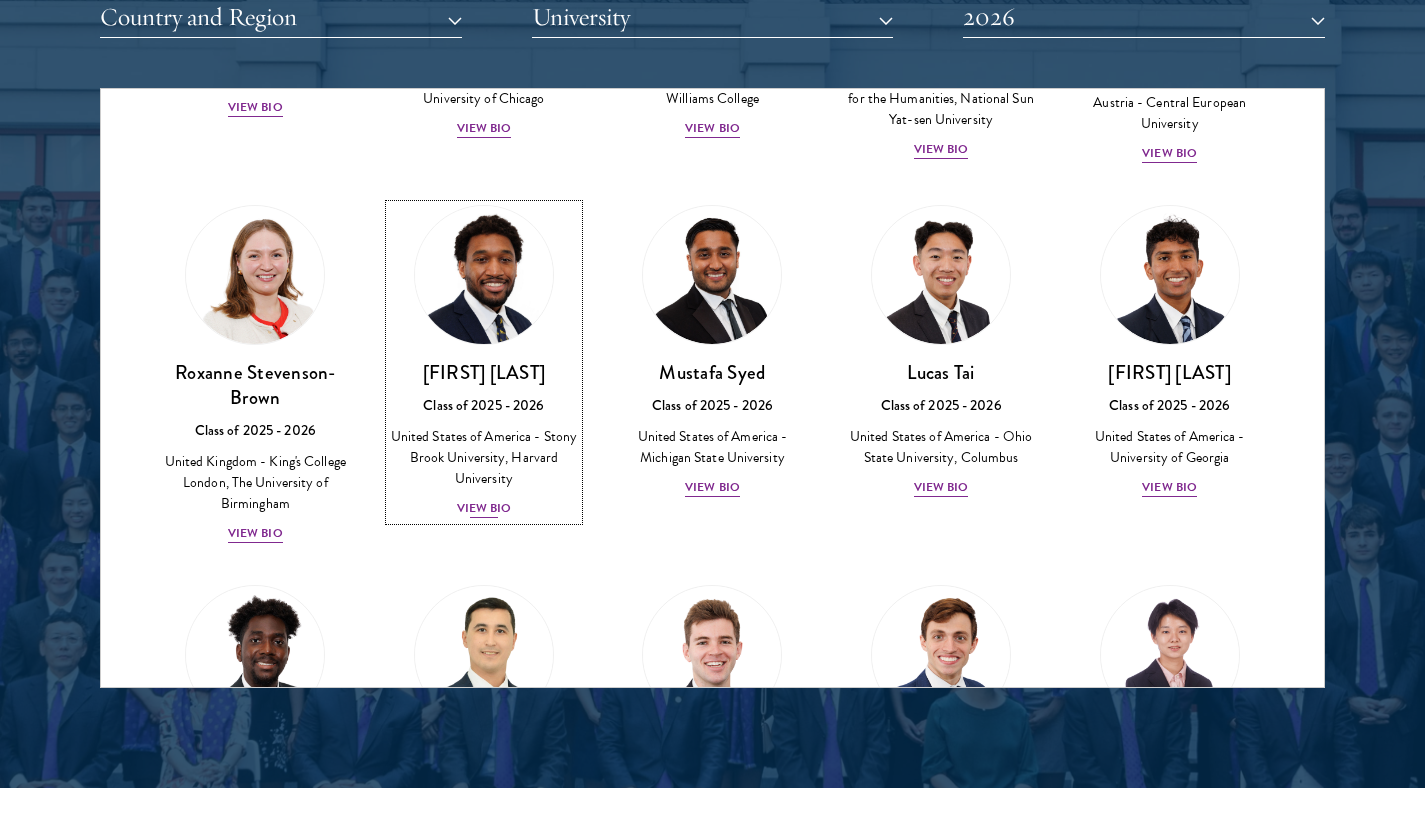 click on "View Bio" at bounding box center (484, 508) 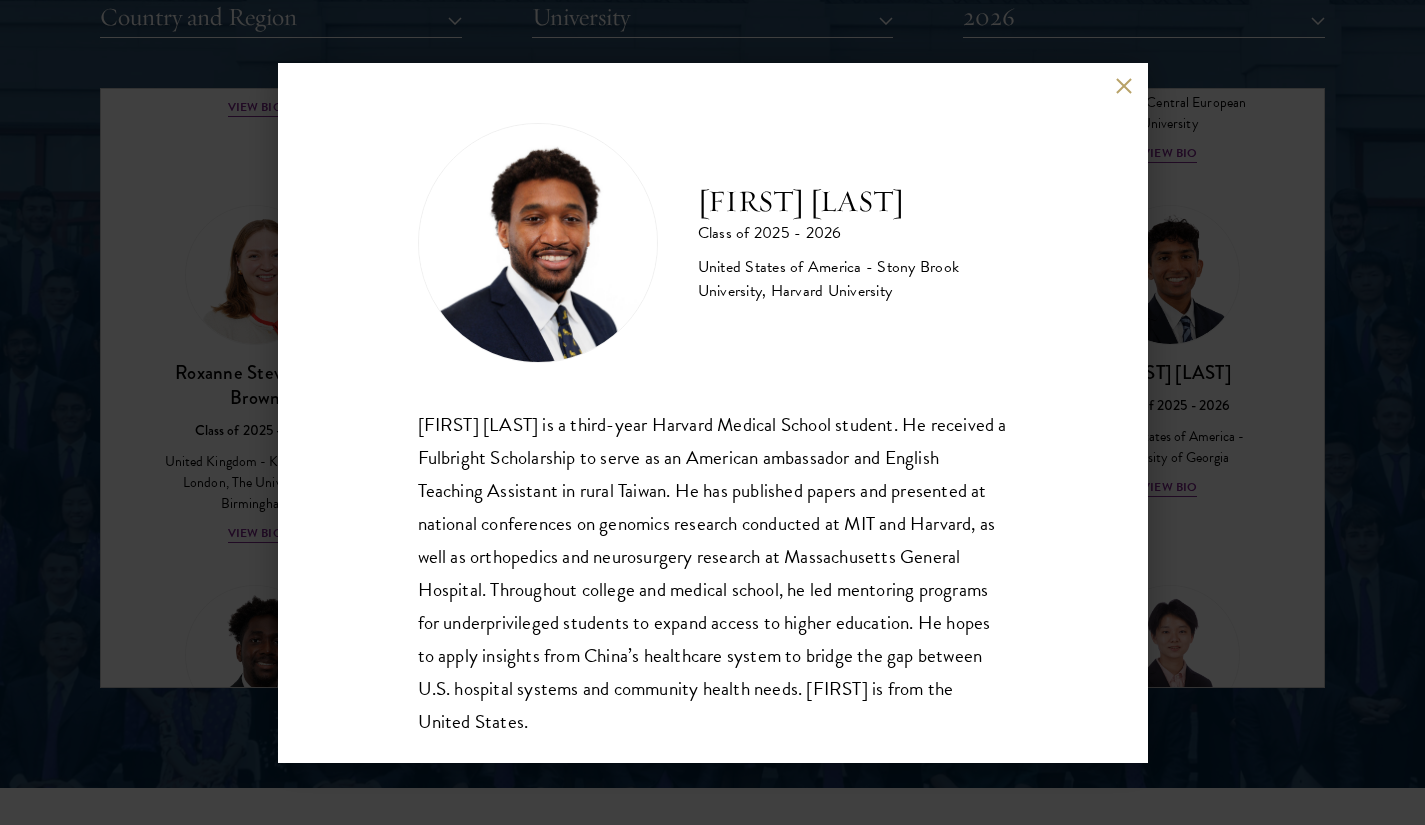 click at bounding box center (1124, 86) 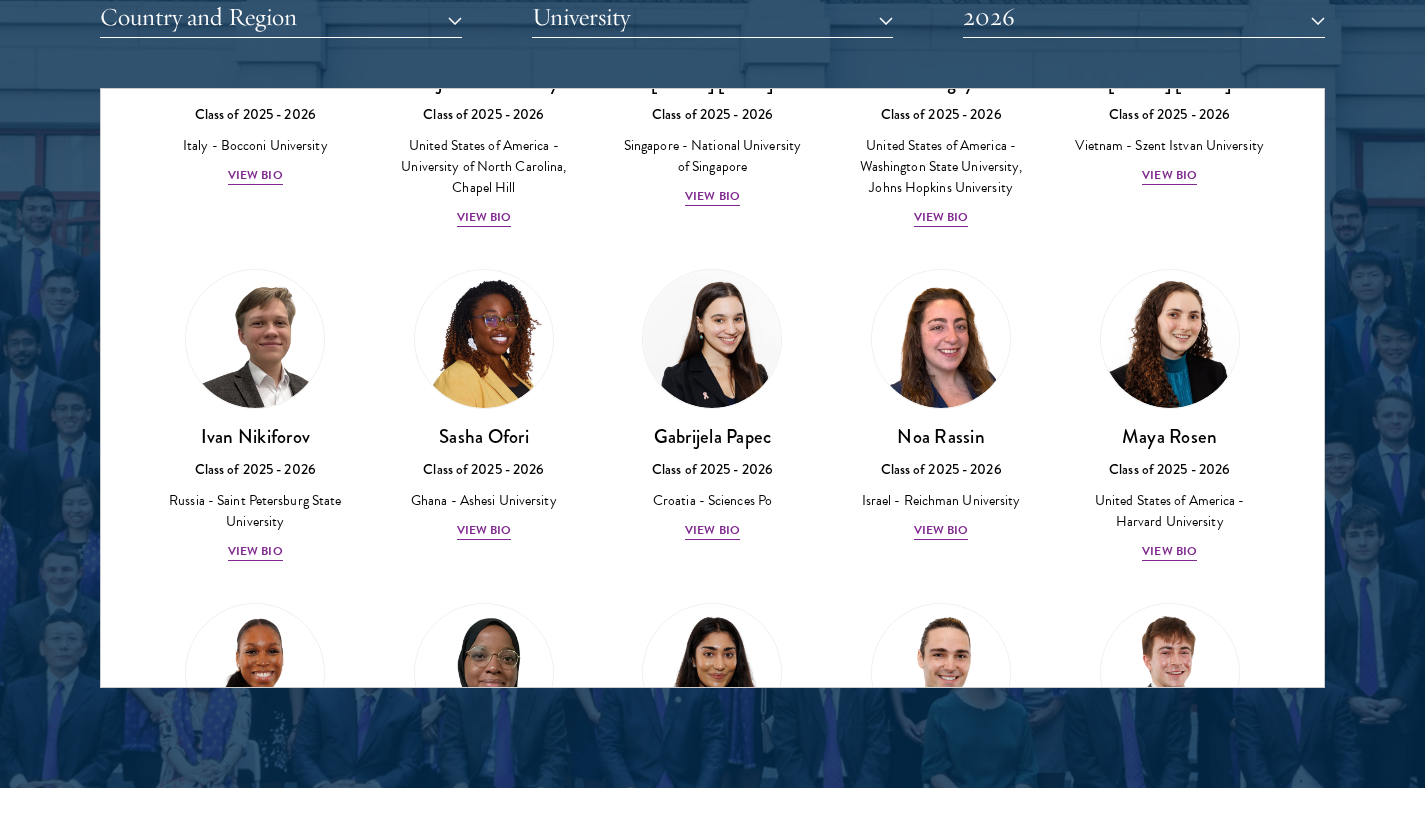 scroll, scrollTop: 6944, scrollLeft: 0, axis: vertical 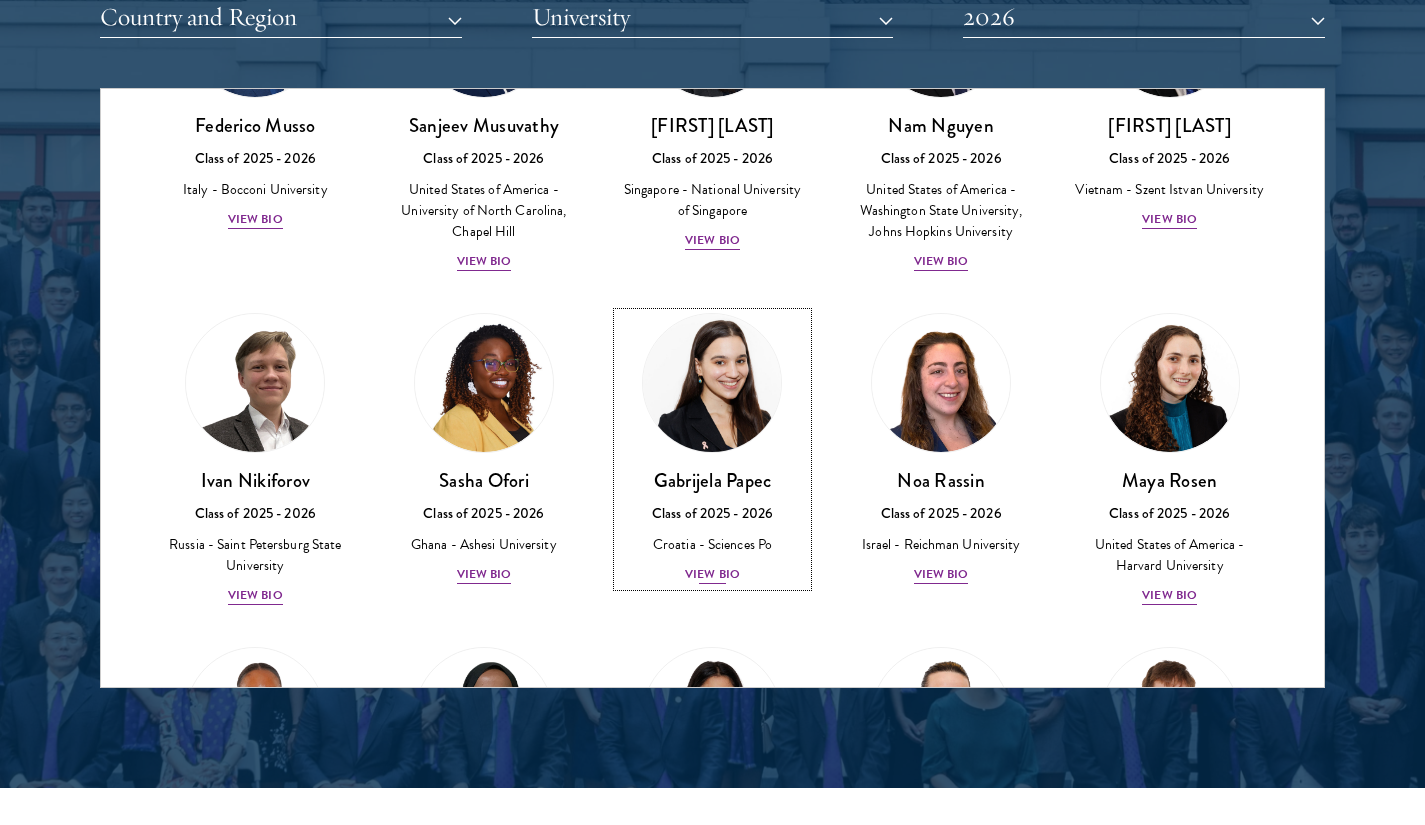 click on "View Bio" at bounding box center [712, 574] 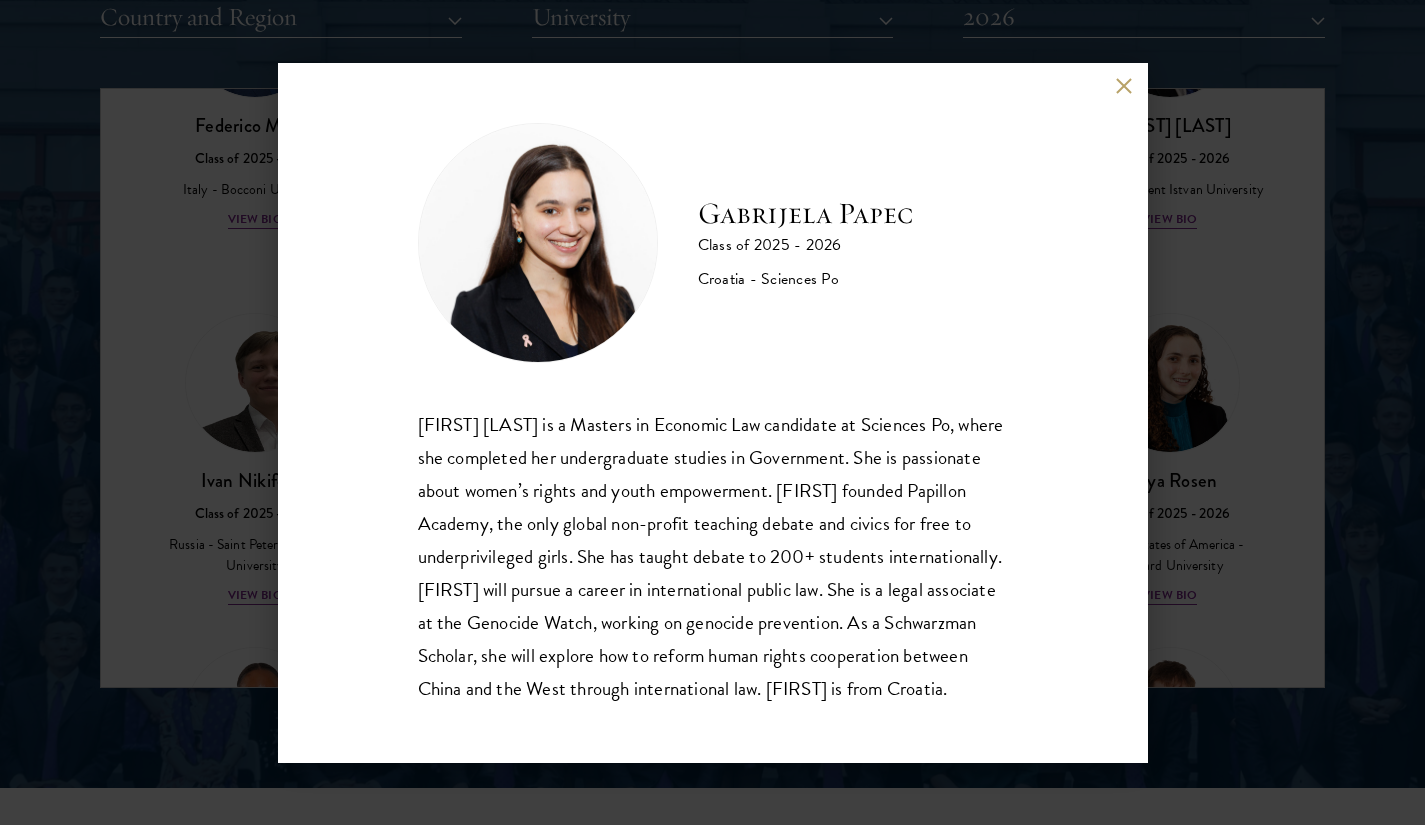 click on "[FIRST] [LAST] is a Masters in Economic Law candidate at Sciences Po, where she completed her undergraduate studies in Government. She is passionate about women’s rights and youth empowerment. [FIRST] founded Papillon Academy, the only global non-profit teaching debate and civics for free to underprivileged girls. She has taught debate to 200+ students internationally. [FIRST] will pursue a career in international public law. She is a legal associate at the Genocide Watch, working on genocide prevention. As a Schwarzman Scholar, she will explore how to reform human rights cooperation between China and the West through international law. [FIRST] is from Croatia." at bounding box center [713, 413] 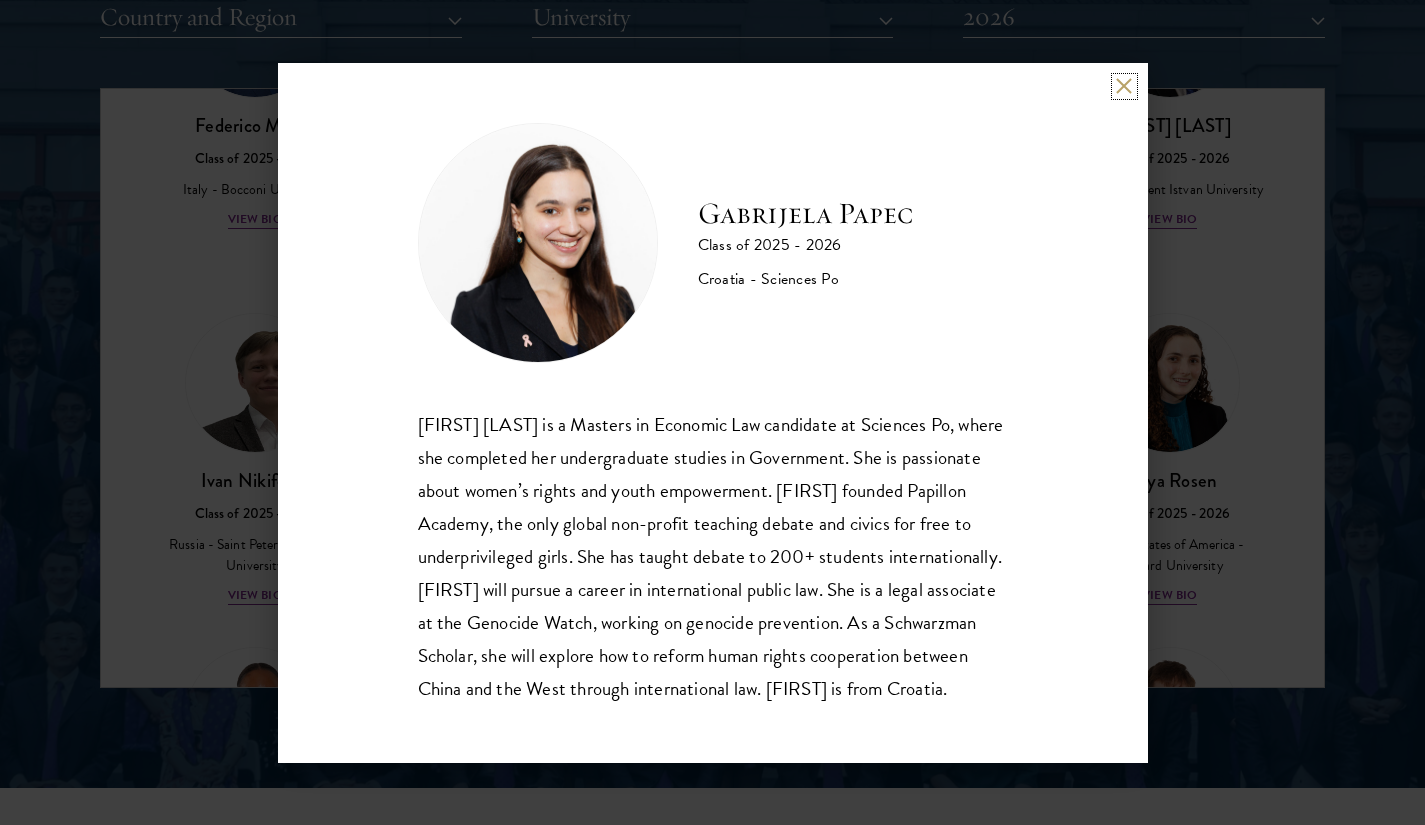 click at bounding box center (1124, 86) 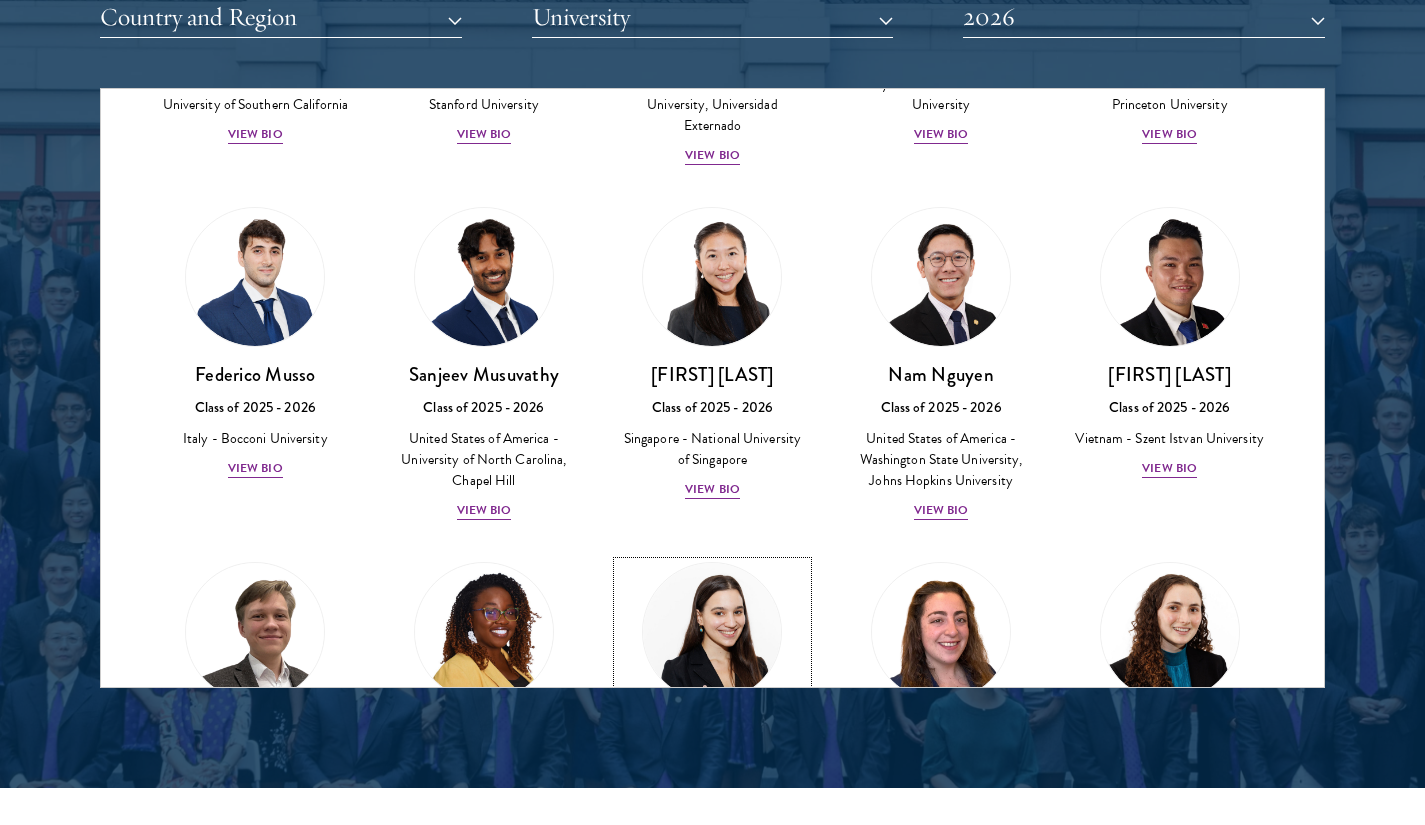 scroll, scrollTop: 6682, scrollLeft: 0, axis: vertical 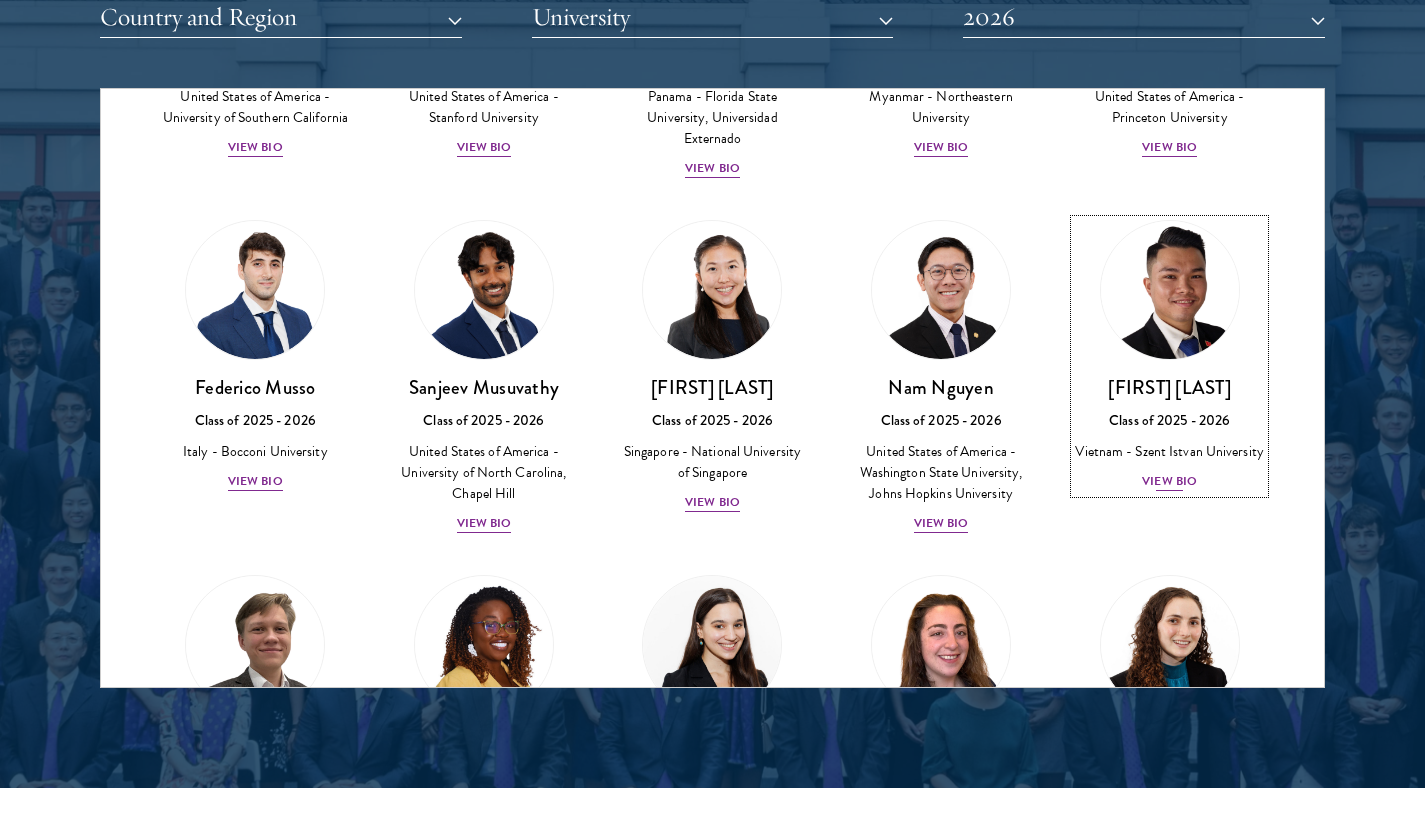click on "View Bio" at bounding box center (1169, 481) 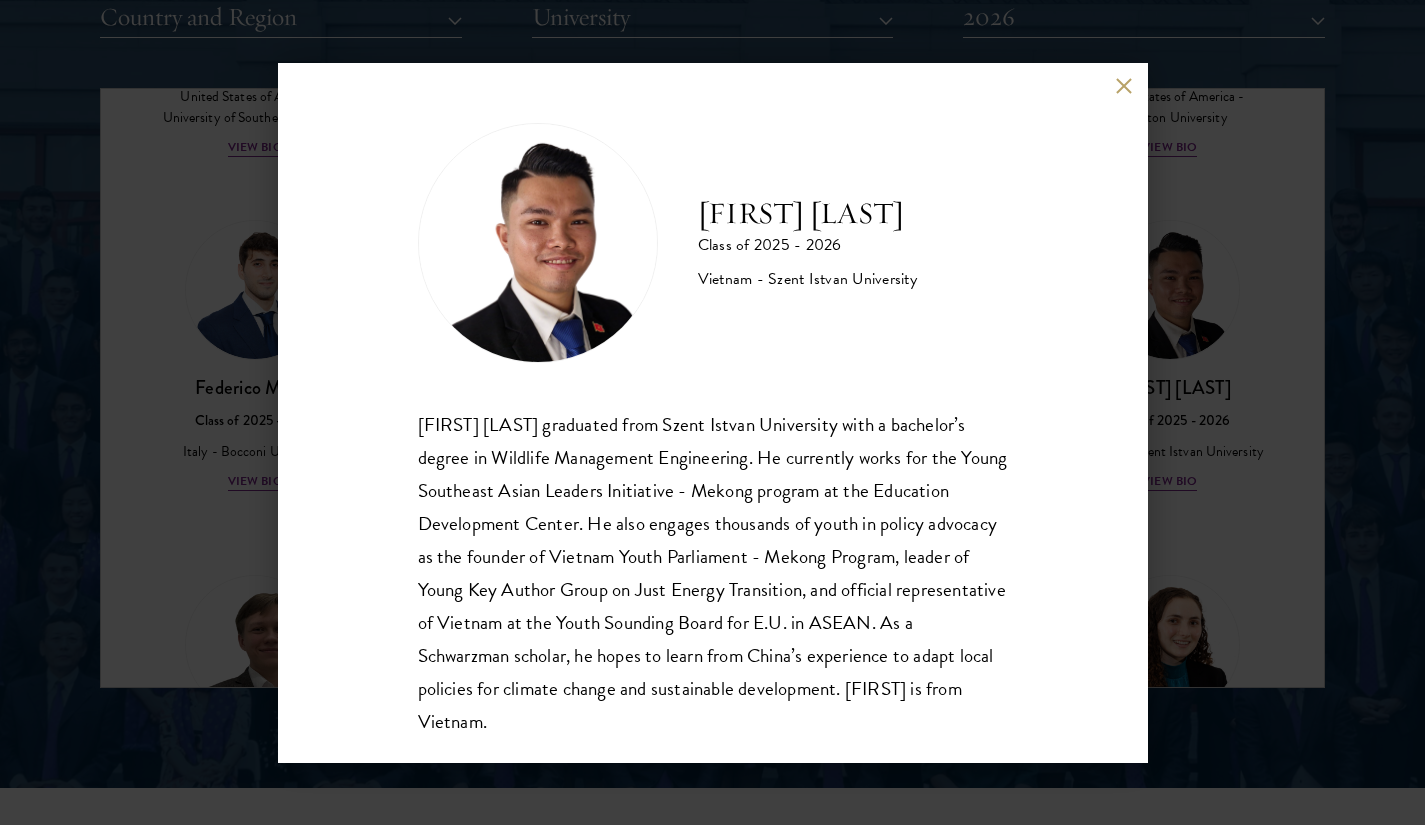 click at bounding box center (1124, 86) 